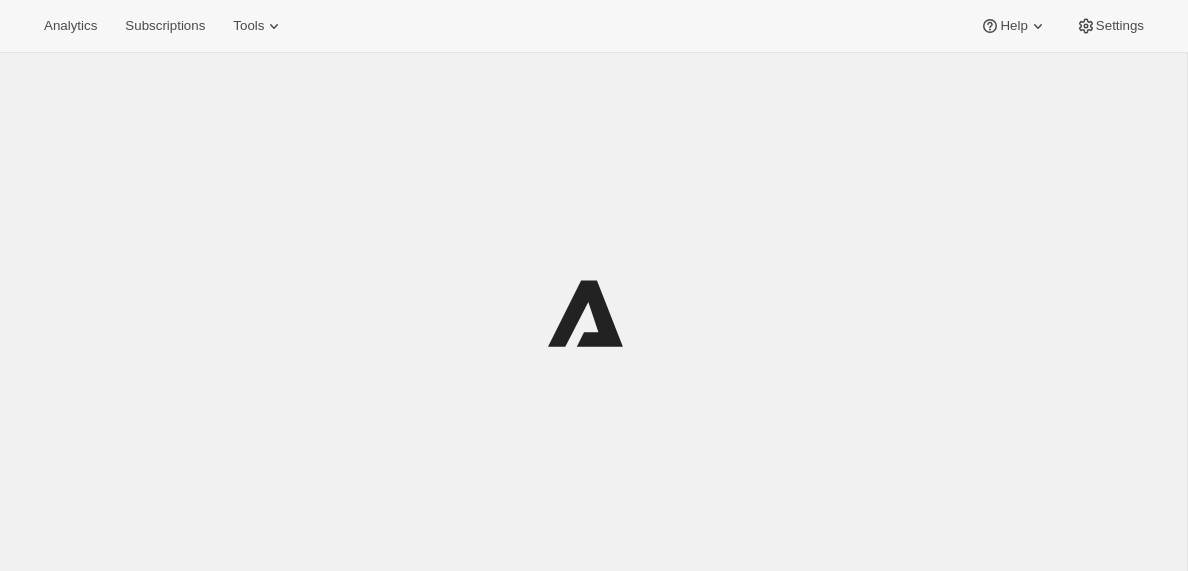 scroll, scrollTop: 0, scrollLeft: 0, axis: both 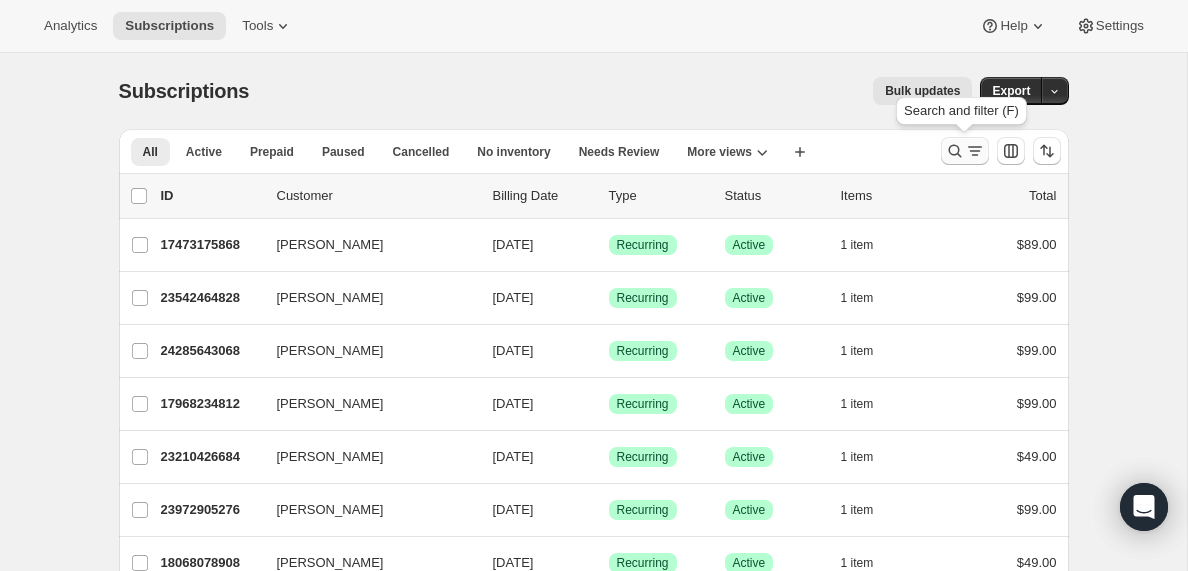 click 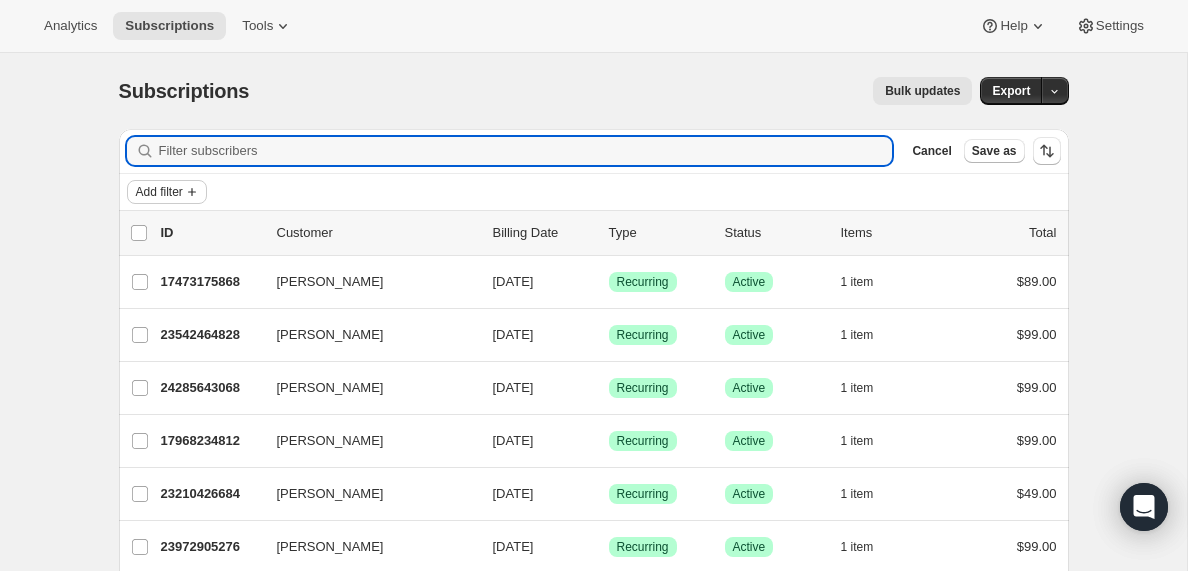 click 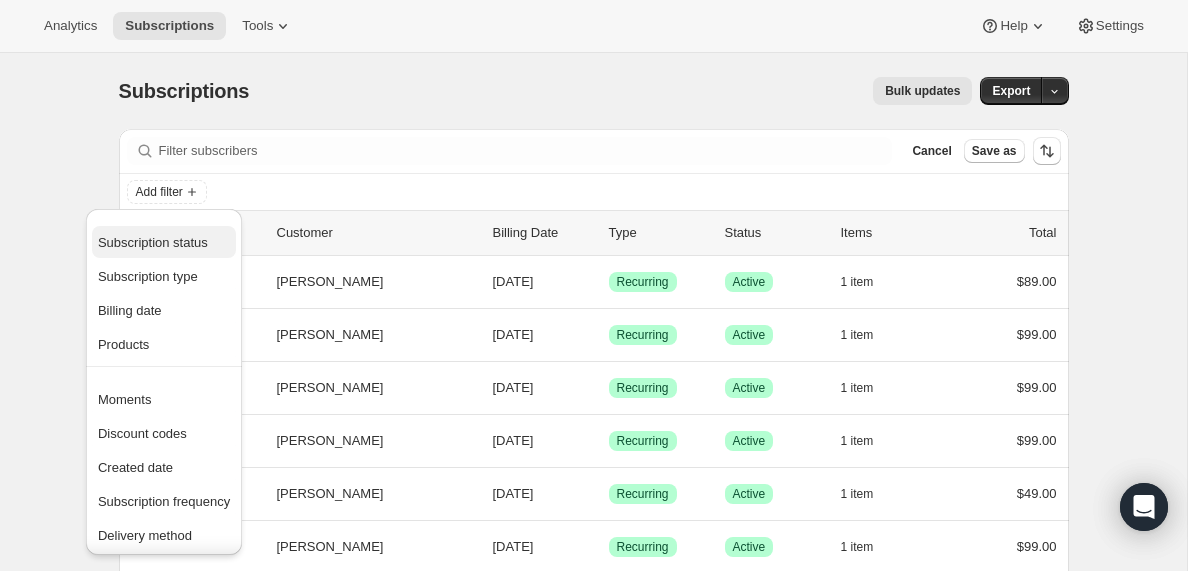 click on "Subscription status" at bounding box center [153, 242] 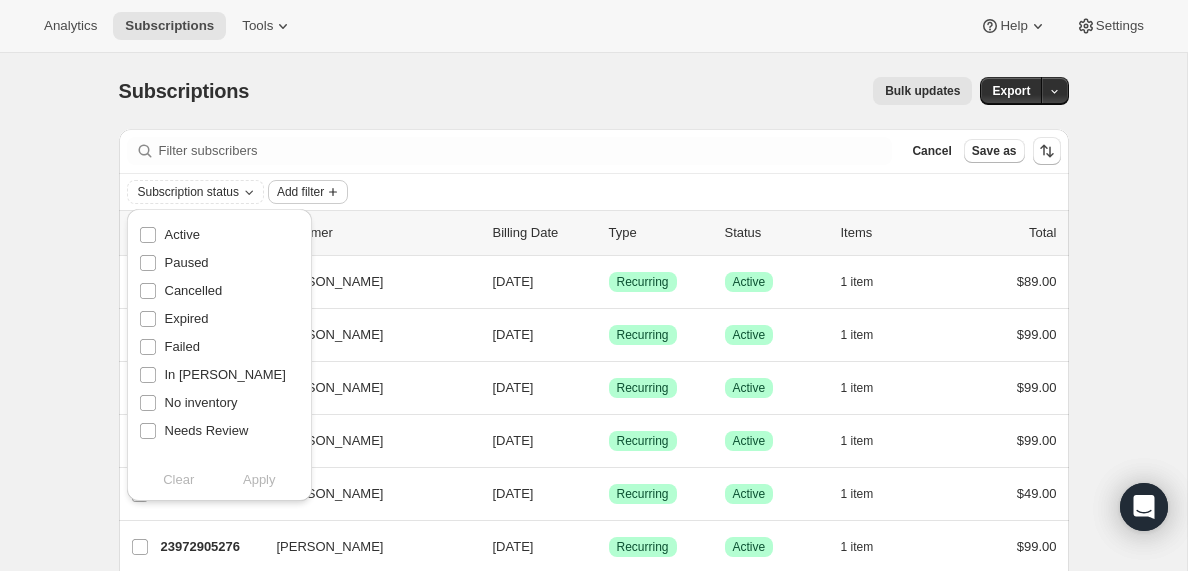 click 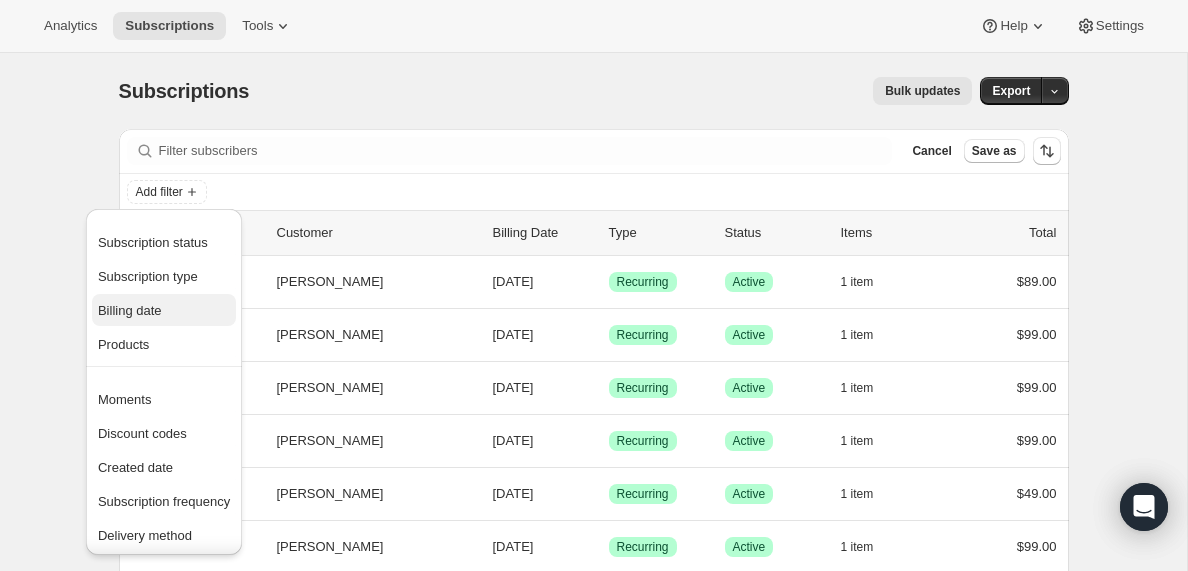 click on "Billing date" at bounding box center (130, 310) 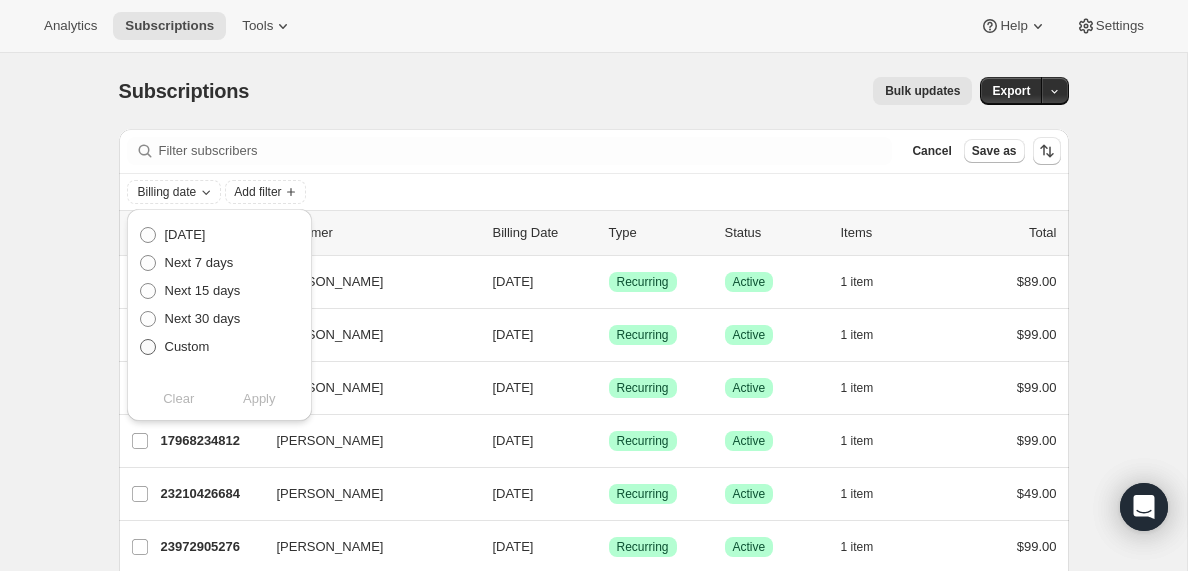 click at bounding box center [148, 347] 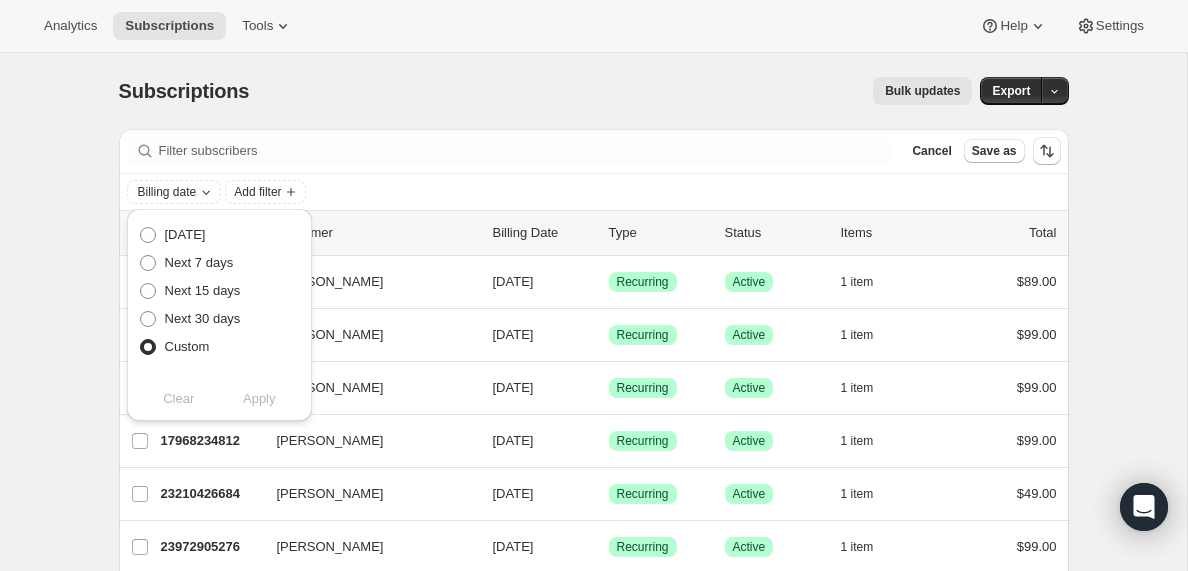 radio on "true" 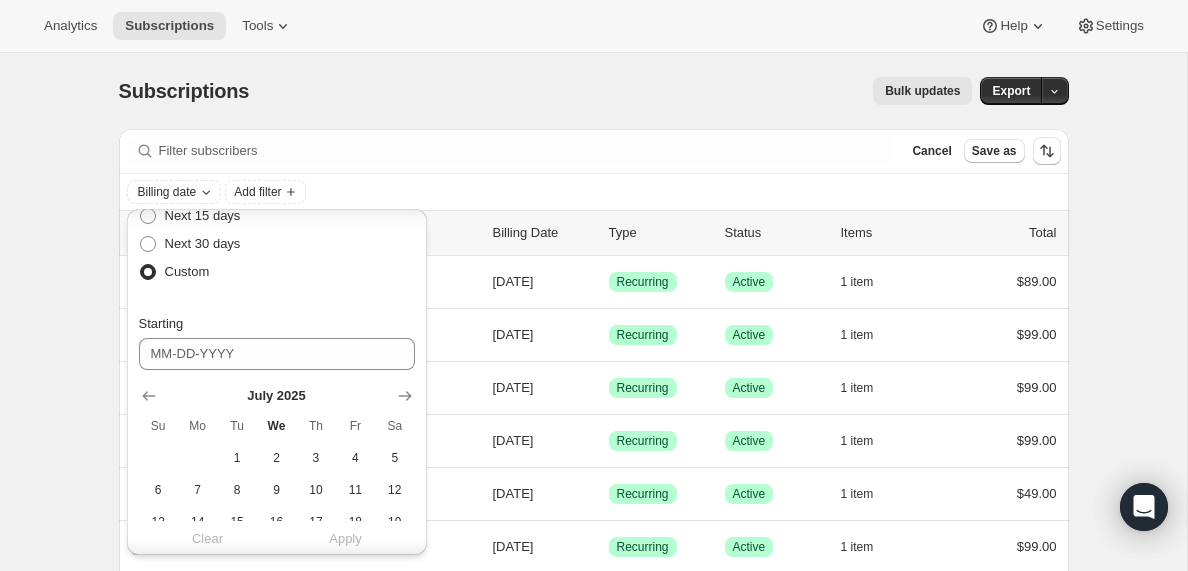 scroll, scrollTop: 103, scrollLeft: 0, axis: vertical 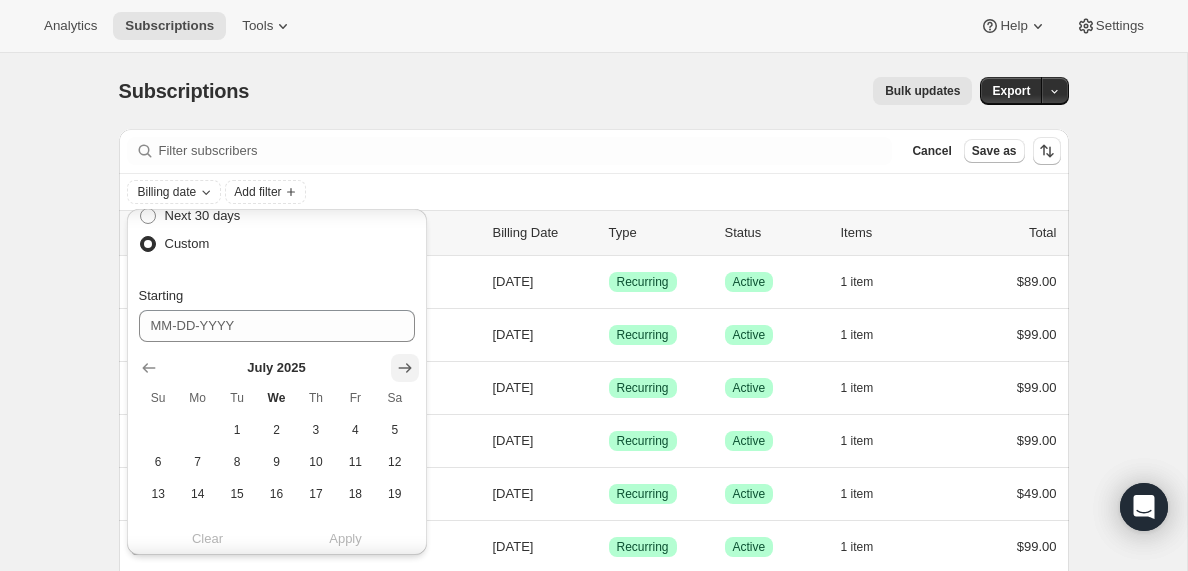 click 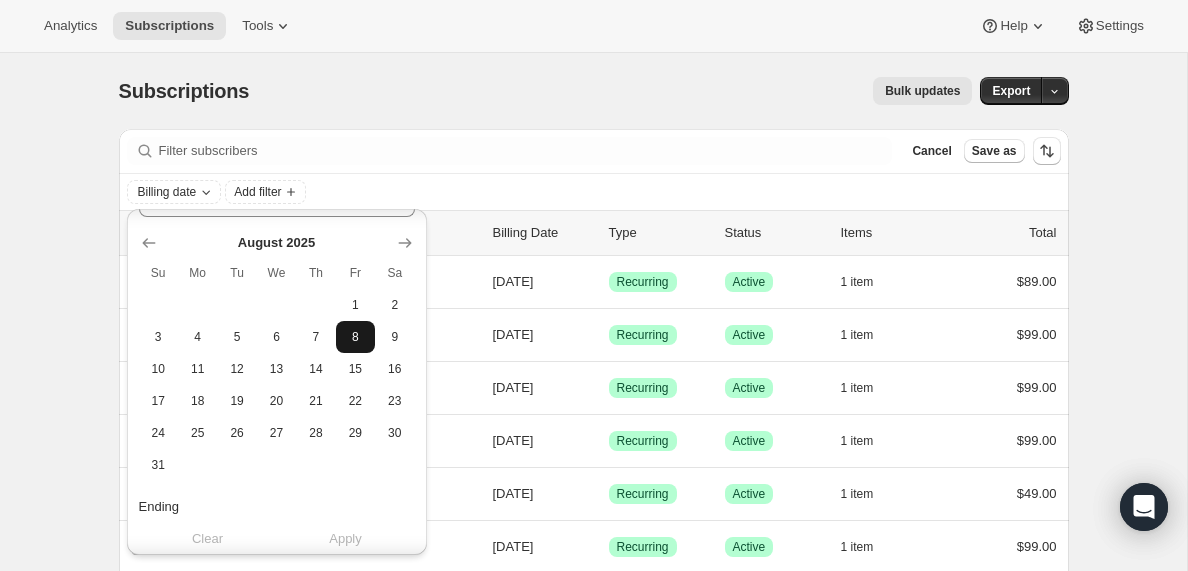 scroll, scrollTop: 235, scrollLeft: 0, axis: vertical 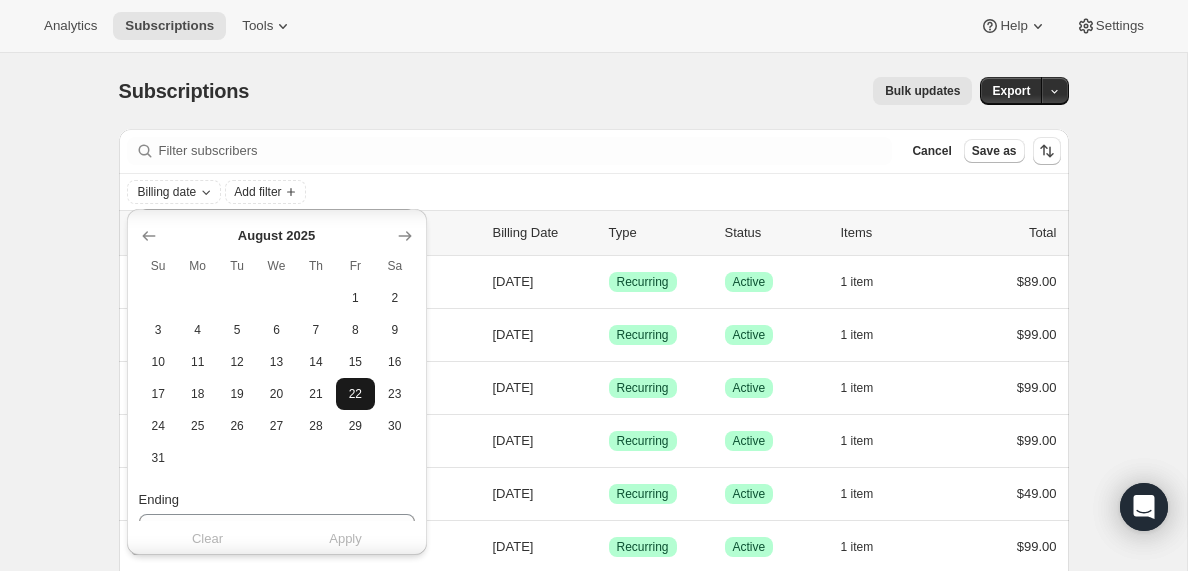 click on "22" at bounding box center (355, 394) 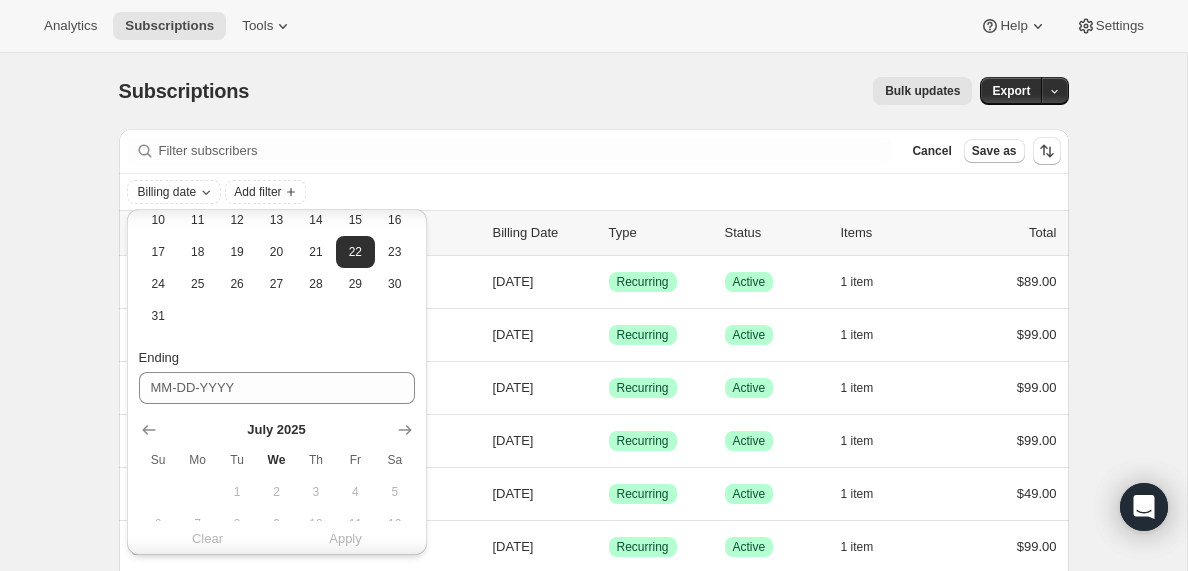 scroll, scrollTop: 534, scrollLeft: 0, axis: vertical 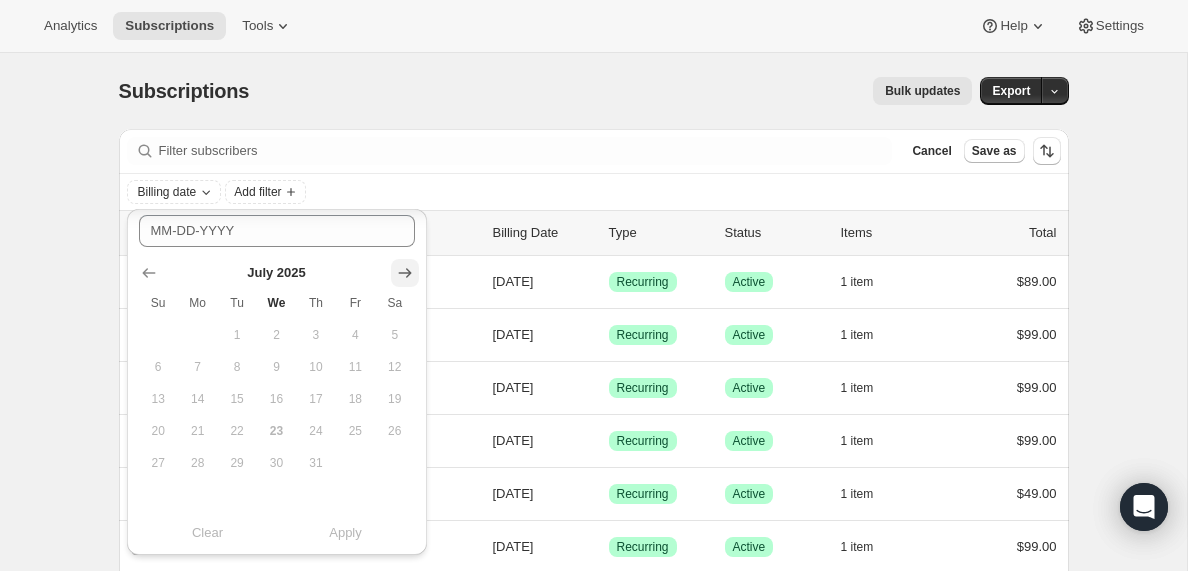 click 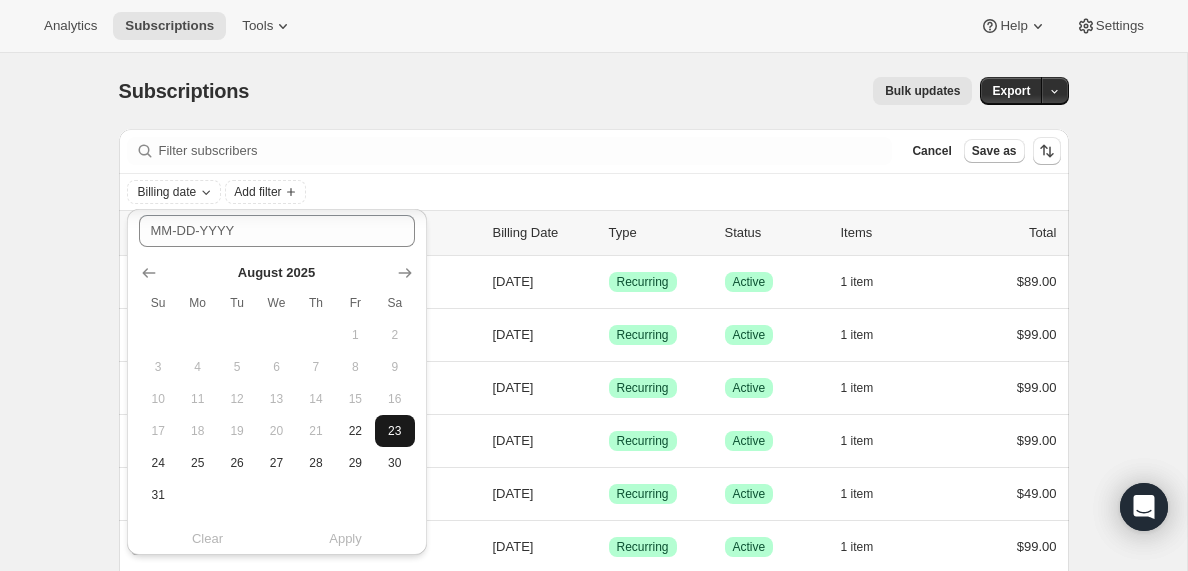 click on "23" at bounding box center [394, 431] 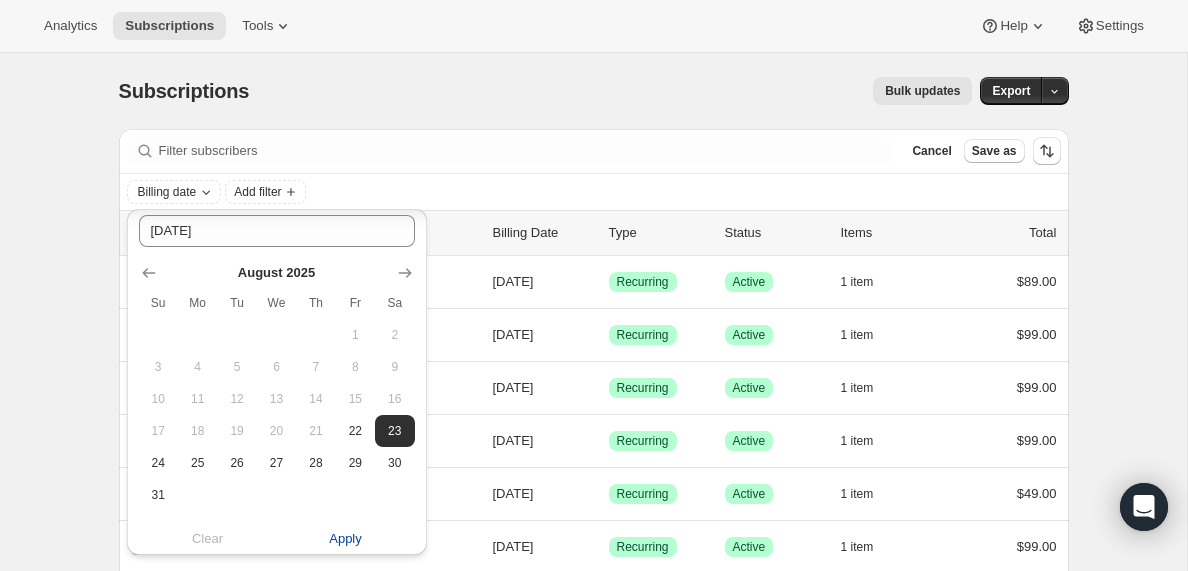 click on "Apply" at bounding box center (345, 539) 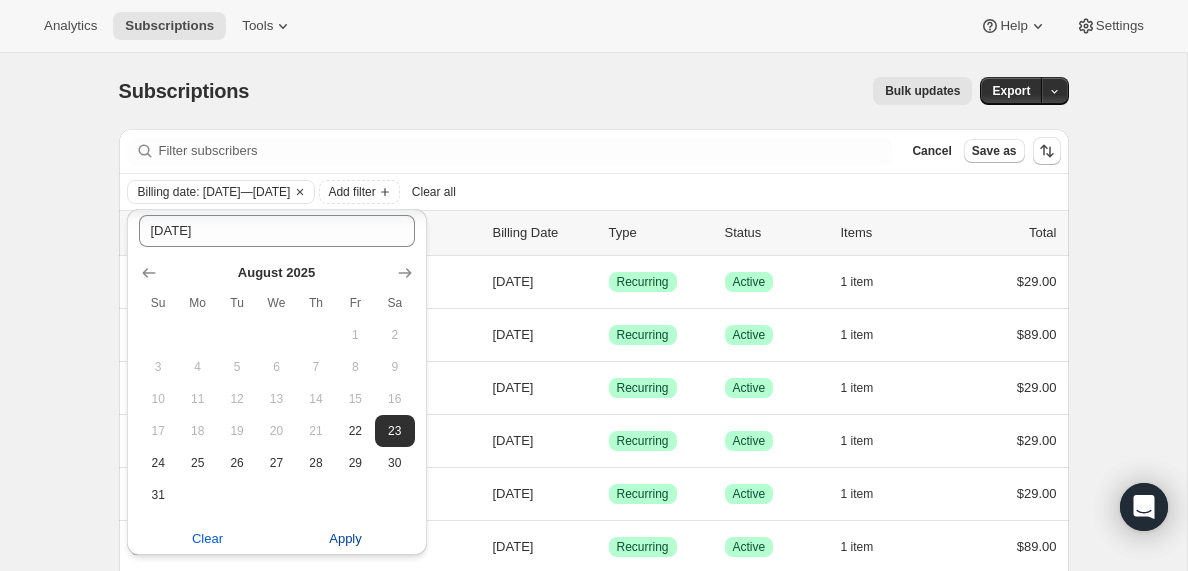click on "Apply" at bounding box center (345, 539) 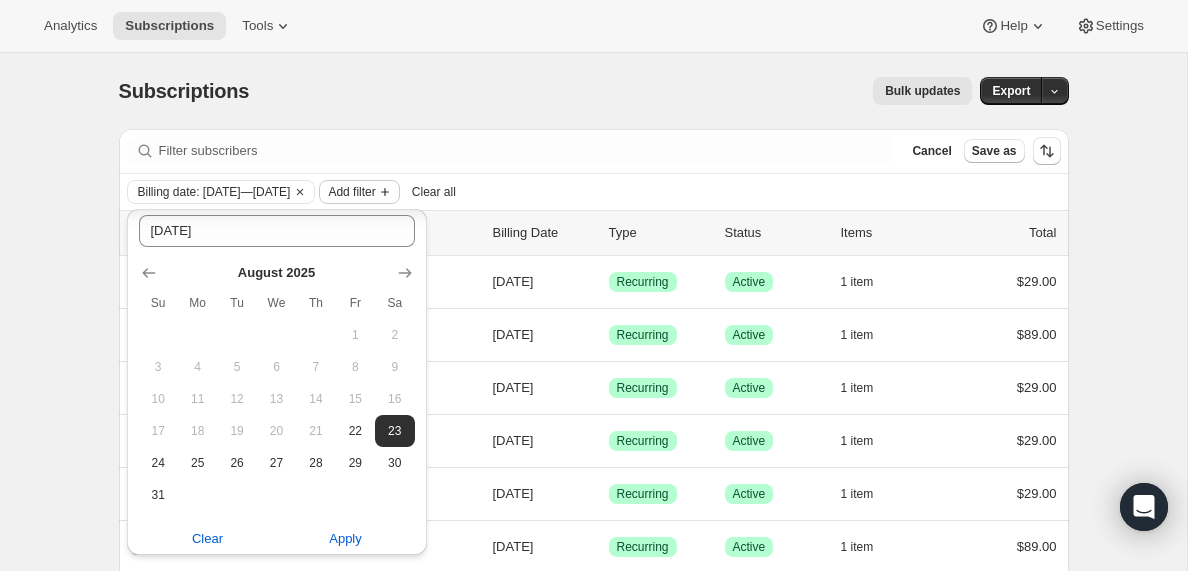 click 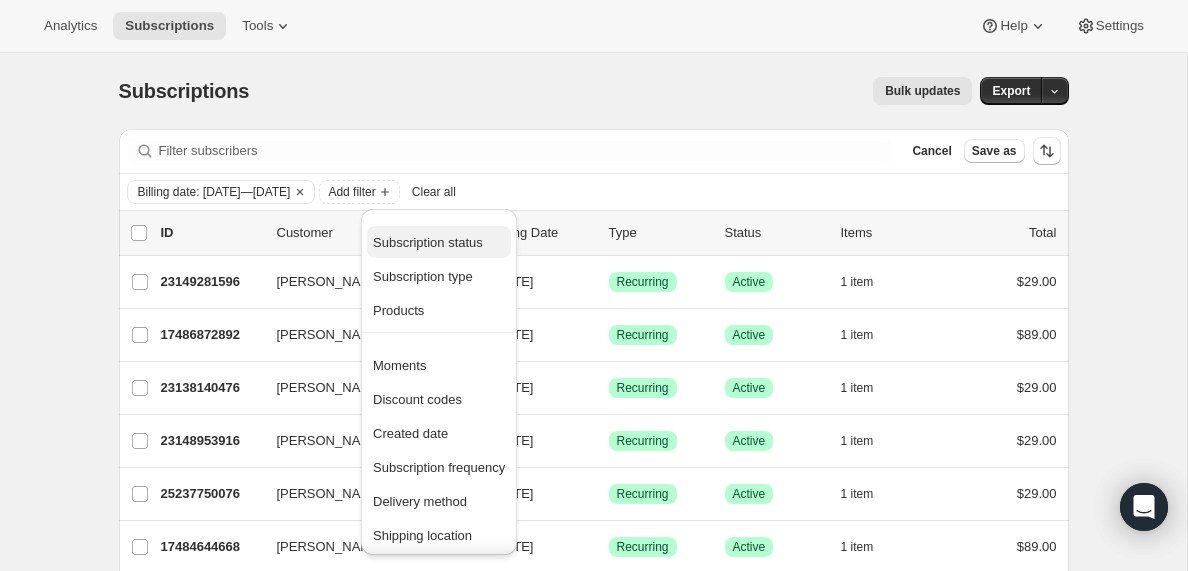 click on "Subscription status" at bounding box center [428, 242] 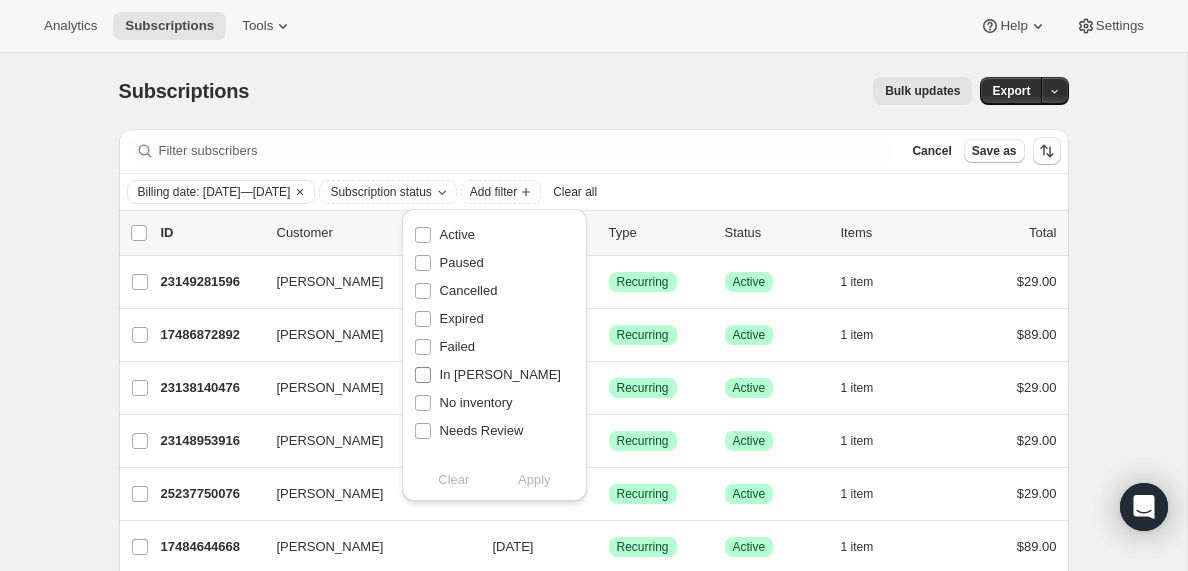 click on "In [PERSON_NAME]" at bounding box center [423, 375] 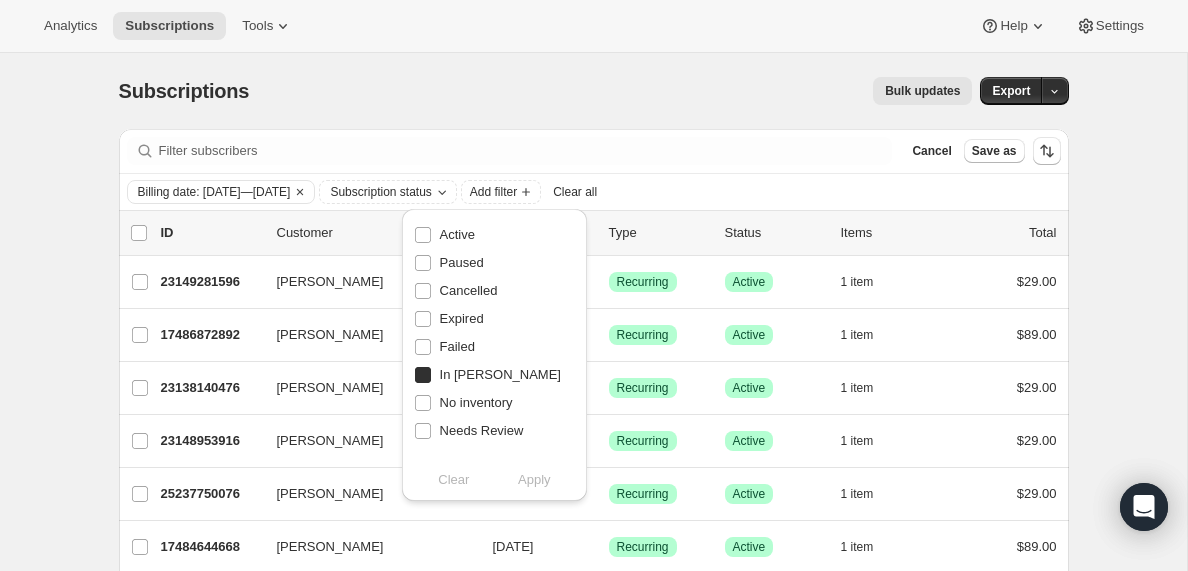 checkbox on "true" 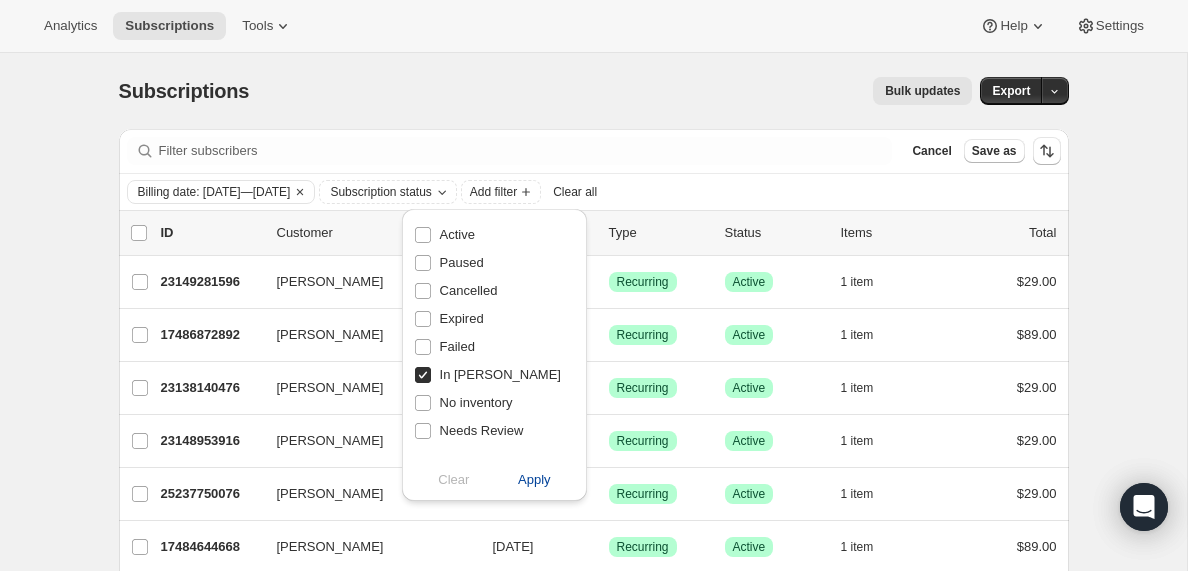 click on "Apply" at bounding box center (534, 480) 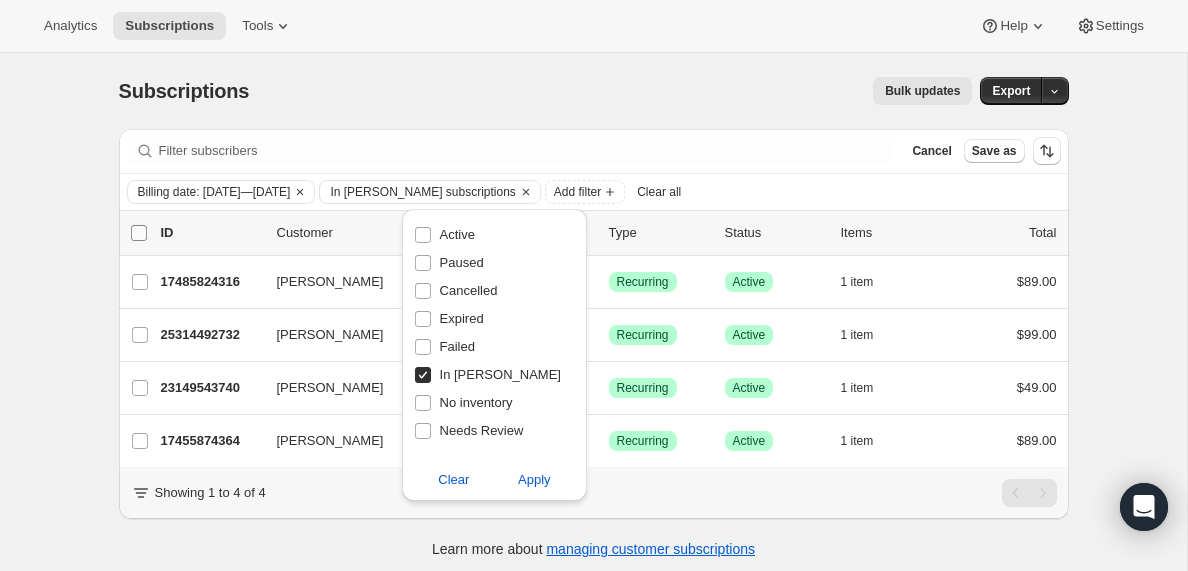 click on "0 selected" at bounding box center [139, 233] 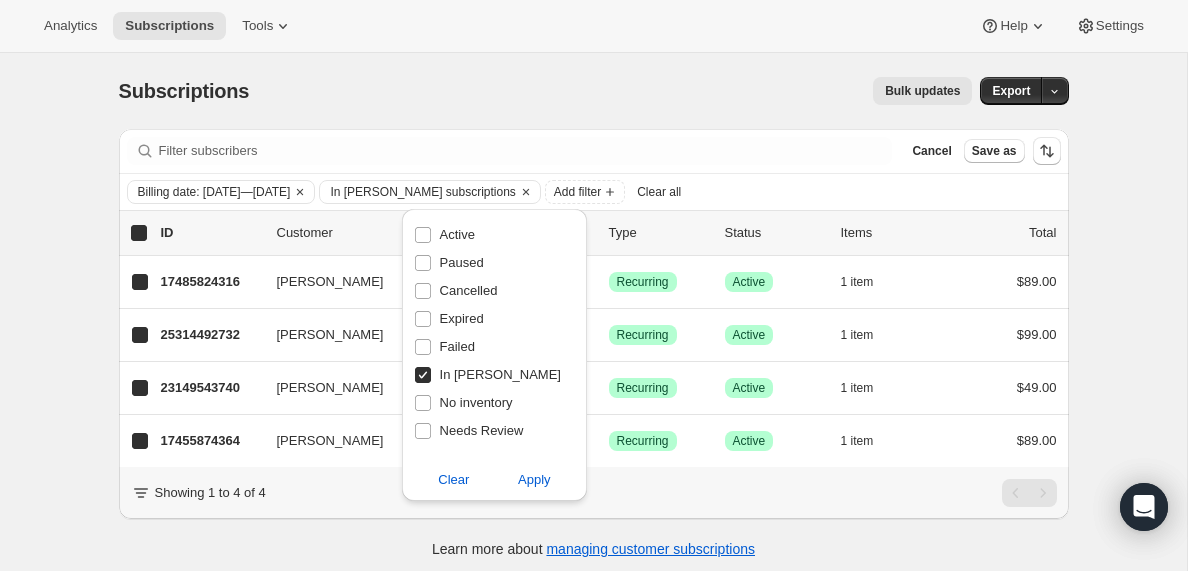 checkbox on "true" 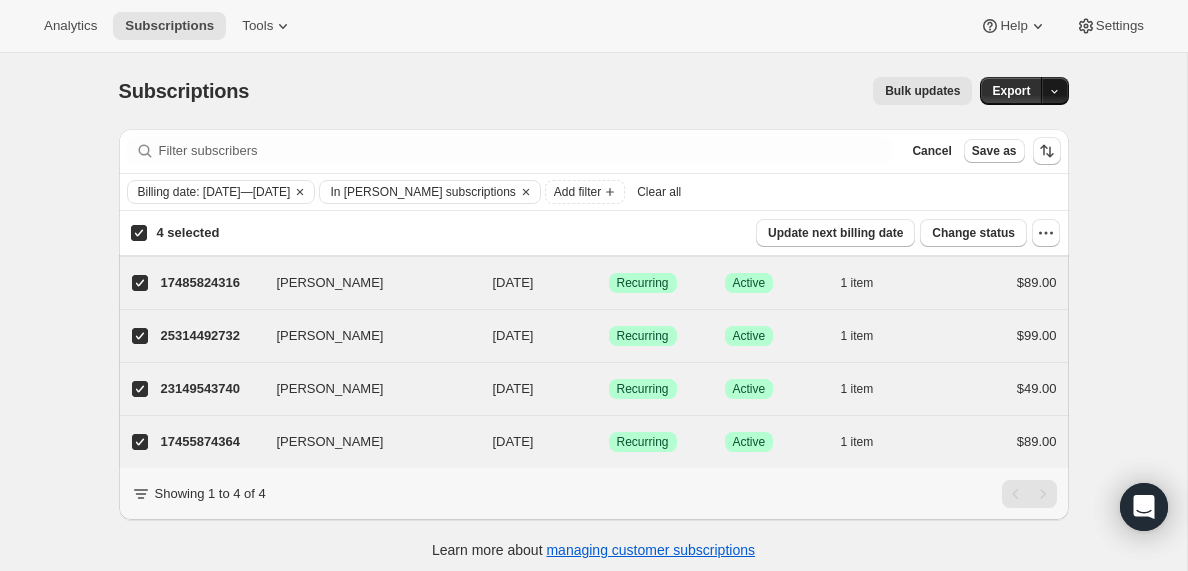 click 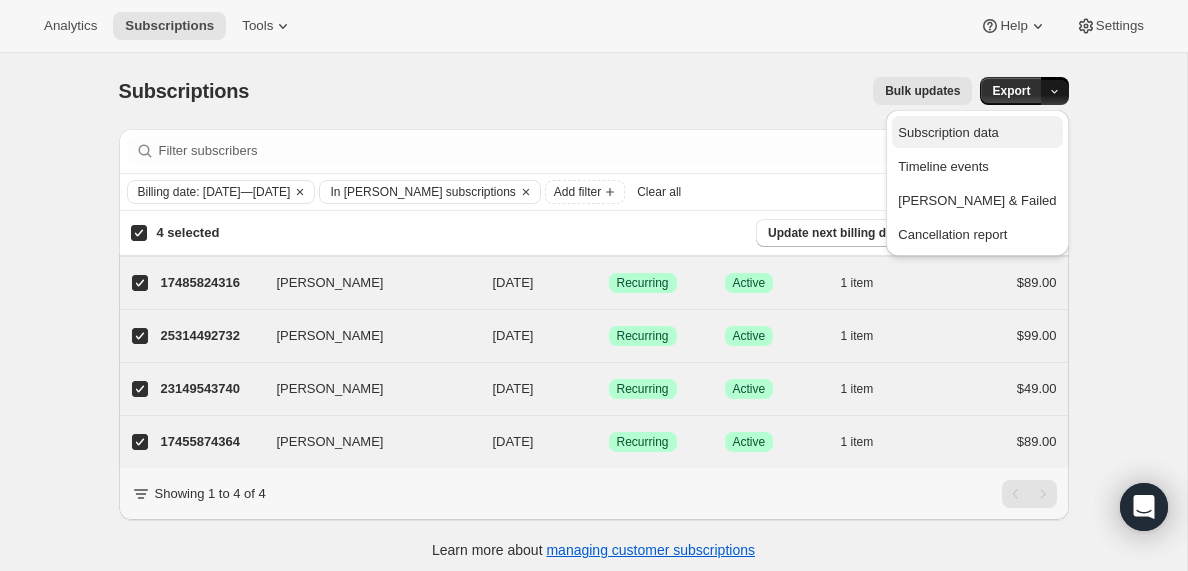 click on "Subscription data" at bounding box center (948, 132) 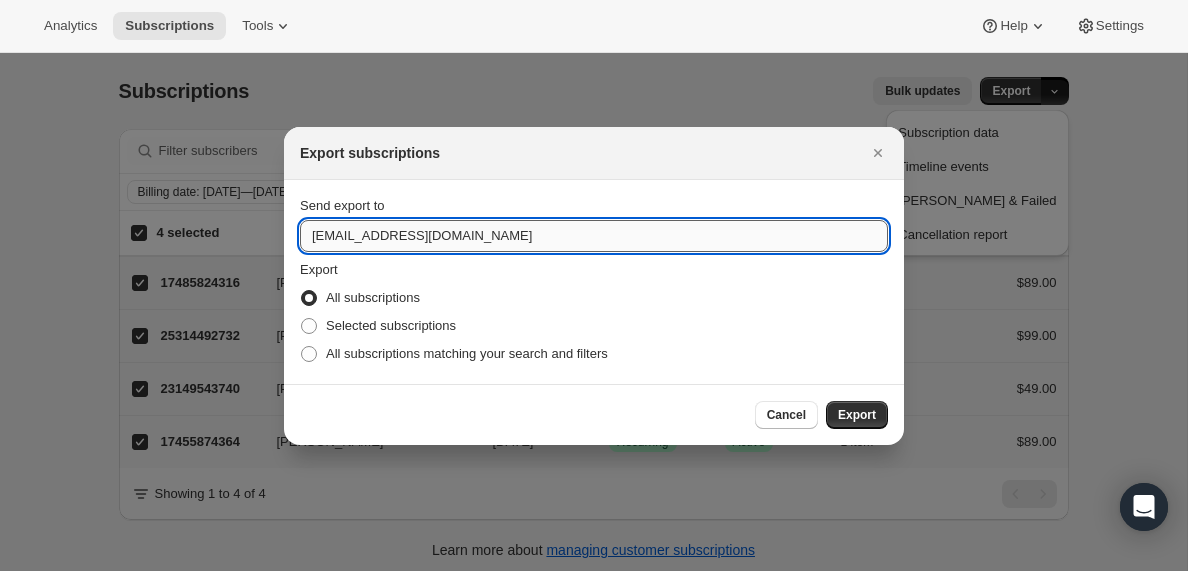 click on "[EMAIL_ADDRESS][DOMAIN_NAME]" at bounding box center [594, 236] 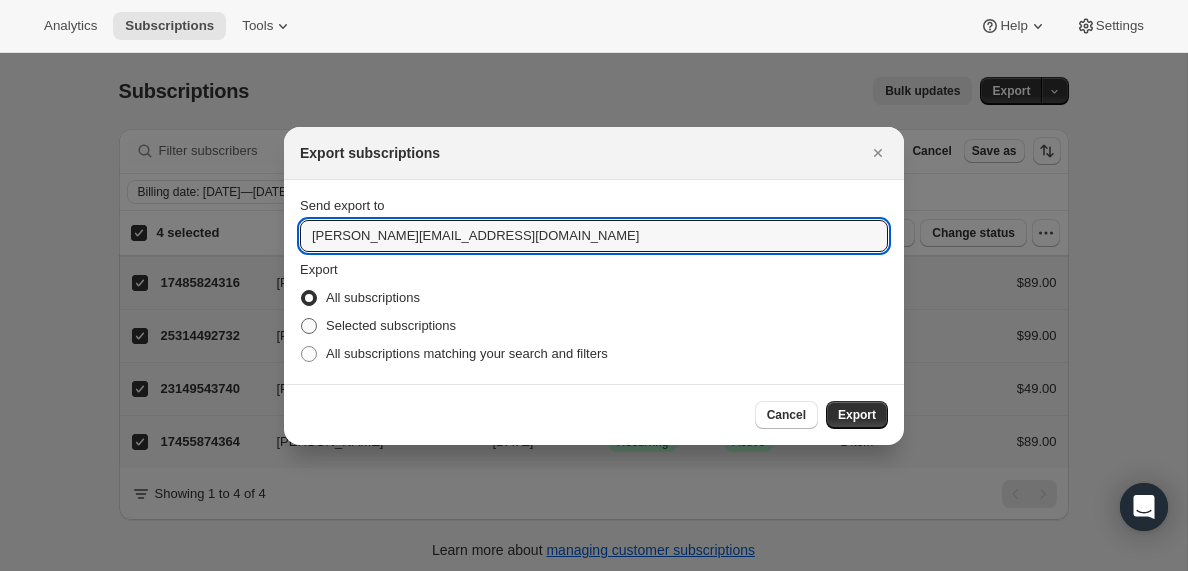 type on "[PERSON_NAME][EMAIL_ADDRESS][DOMAIN_NAME]" 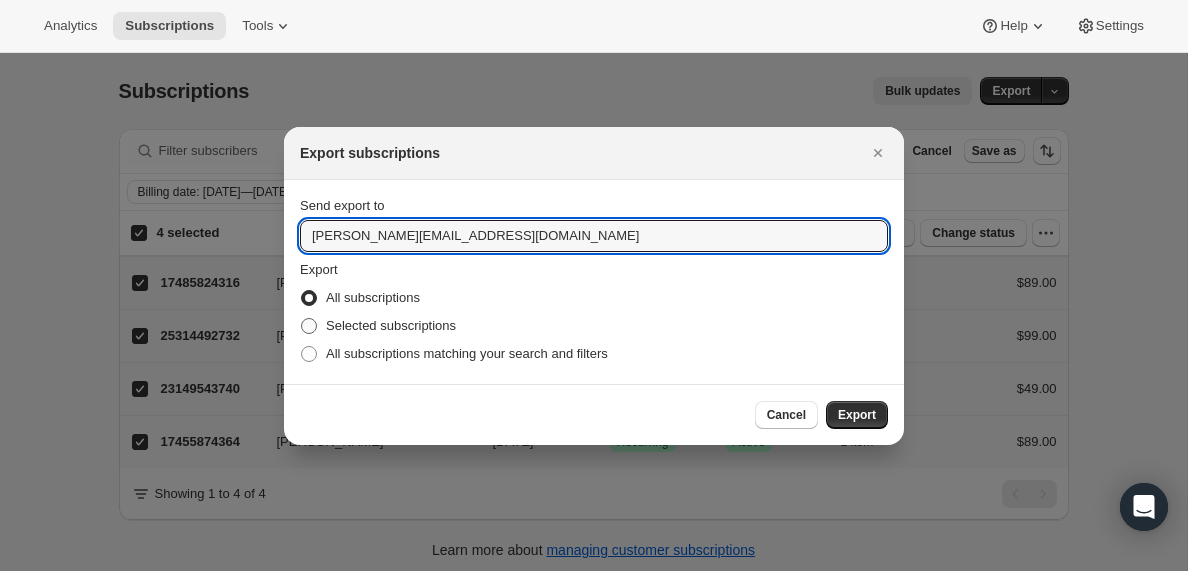 radio on "true" 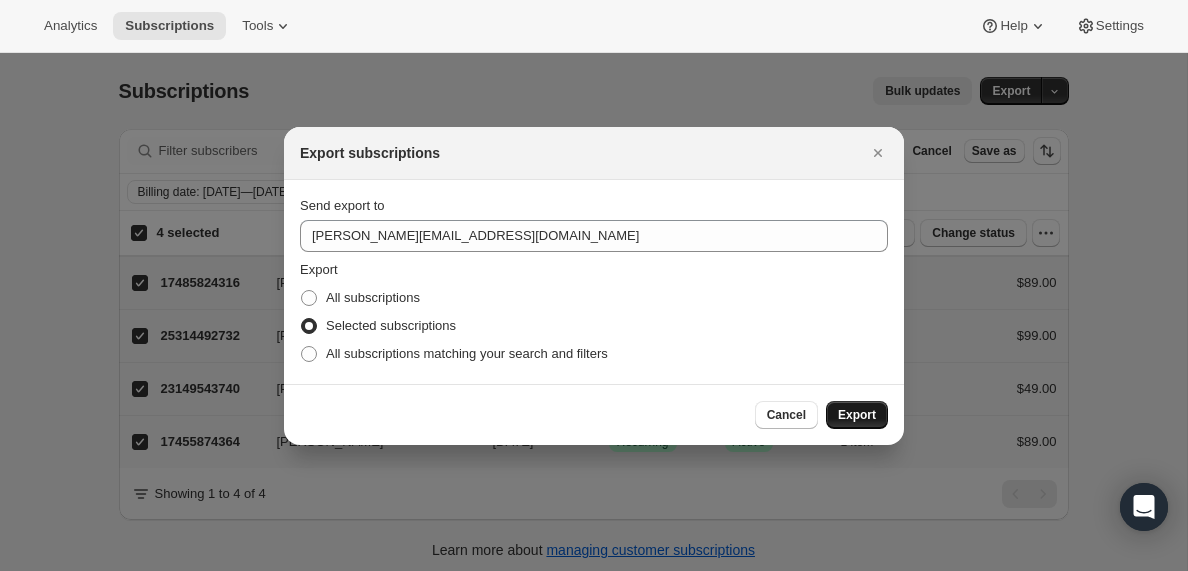 click on "Export" at bounding box center (857, 415) 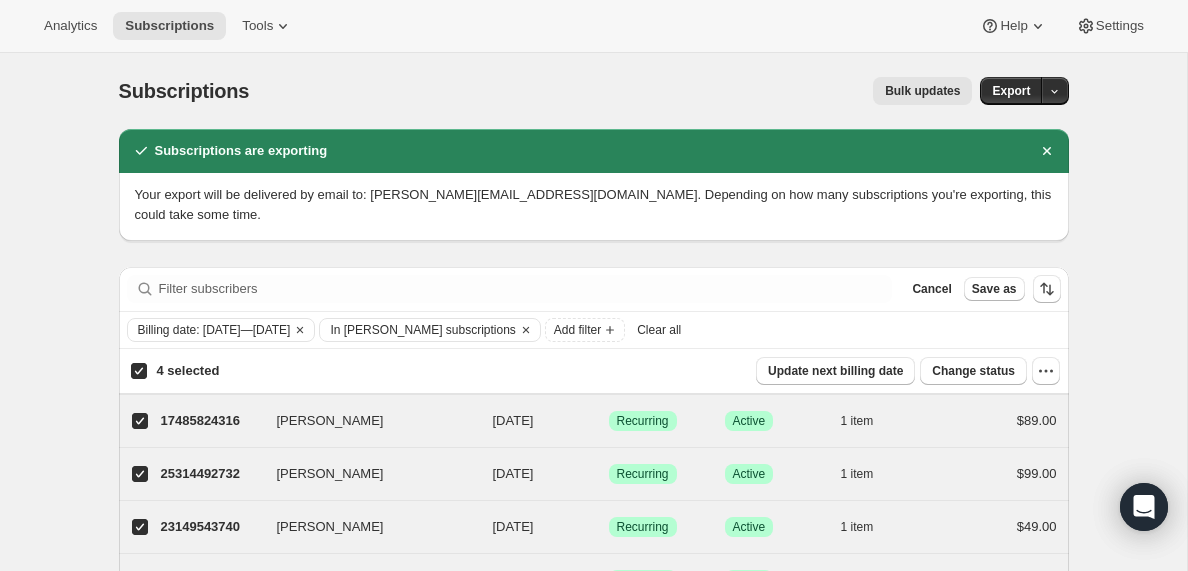 click on "Clear all" at bounding box center (659, 330) 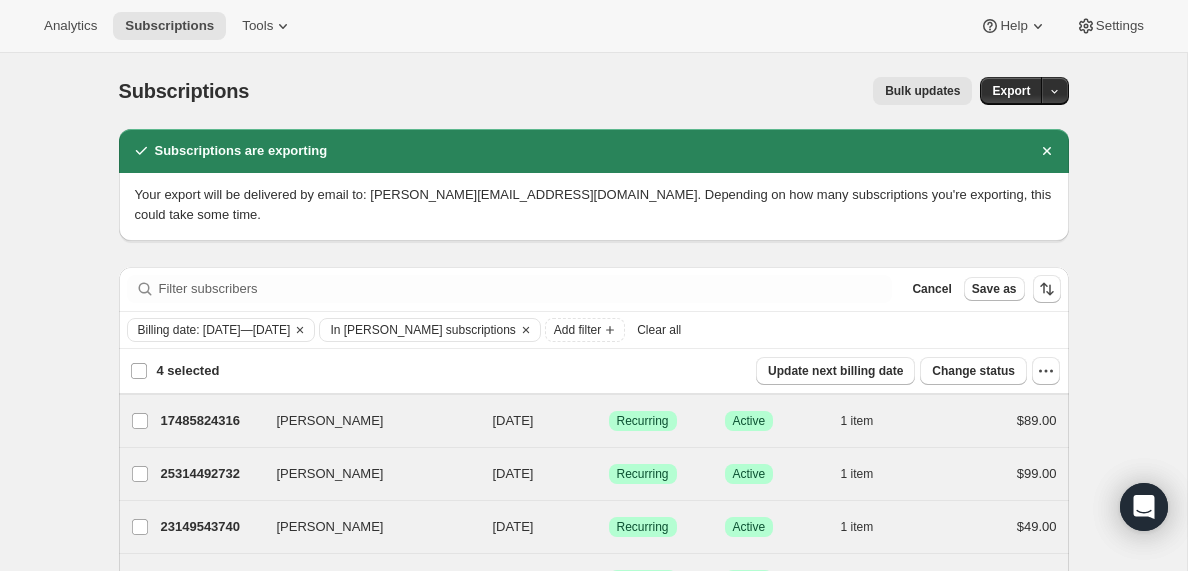 checkbox on "false" 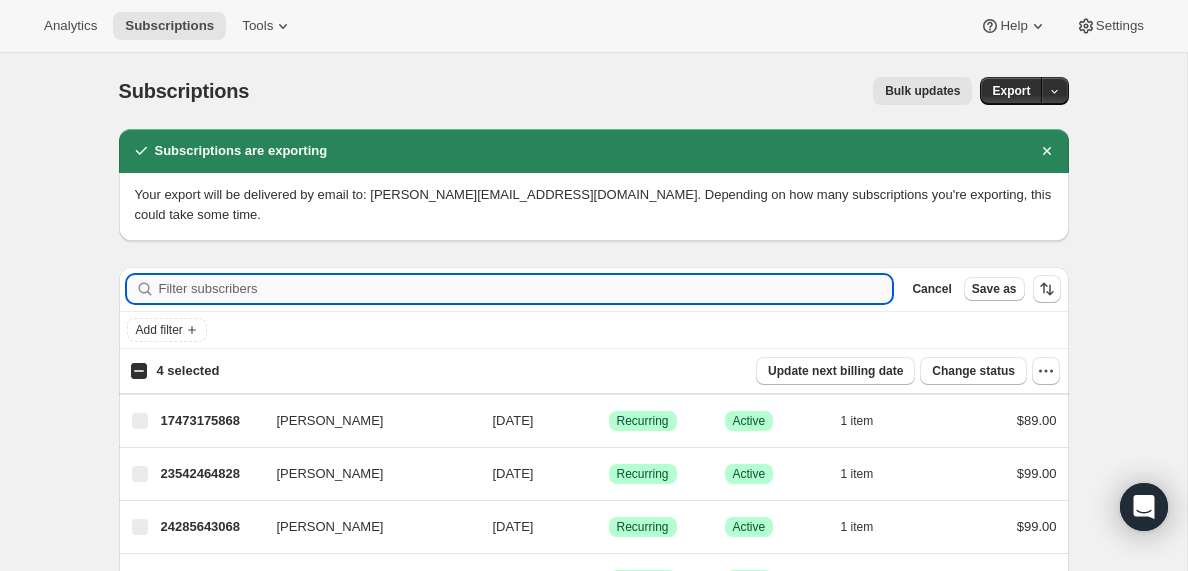 click on "Filter subscribers" at bounding box center (526, 289) 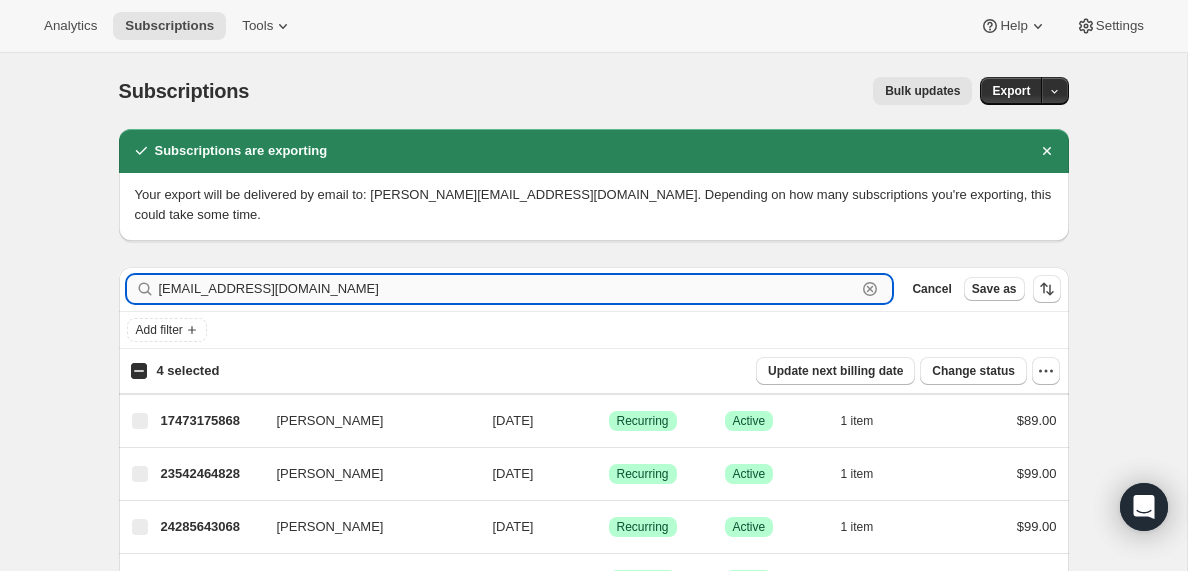 type on "[EMAIL_ADDRESS][DOMAIN_NAME]" 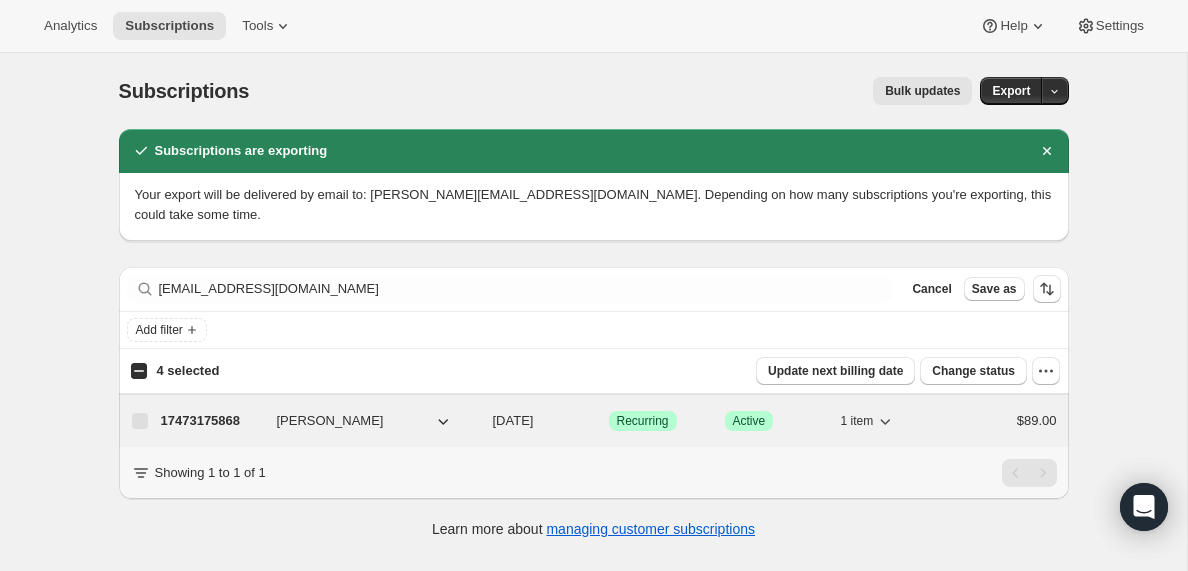 click on "17473175868" at bounding box center [211, 421] 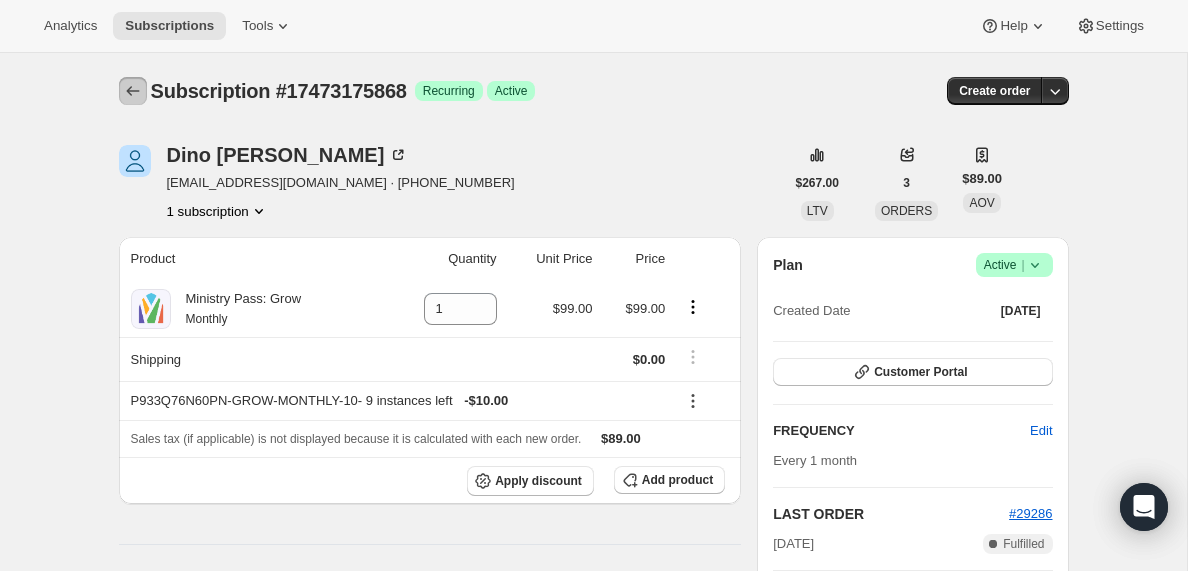click 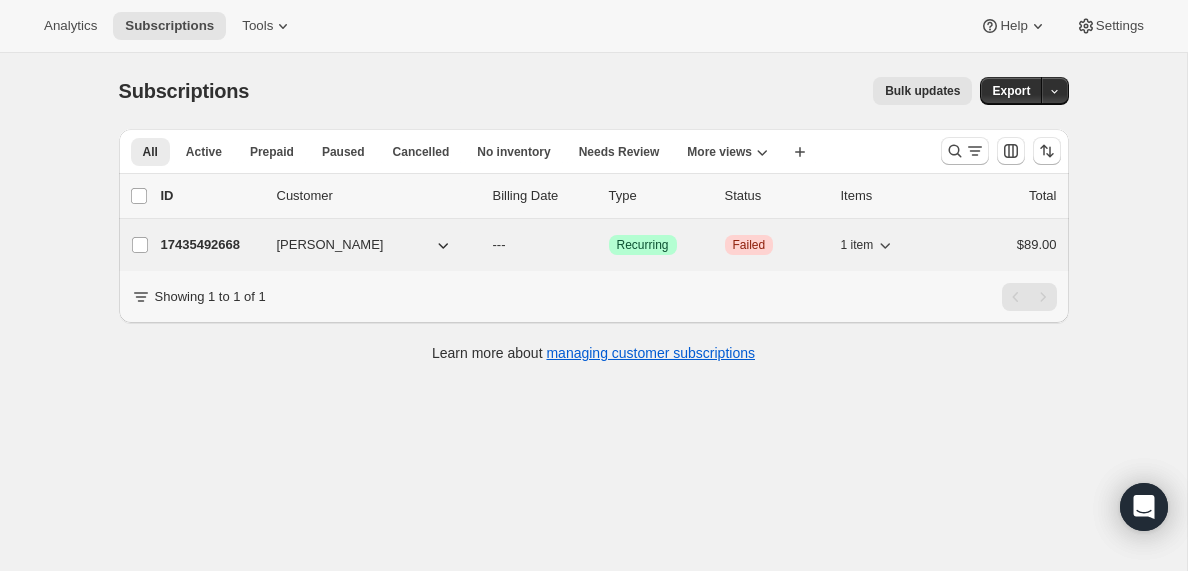 click on "17435492668" at bounding box center [211, 245] 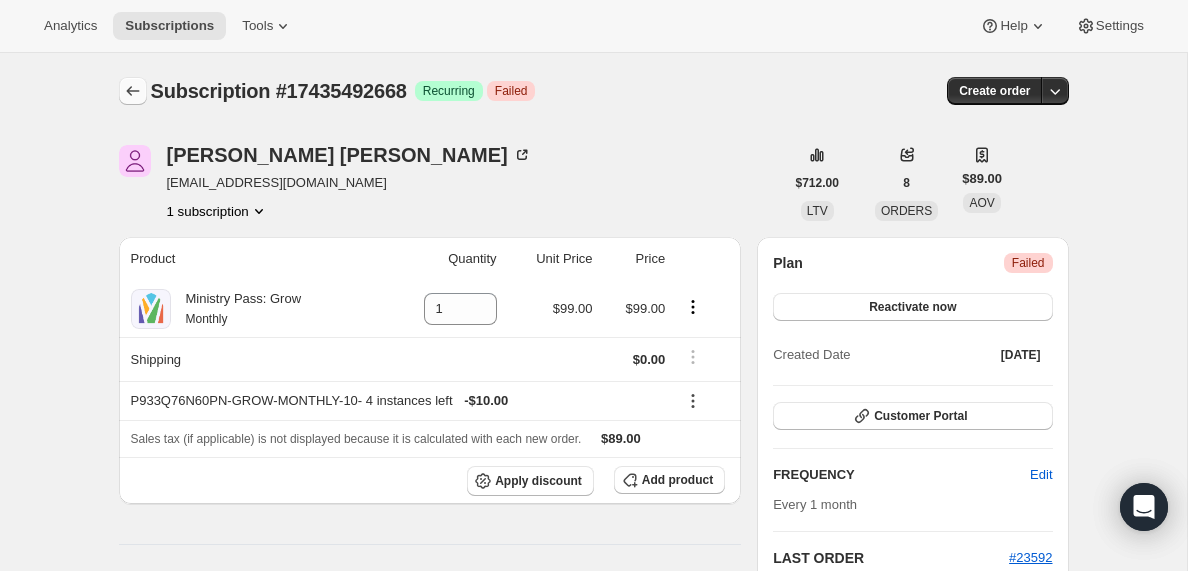 click 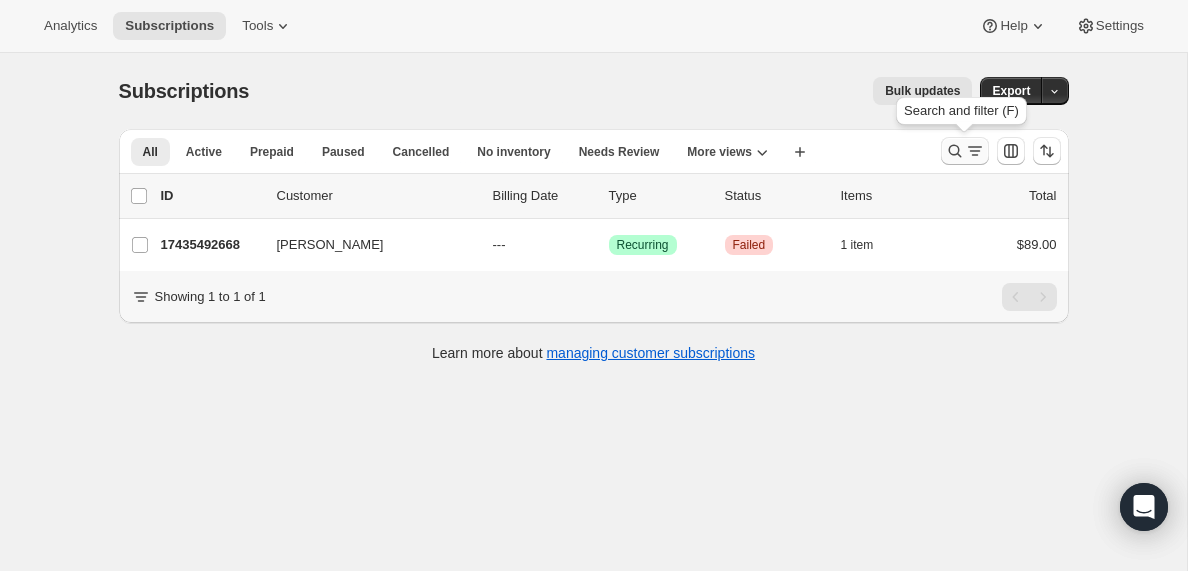 click 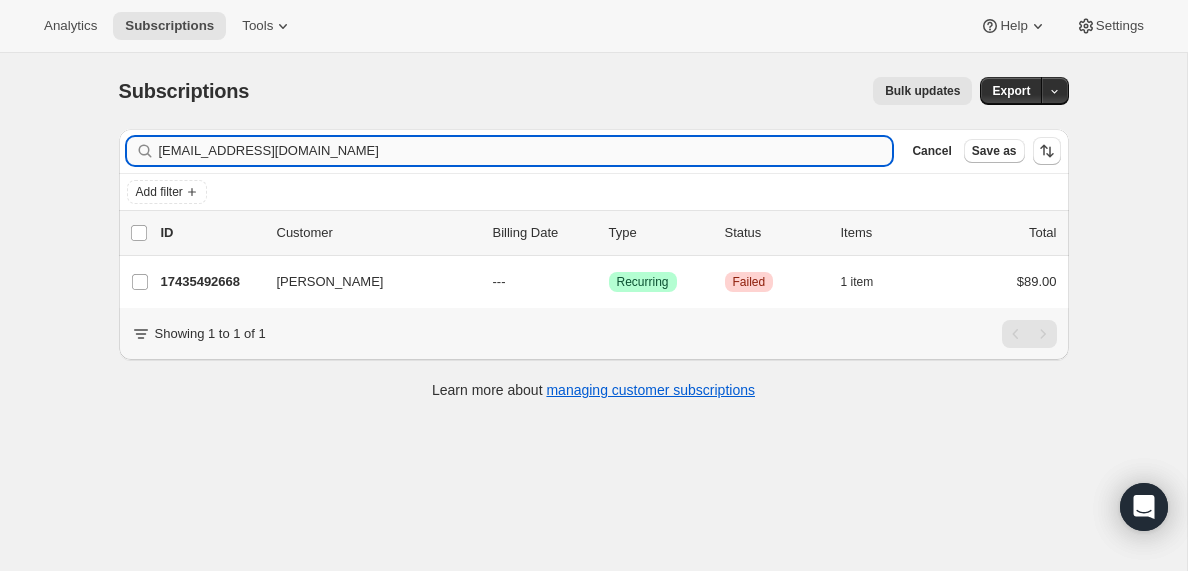 click on "[EMAIL_ADDRESS][DOMAIN_NAME]" at bounding box center (526, 151) 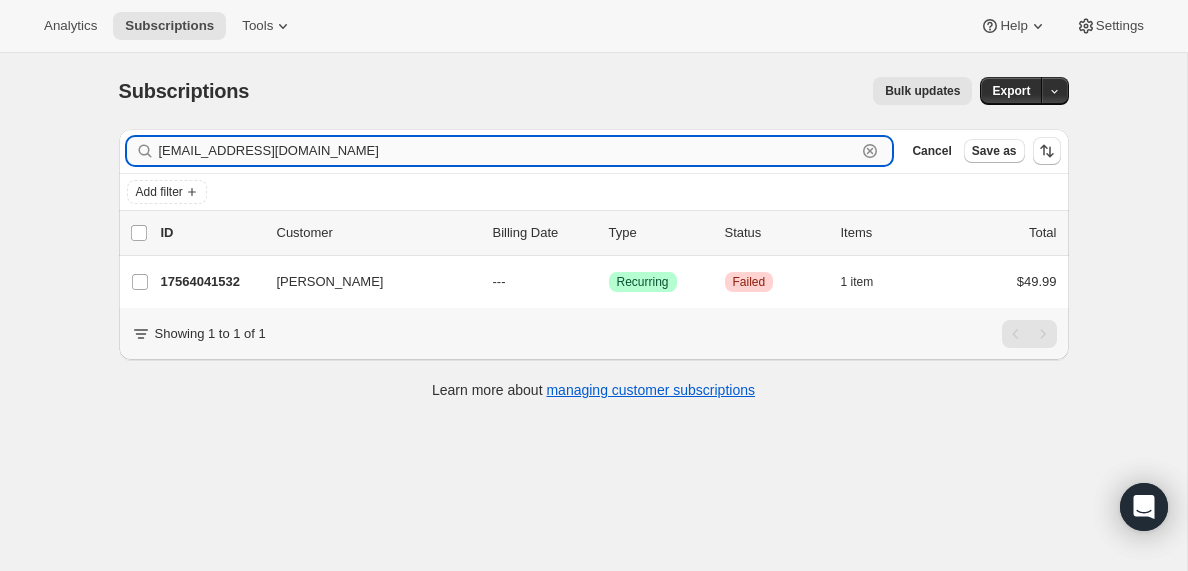 click on "[EMAIL_ADDRESS][DOMAIN_NAME]" at bounding box center (508, 151) 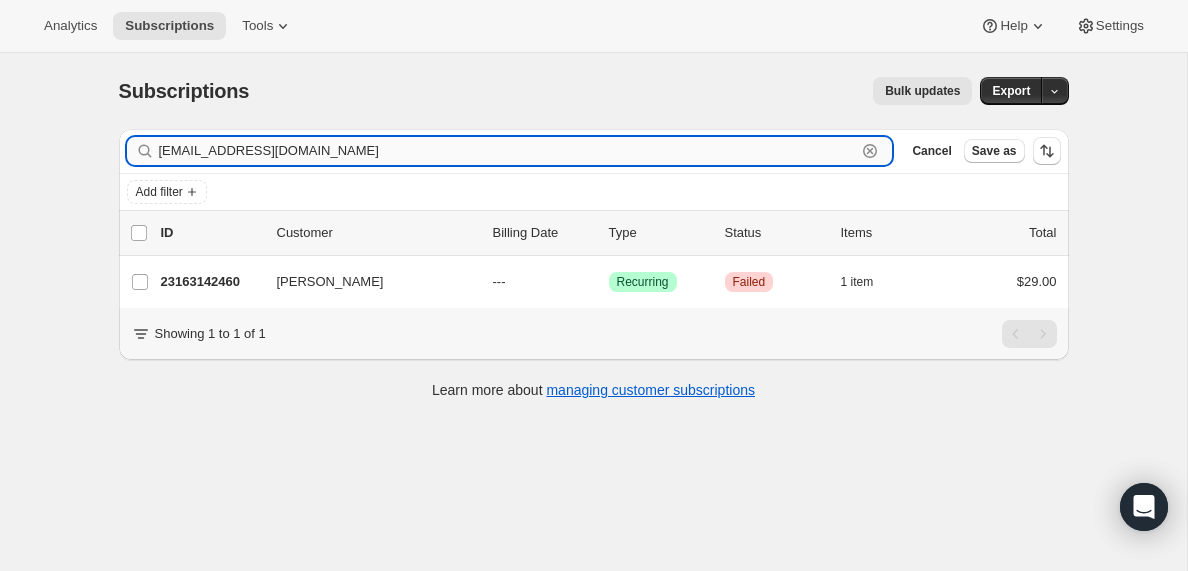 click on "[EMAIL_ADDRESS][DOMAIN_NAME]" at bounding box center [508, 151] 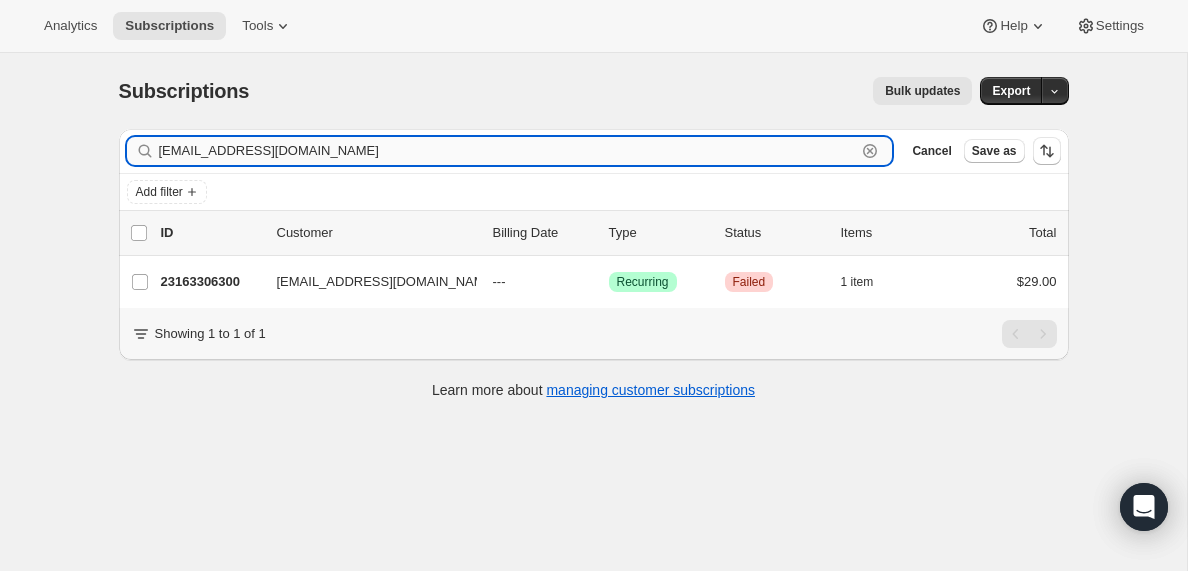 click on "[EMAIL_ADDRESS][DOMAIN_NAME]" at bounding box center (508, 151) 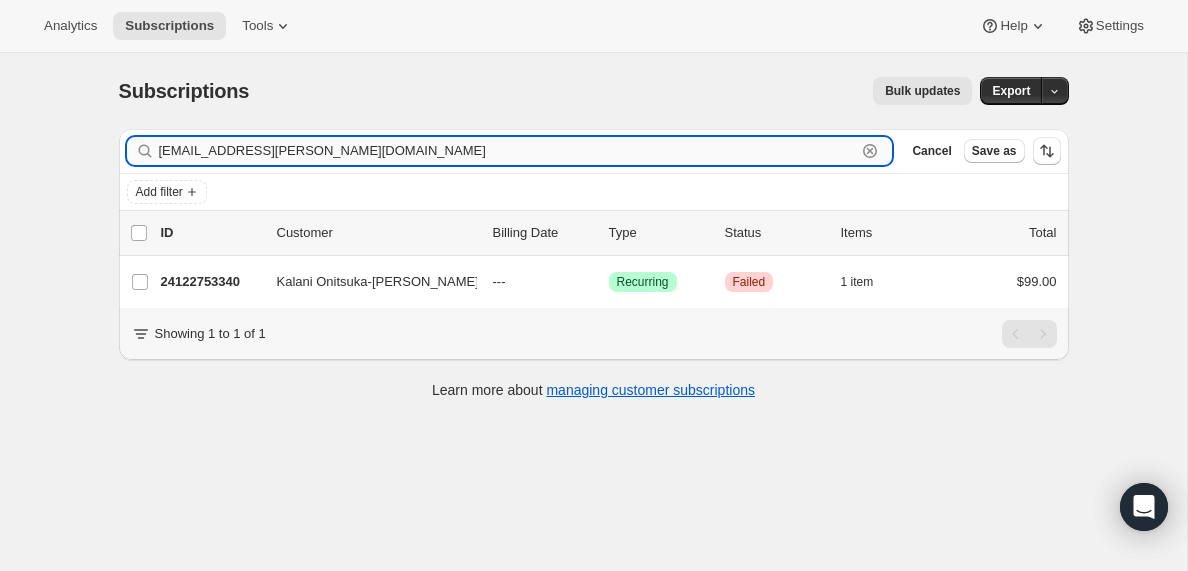 click on "[EMAIL_ADDRESS][PERSON_NAME][DOMAIN_NAME]" at bounding box center [508, 151] 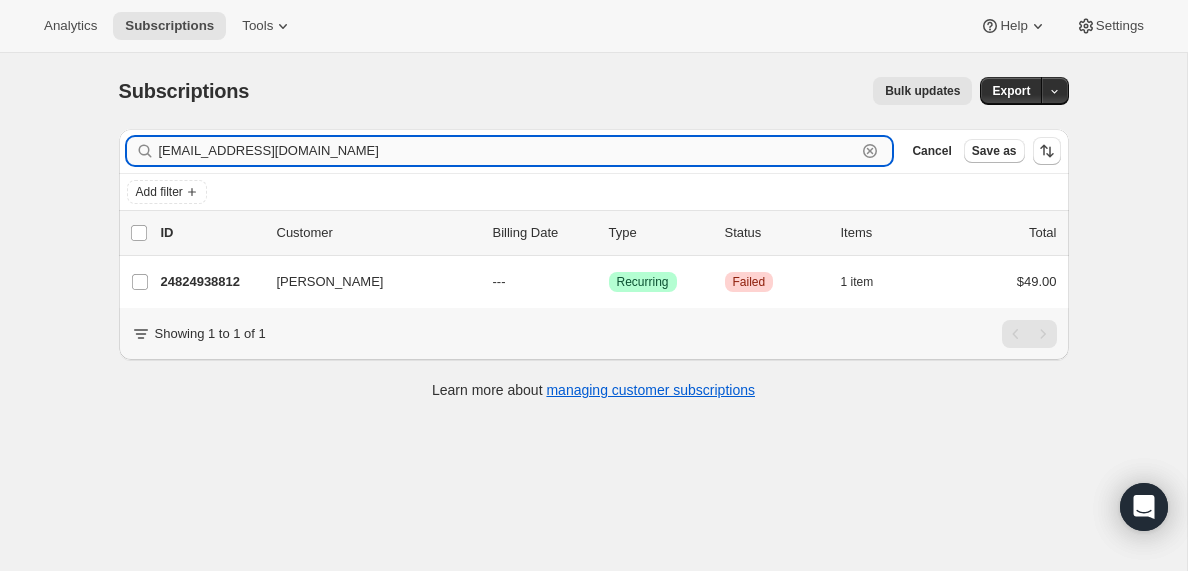 click on "[EMAIL_ADDRESS][DOMAIN_NAME]" at bounding box center (508, 151) 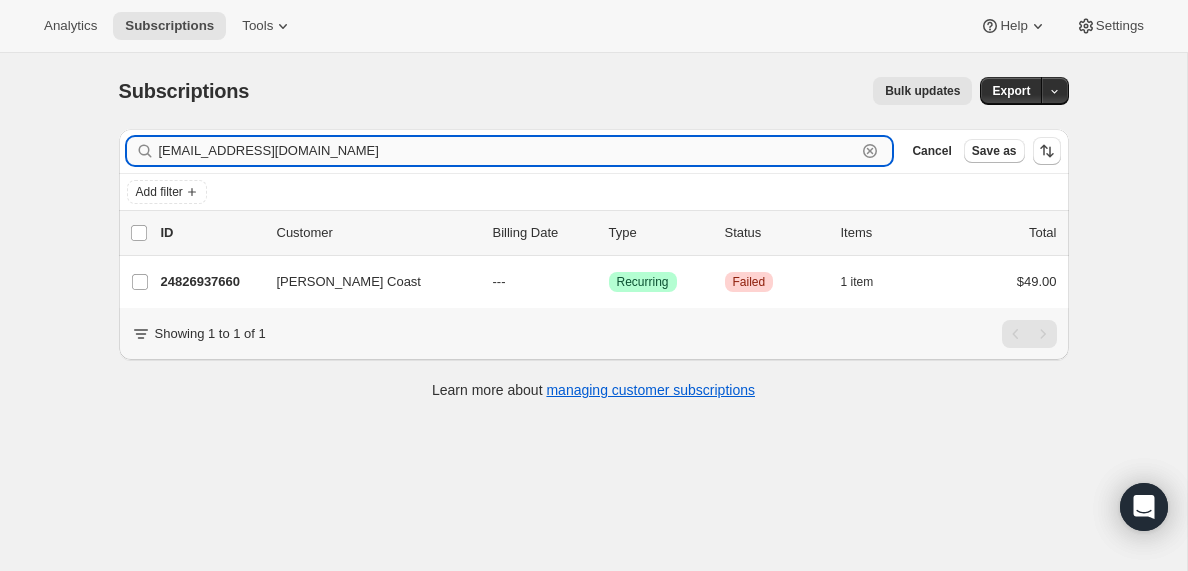 click on "[EMAIL_ADDRESS][DOMAIN_NAME]" at bounding box center [508, 151] 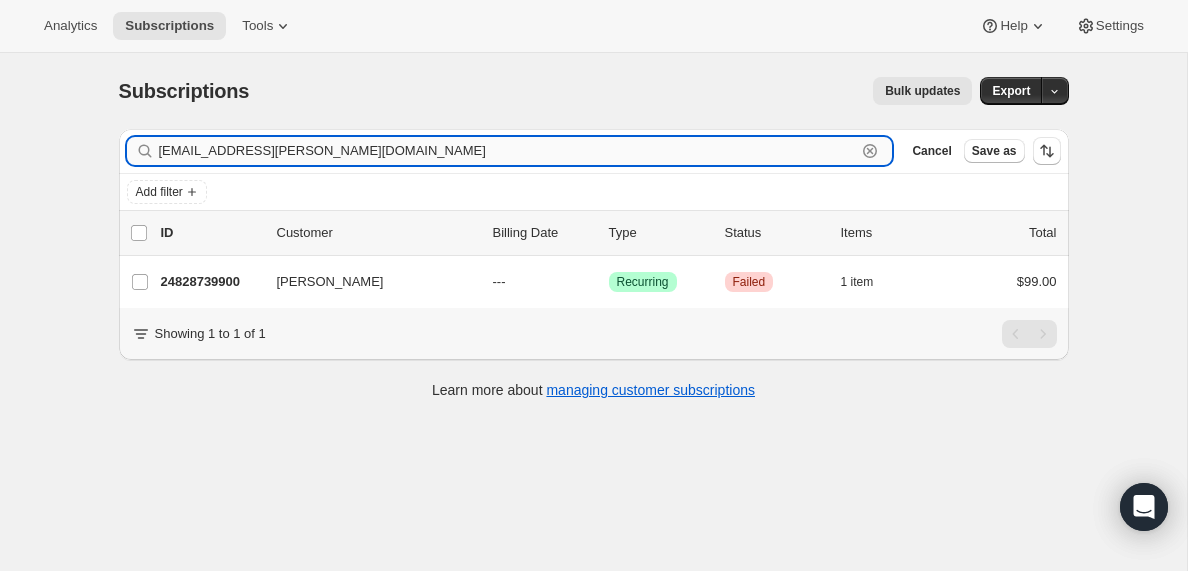click on "[EMAIL_ADDRESS][PERSON_NAME][DOMAIN_NAME]" at bounding box center [508, 151] 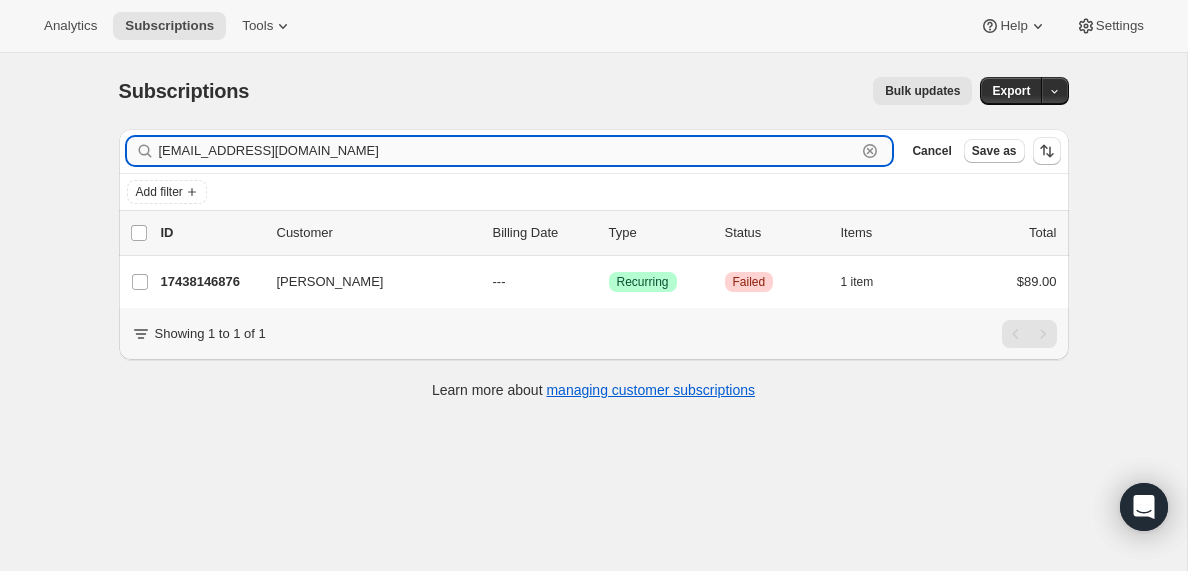 click on "[EMAIL_ADDRESS][DOMAIN_NAME]" at bounding box center (508, 151) 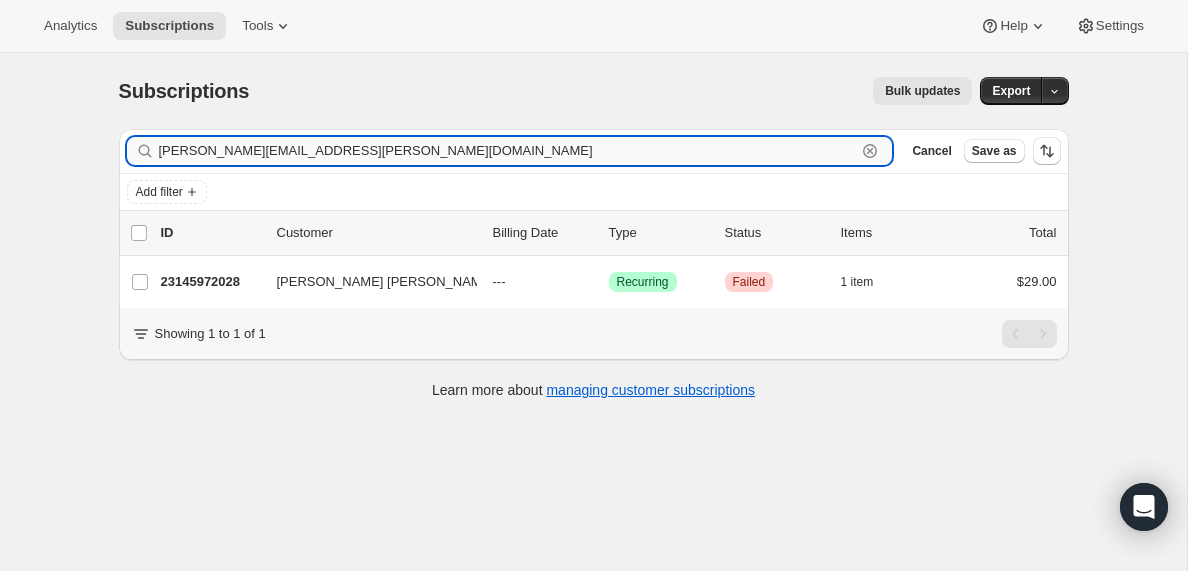 click on "[PERSON_NAME][EMAIL_ADDRESS][PERSON_NAME][DOMAIN_NAME]" at bounding box center (508, 151) 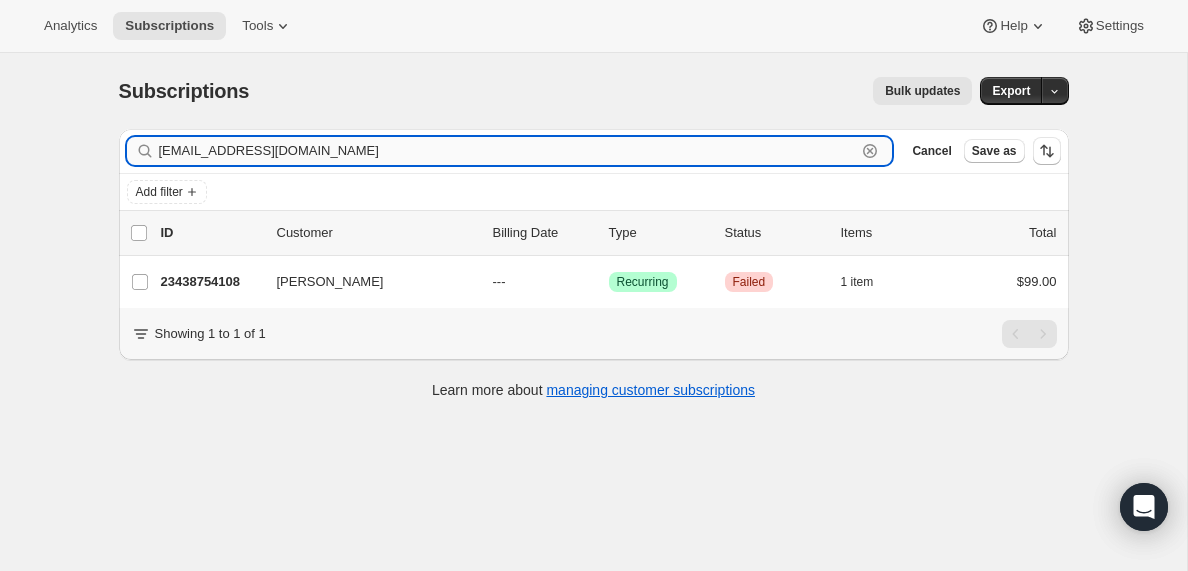 click on "[EMAIL_ADDRESS][DOMAIN_NAME]" at bounding box center (508, 151) 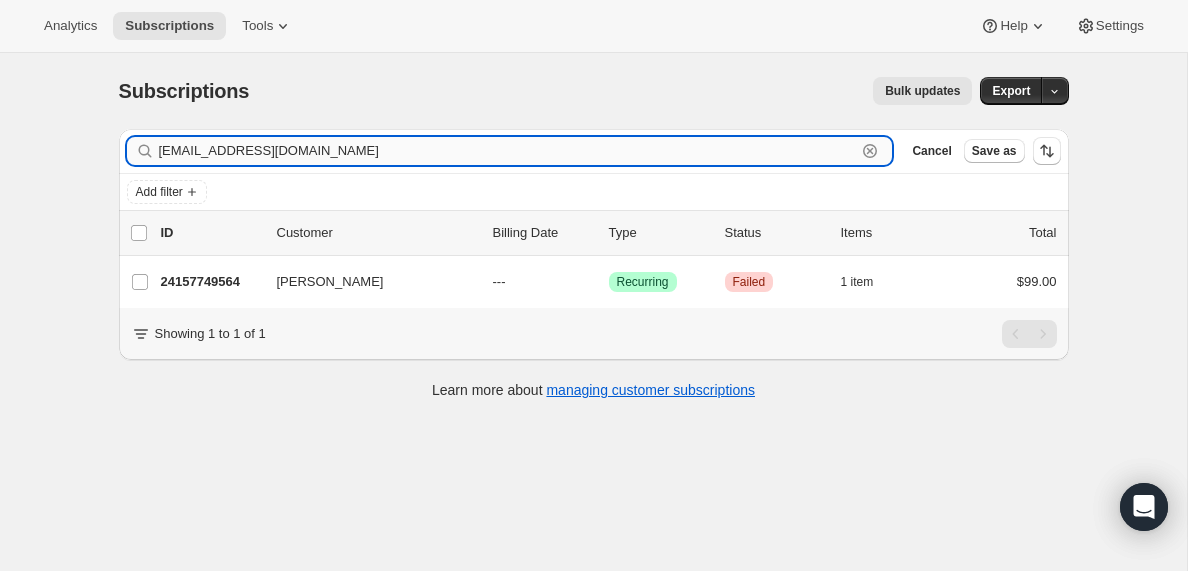 click on "[EMAIL_ADDRESS][DOMAIN_NAME]" at bounding box center [508, 151] 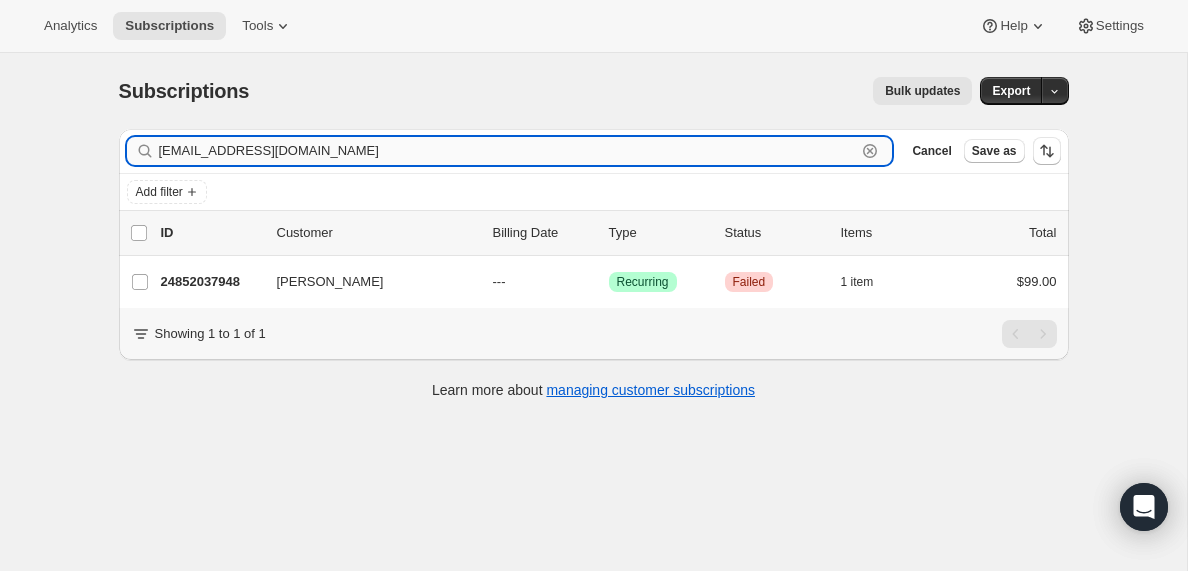 click on "[EMAIL_ADDRESS][DOMAIN_NAME]" at bounding box center [508, 151] 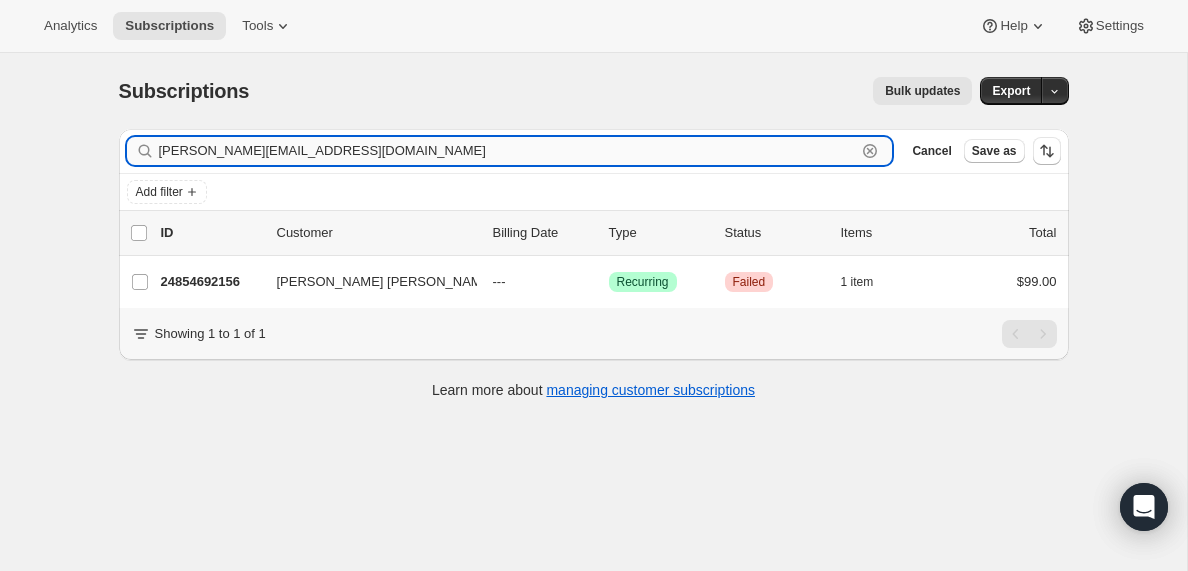 click on "[PERSON_NAME][EMAIL_ADDRESS][DOMAIN_NAME]" at bounding box center (508, 151) 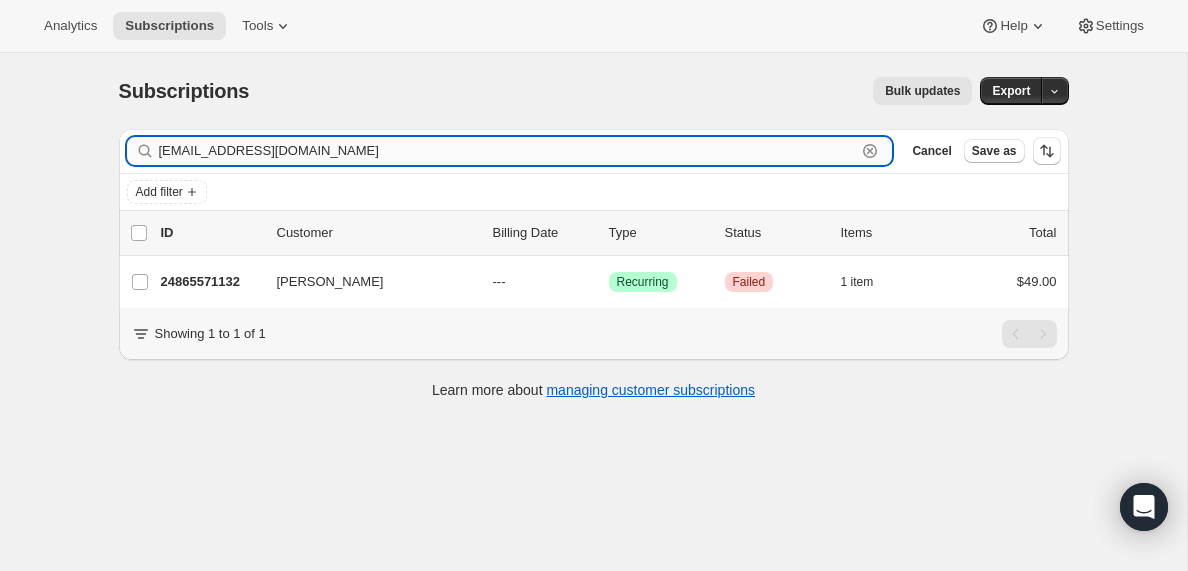 click on "[EMAIL_ADDRESS][DOMAIN_NAME]" at bounding box center [508, 151] 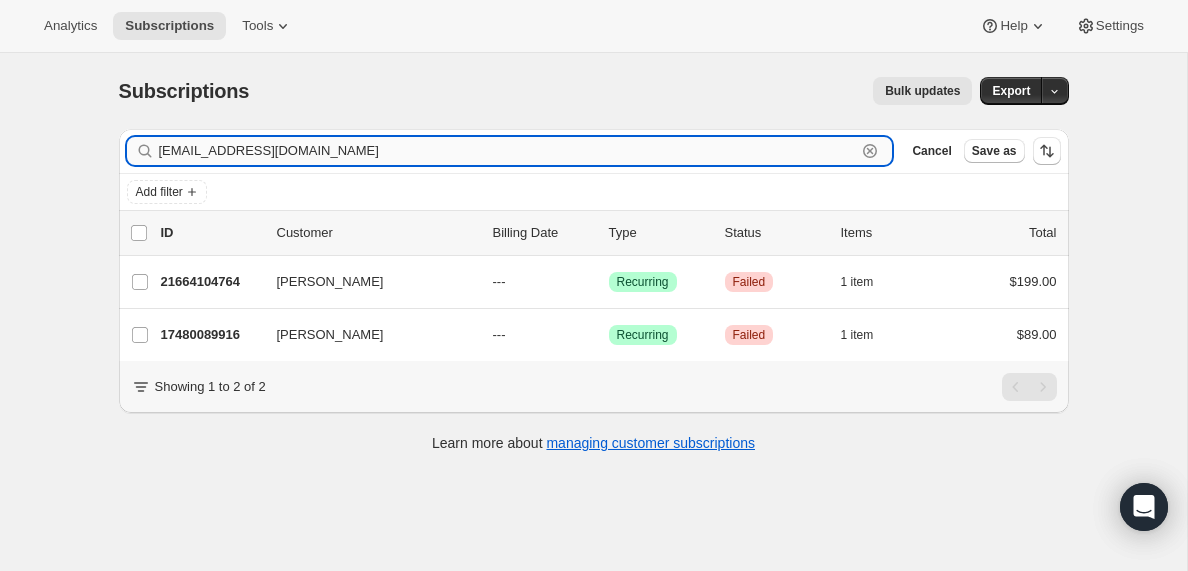 click on "[EMAIL_ADDRESS][DOMAIN_NAME]" at bounding box center (508, 151) 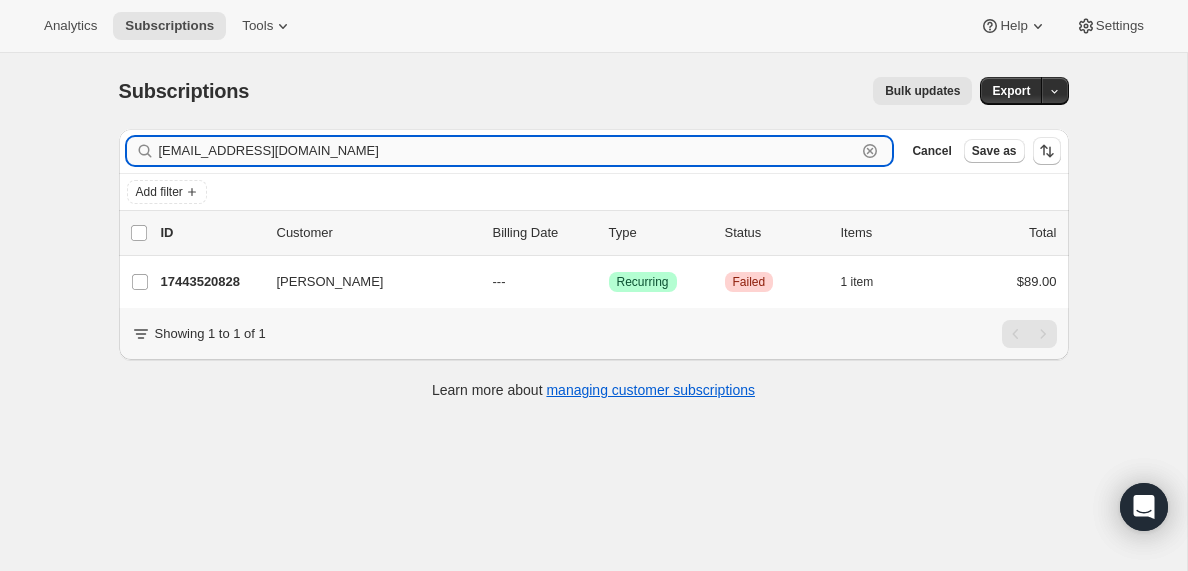 click on "[EMAIL_ADDRESS][DOMAIN_NAME]" at bounding box center [508, 151] 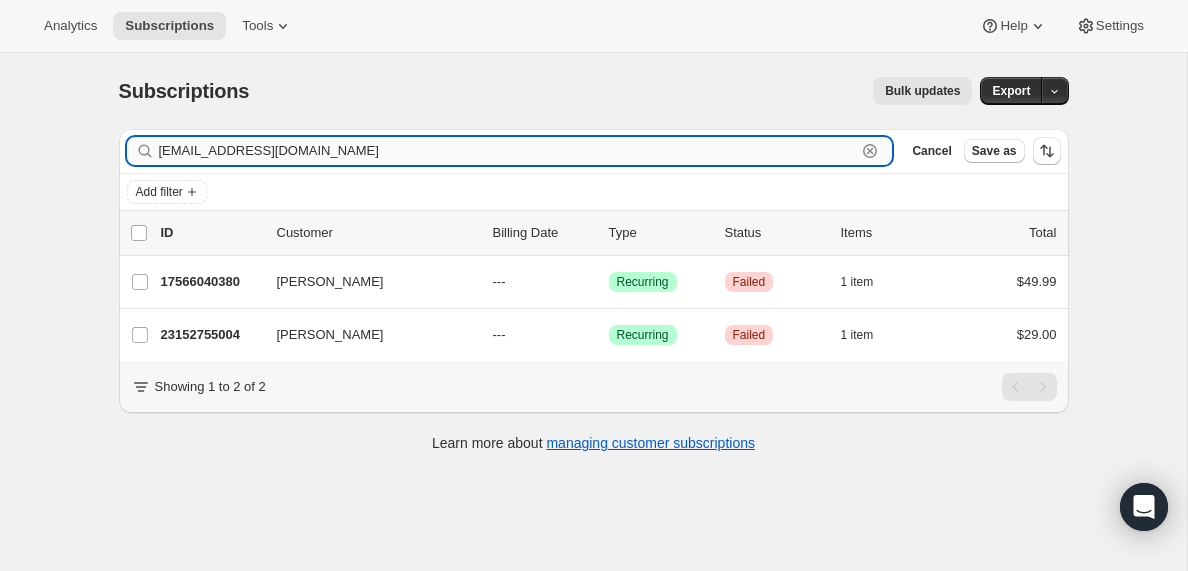 click on "[EMAIL_ADDRESS][DOMAIN_NAME]" at bounding box center (508, 151) 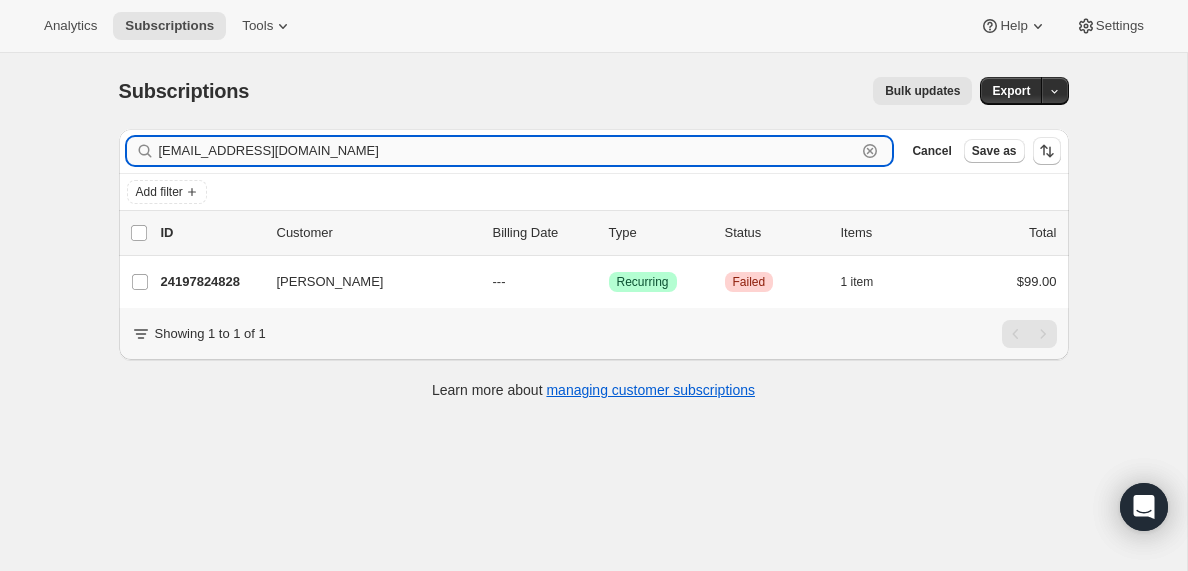 click on "[EMAIL_ADDRESS][DOMAIN_NAME]" at bounding box center [508, 151] 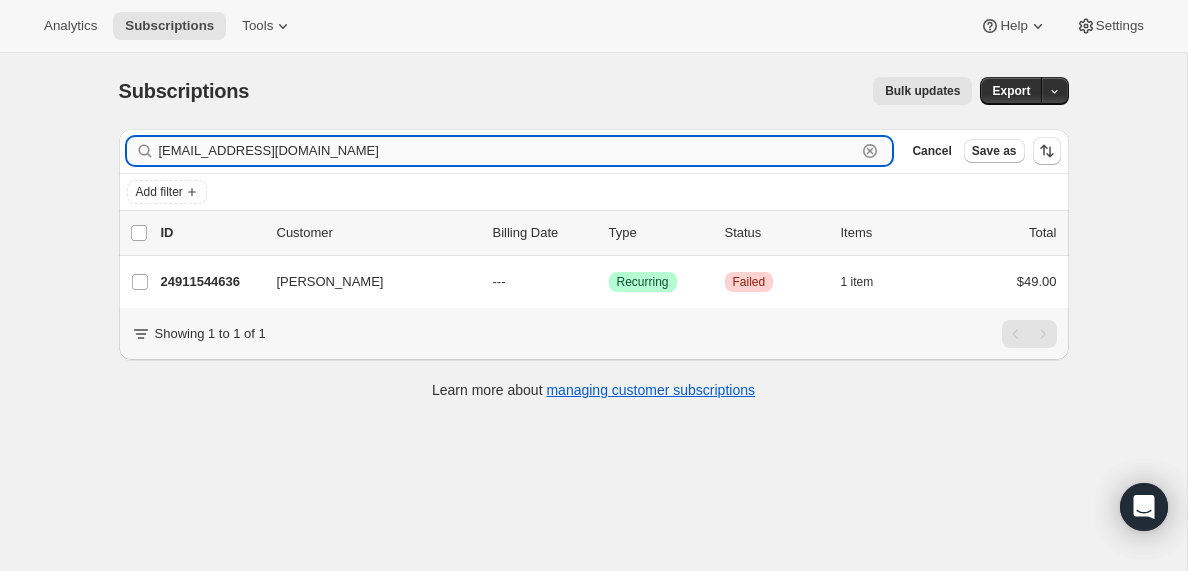 click on "[EMAIL_ADDRESS][DOMAIN_NAME]" at bounding box center (508, 151) 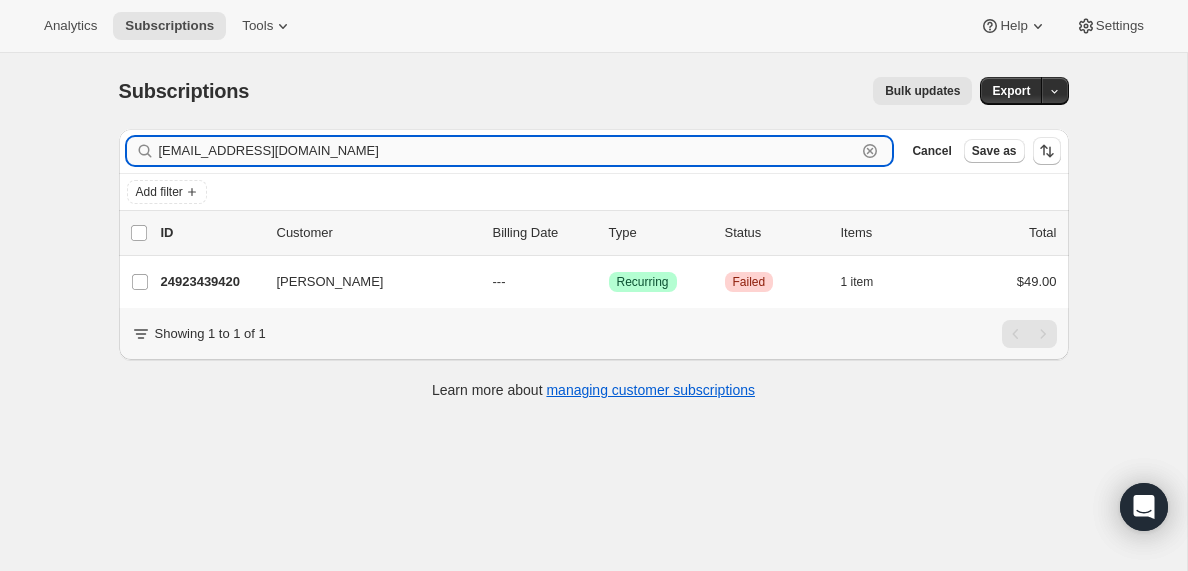 click on "[EMAIL_ADDRESS][DOMAIN_NAME]" at bounding box center [508, 151] 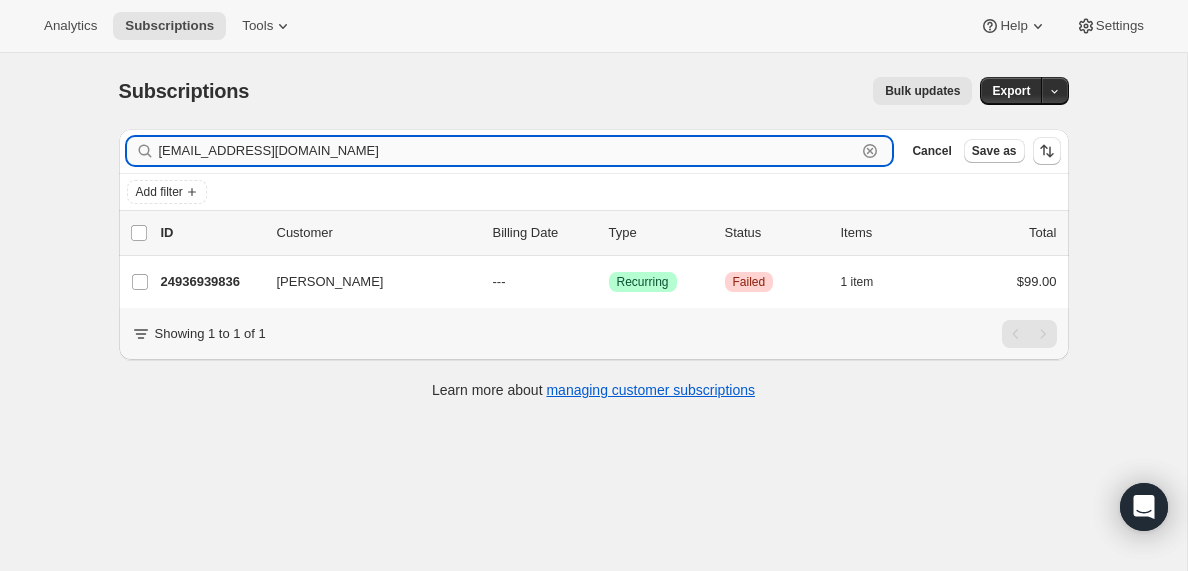 click on "[EMAIL_ADDRESS][DOMAIN_NAME]" at bounding box center [508, 151] 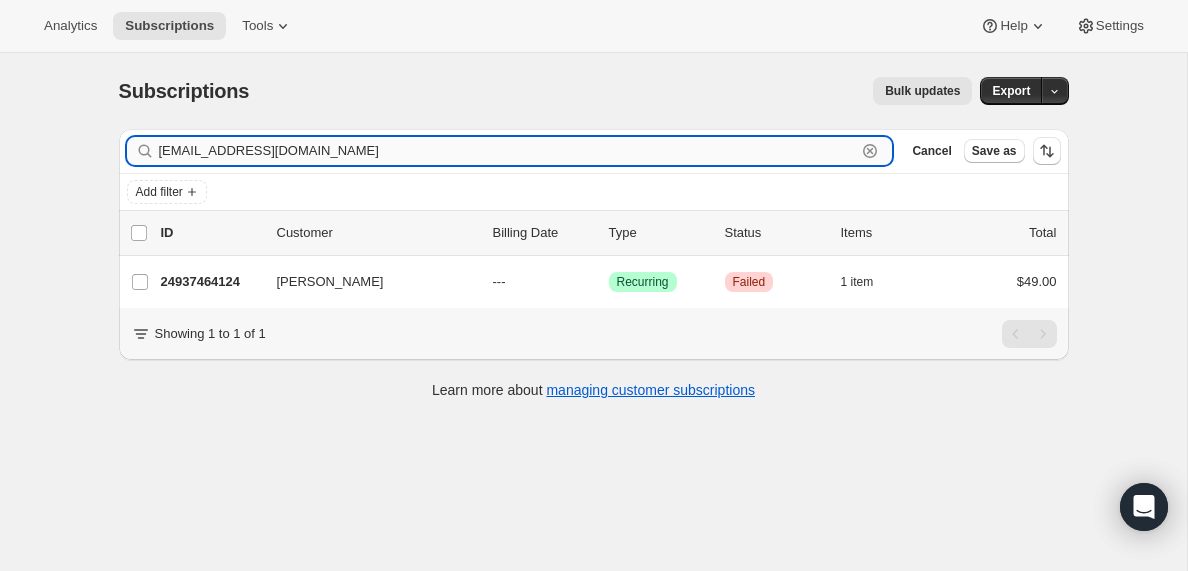 click on "[EMAIL_ADDRESS][DOMAIN_NAME]" at bounding box center [508, 151] 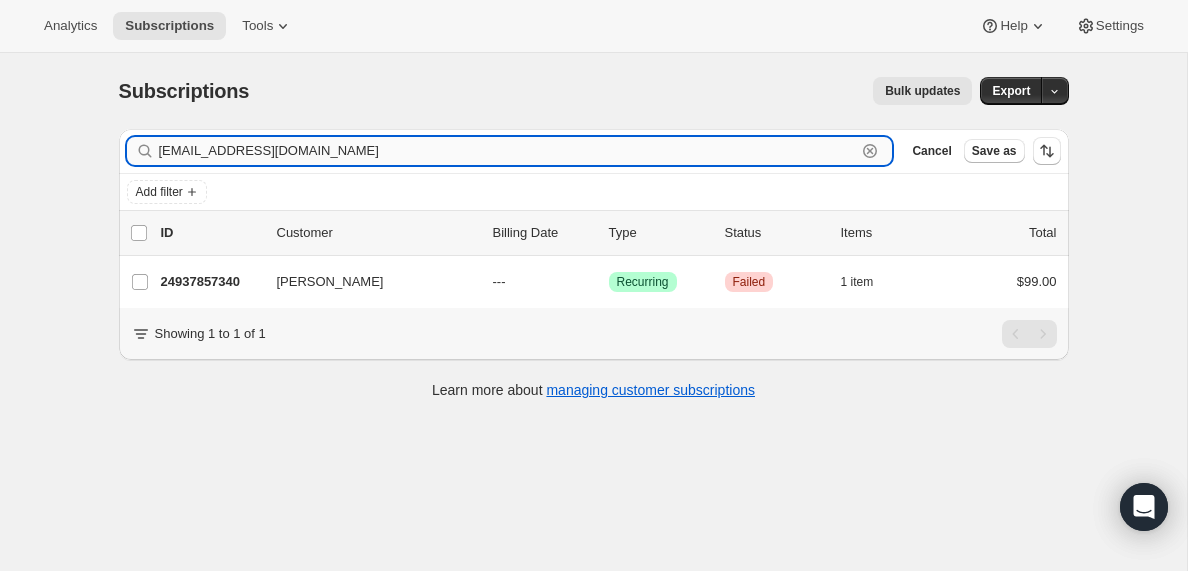 click on "[EMAIL_ADDRESS][DOMAIN_NAME]" at bounding box center (508, 151) 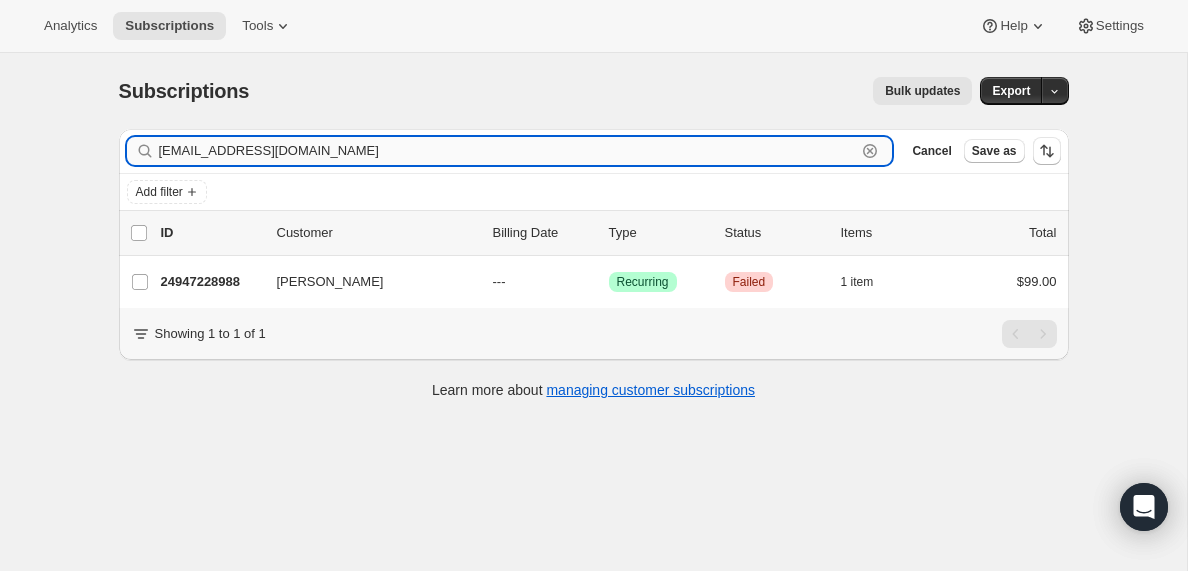 click on "[EMAIL_ADDRESS][DOMAIN_NAME]" at bounding box center (508, 151) 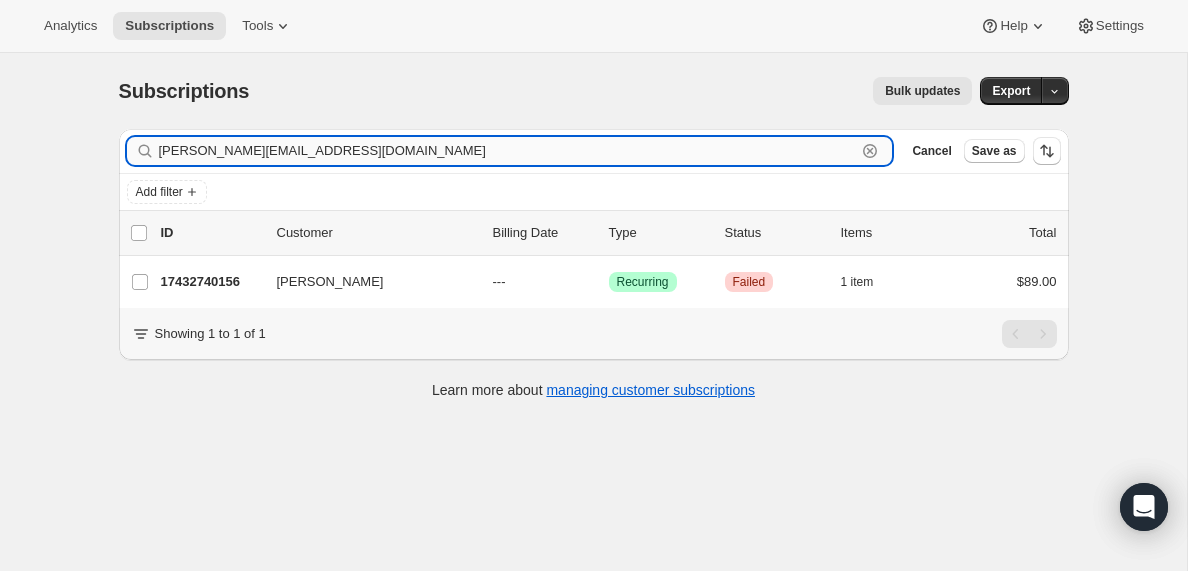 click on "[PERSON_NAME][EMAIL_ADDRESS][DOMAIN_NAME]" at bounding box center (508, 151) 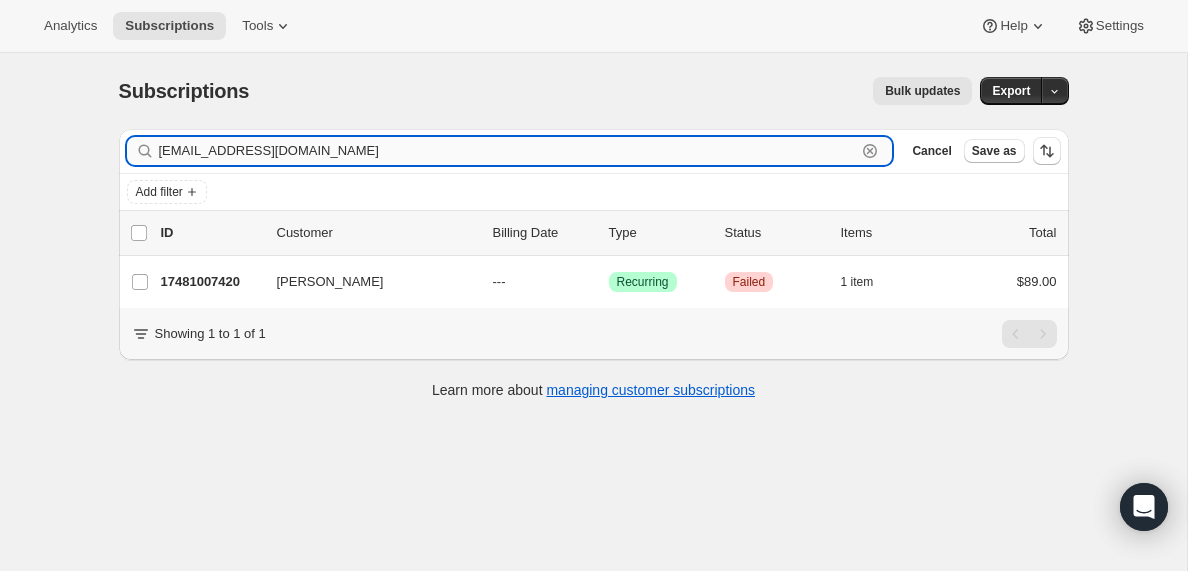 click on "[EMAIL_ADDRESS][DOMAIN_NAME]" at bounding box center [508, 151] 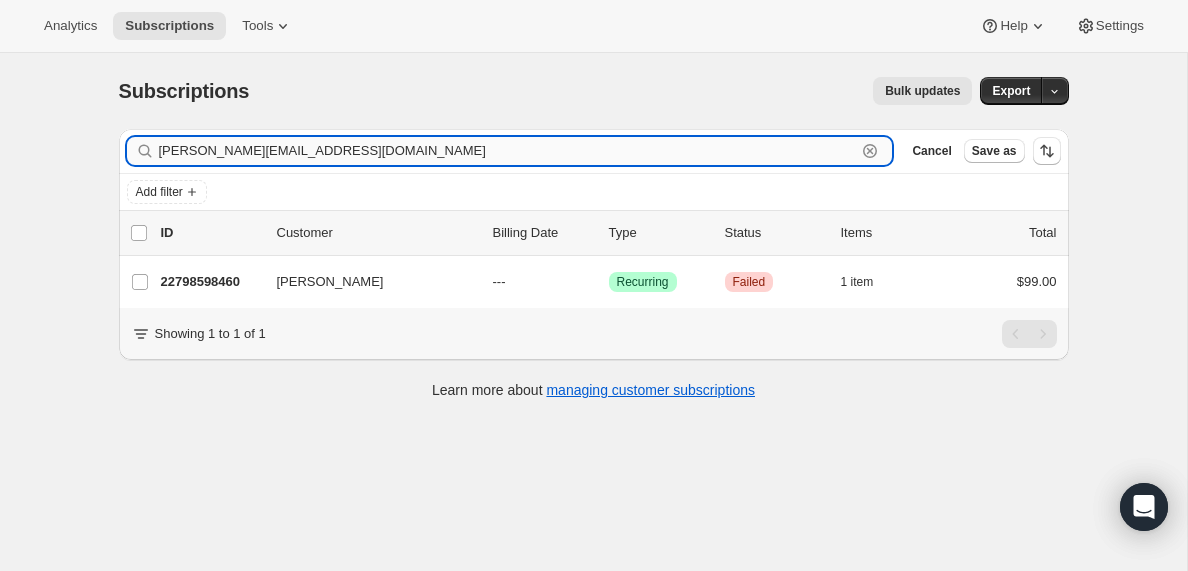 click on "[PERSON_NAME][EMAIL_ADDRESS][DOMAIN_NAME]" at bounding box center (508, 151) 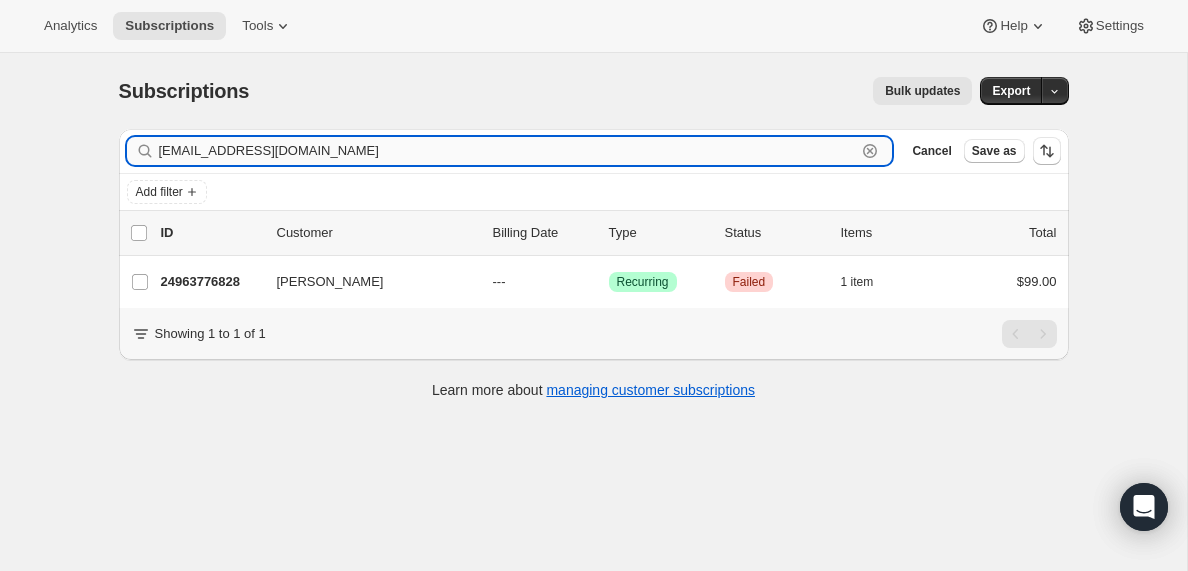 click on "[EMAIL_ADDRESS][DOMAIN_NAME]" at bounding box center [508, 151] 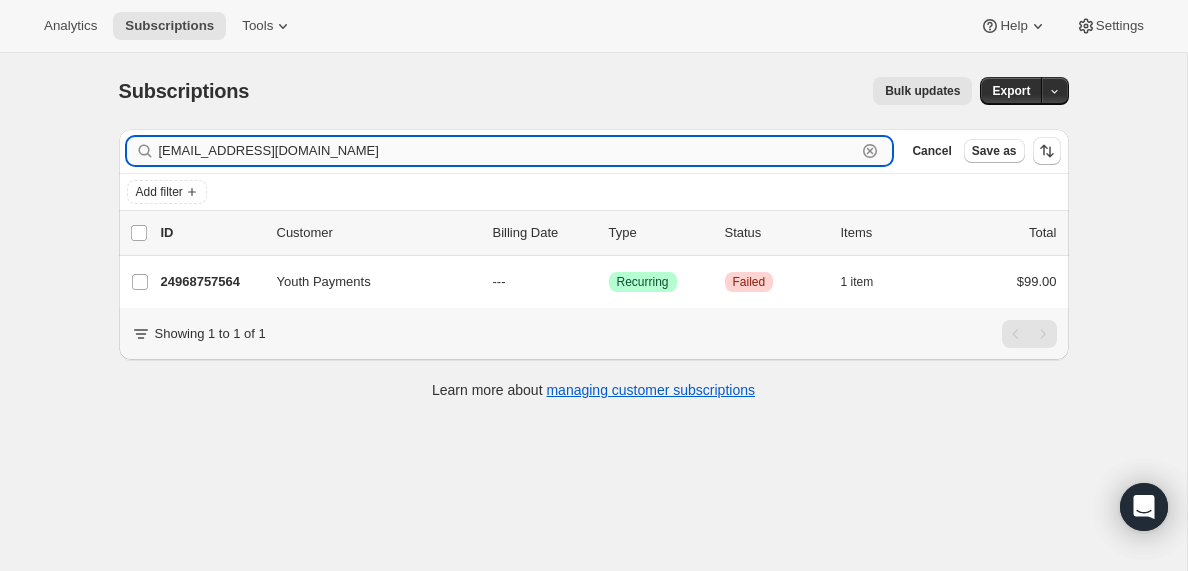 click on "[EMAIL_ADDRESS][DOMAIN_NAME]" at bounding box center [508, 151] 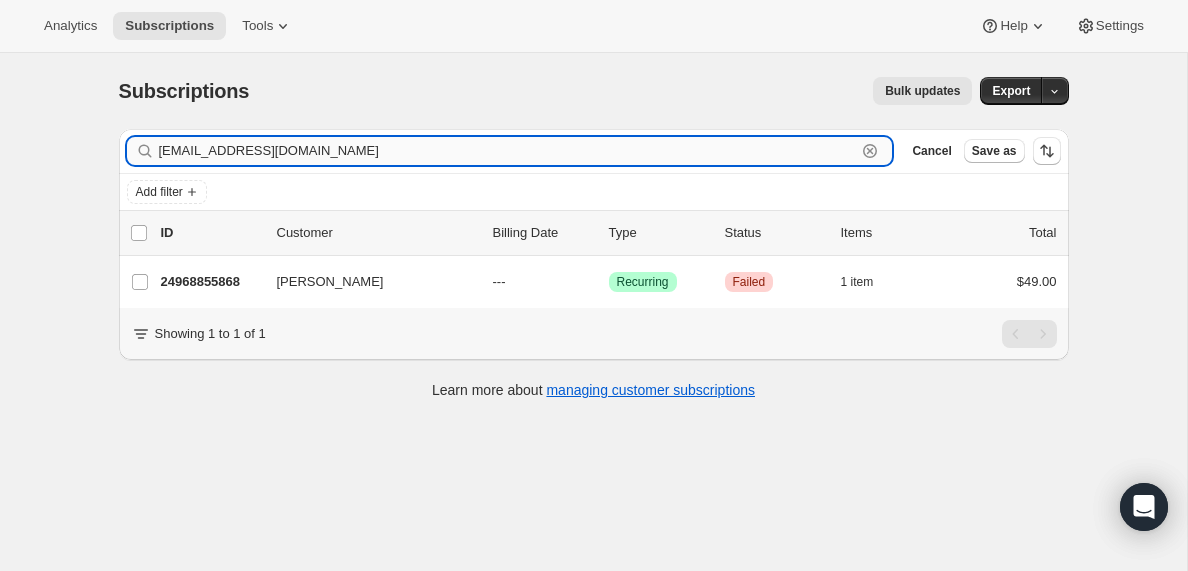 click on "[EMAIL_ADDRESS][DOMAIN_NAME]" at bounding box center [508, 151] 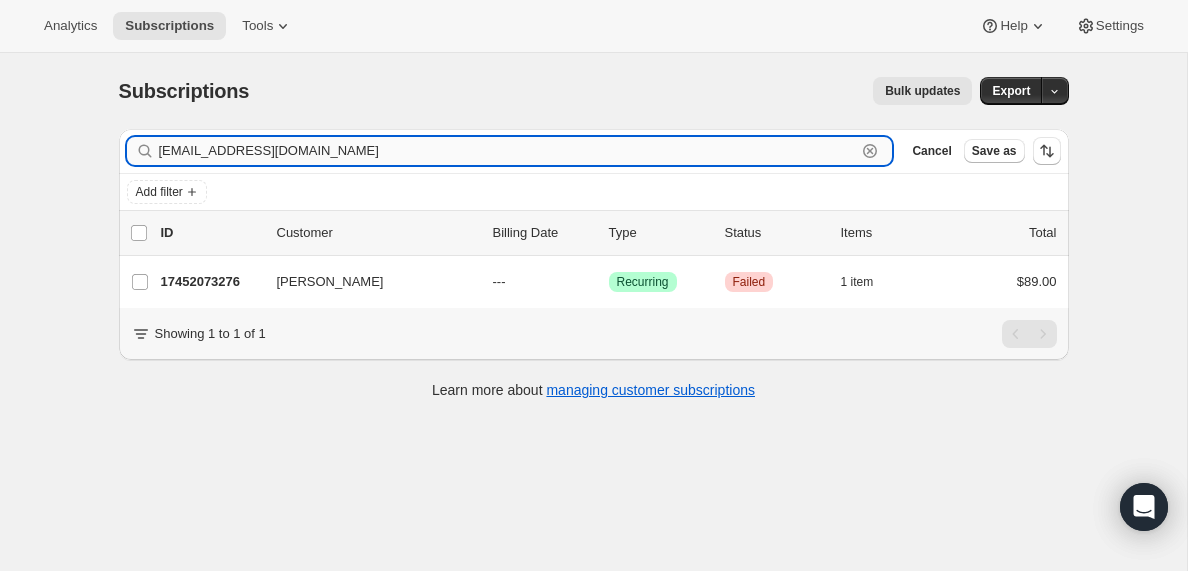 click on "[EMAIL_ADDRESS][DOMAIN_NAME]" at bounding box center (508, 151) 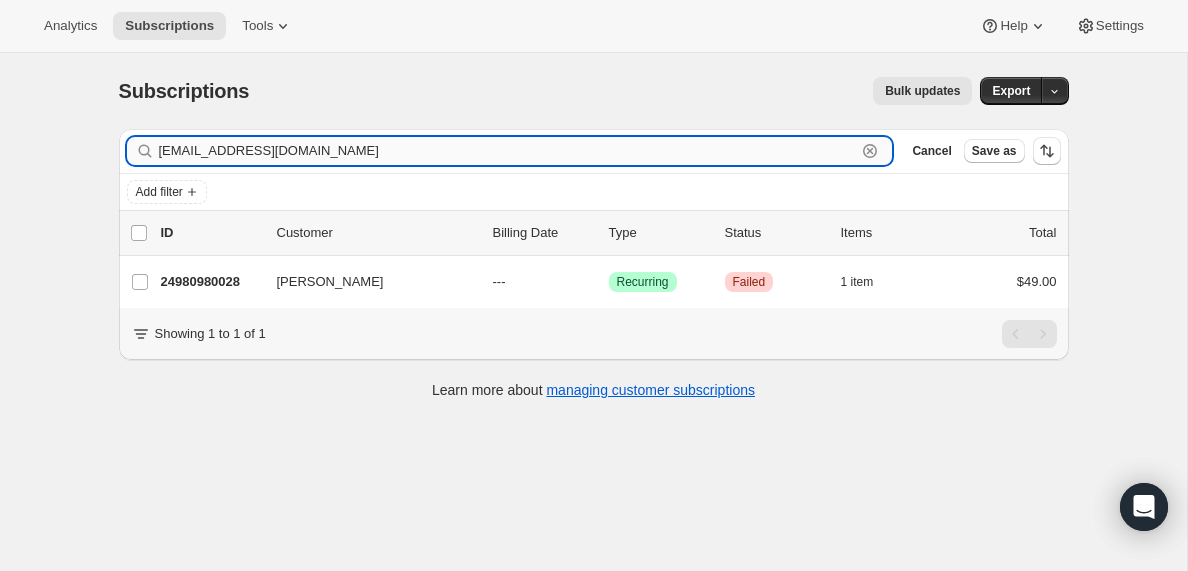 click on "[EMAIL_ADDRESS][DOMAIN_NAME]" at bounding box center (508, 151) 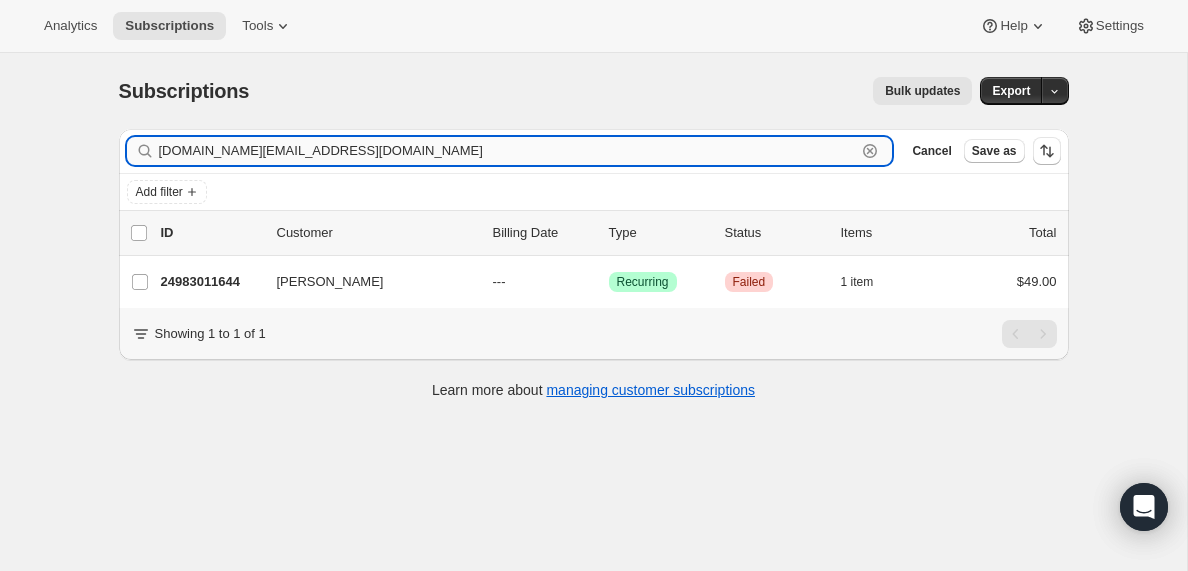 click on "[DOMAIN_NAME][EMAIL_ADDRESS][DOMAIN_NAME]" at bounding box center (508, 151) 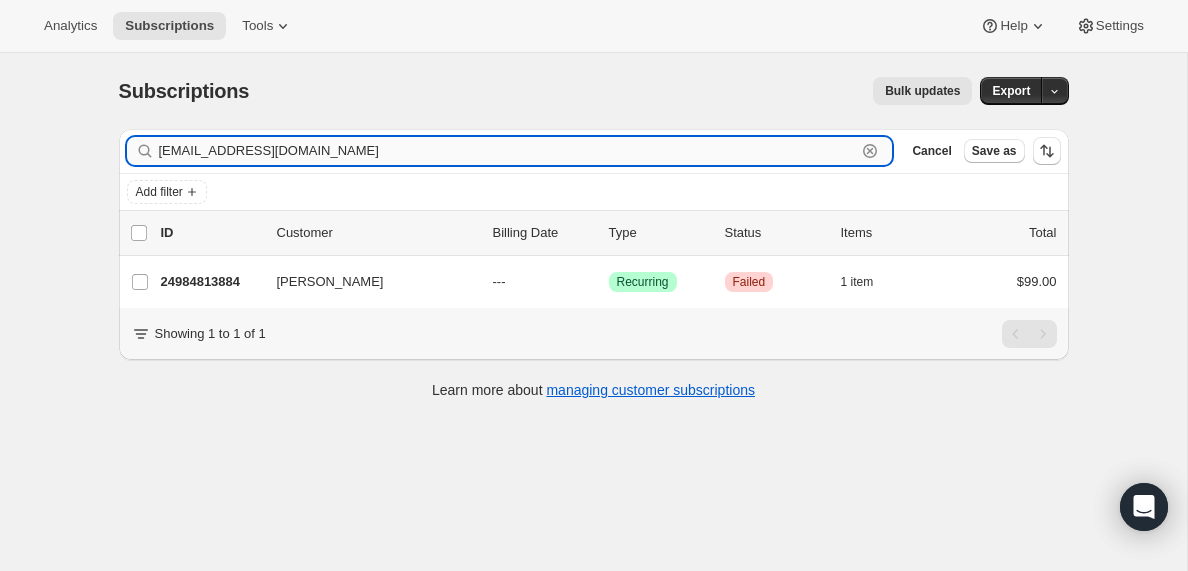 click on "[EMAIL_ADDRESS][DOMAIN_NAME]" at bounding box center (508, 151) 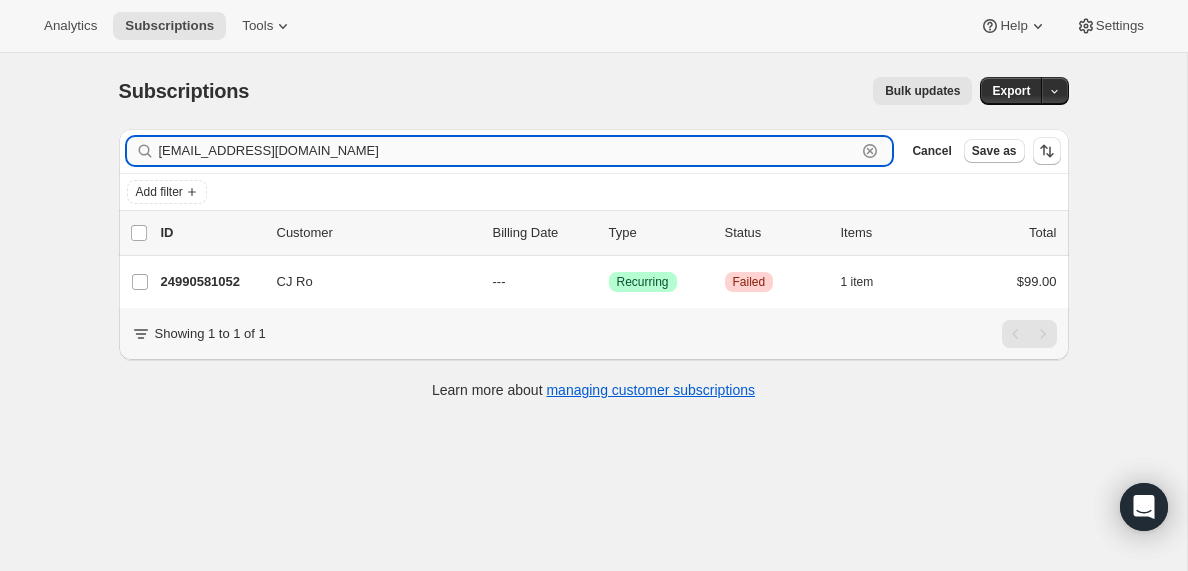 click on "[EMAIL_ADDRESS][DOMAIN_NAME]" at bounding box center (508, 151) 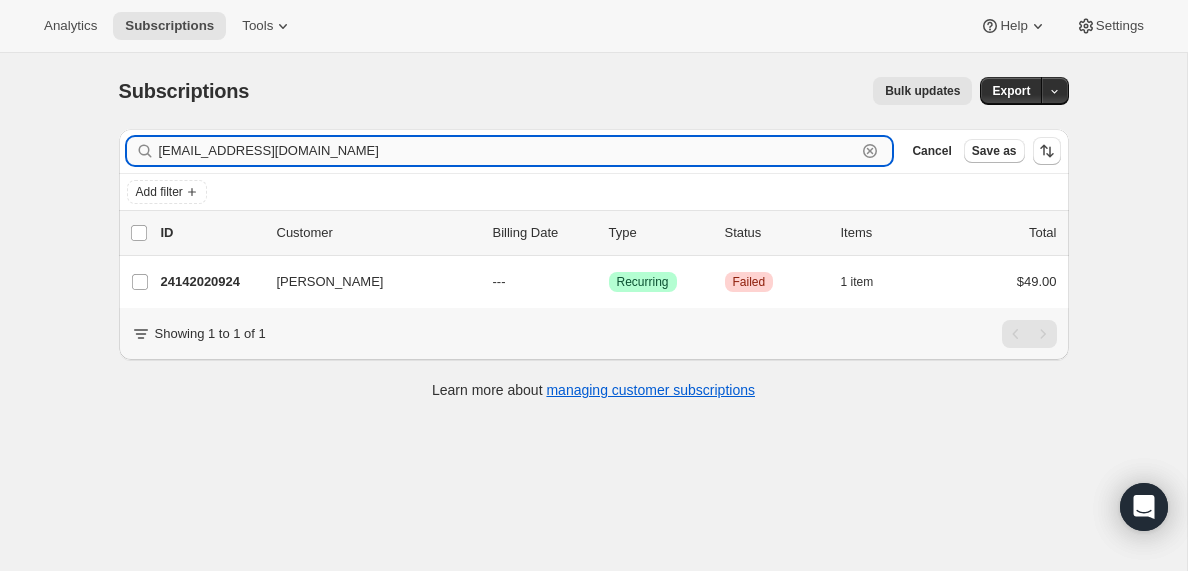 click on "[EMAIL_ADDRESS][DOMAIN_NAME]" at bounding box center [508, 151] 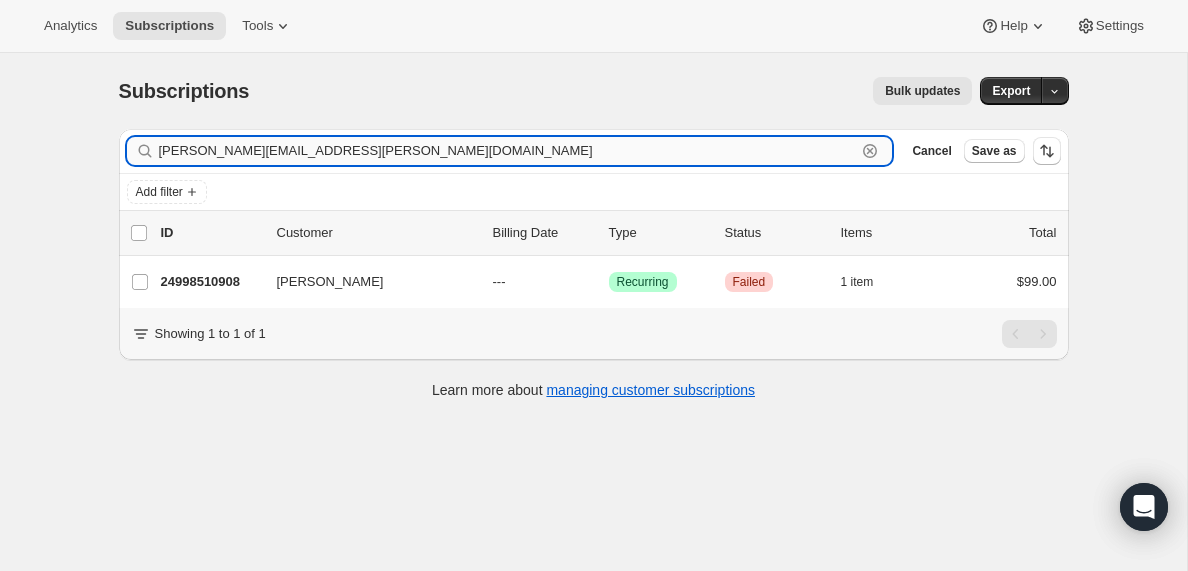click on "[PERSON_NAME][EMAIL_ADDRESS][PERSON_NAME][DOMAIN_NAME]" at bounding box center [508, 151] 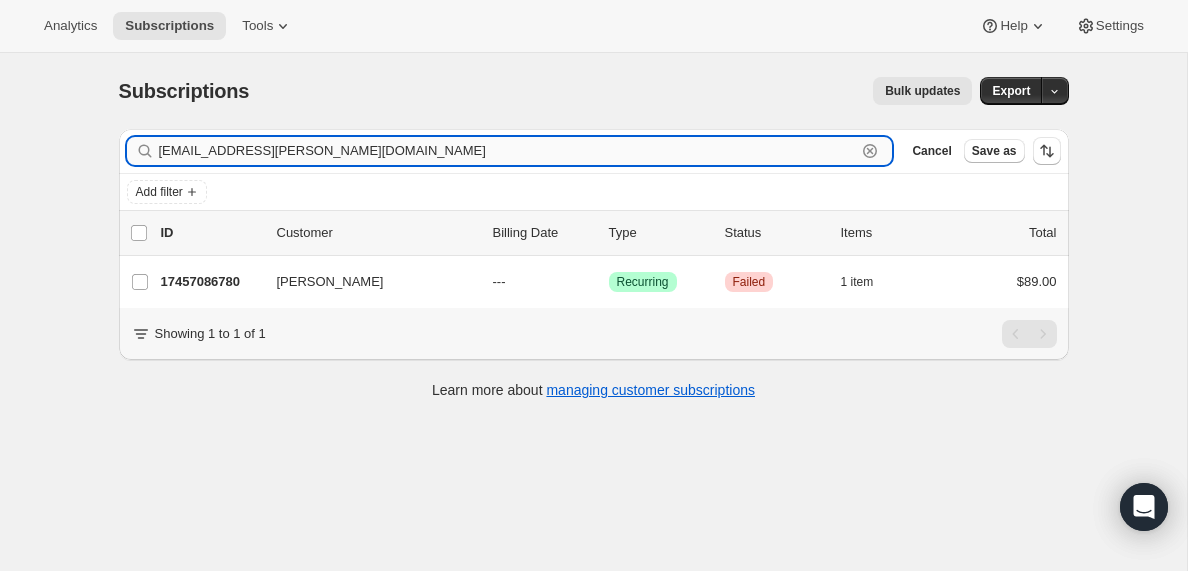 click on "[EMAIL_ADDRESS][PERSON_NAME][DOMAIN_NAME]" at bounding box center [508, 151] 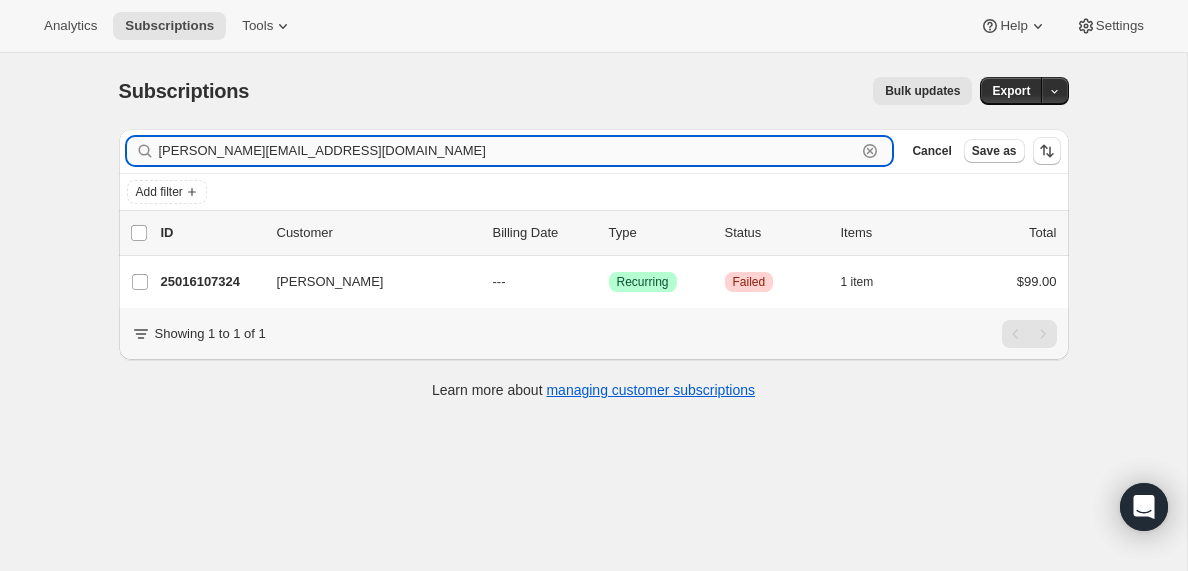 click on "[PERSON_NAME][EMAIL_ADDRESS][DOMAIN_NAME]" at bounding box center (508, 151) 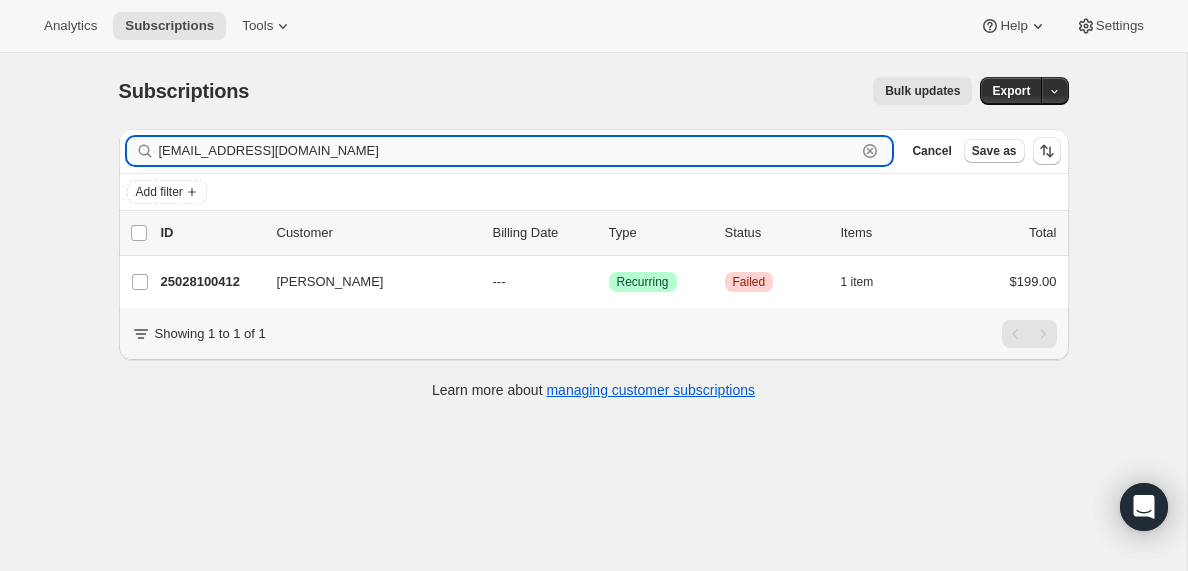click on "[EMAIL_ADDRESS][DOMAIN_NAME]" at bounding box center [508, 151] 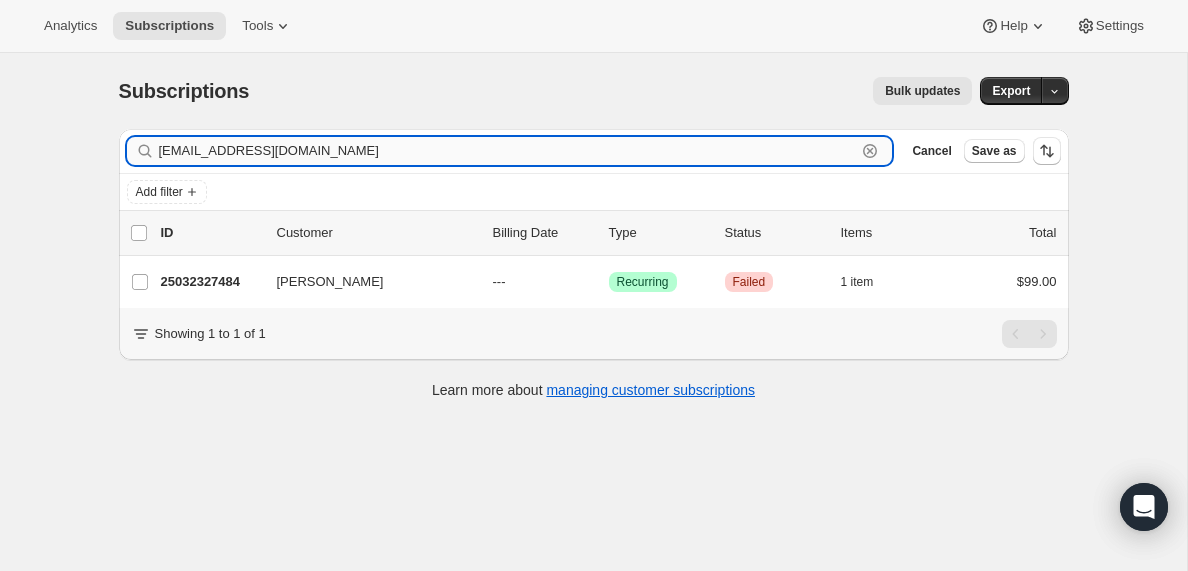 click on "[EMAIL_ADDRESS][DOMAIN_NAME]" at bounding box center (508, 151) 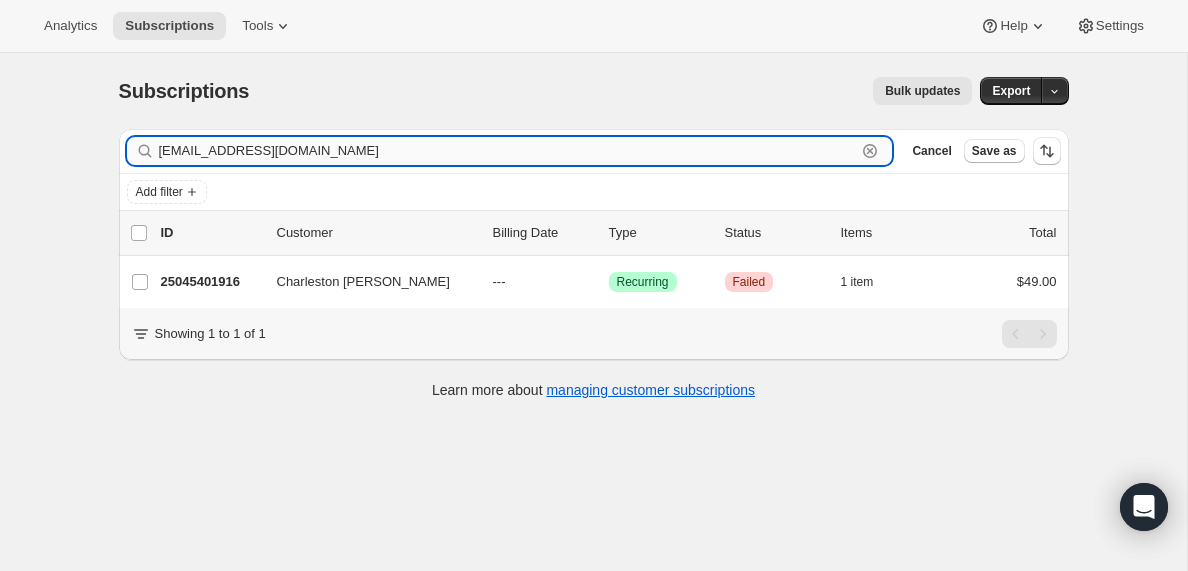 click on "[EMAIL_ADDRESS][DOMAIN_NAME]" at bounding box center (508, 151) 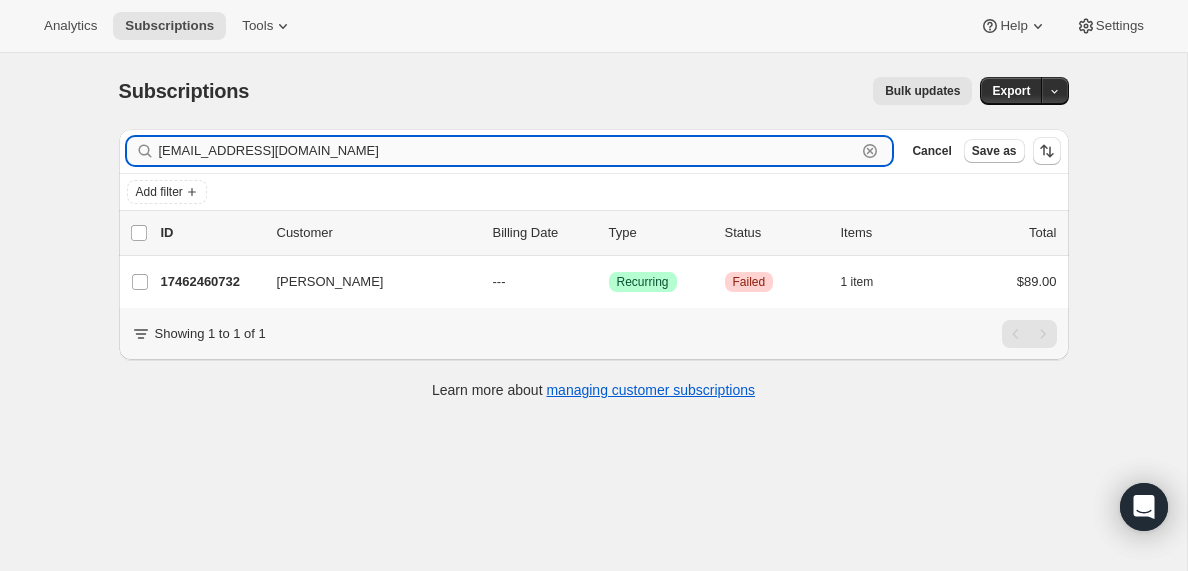 click on "[EMAIL_ADDRESS][DOMAIN_NAME]" at bounding box center (508, 151) 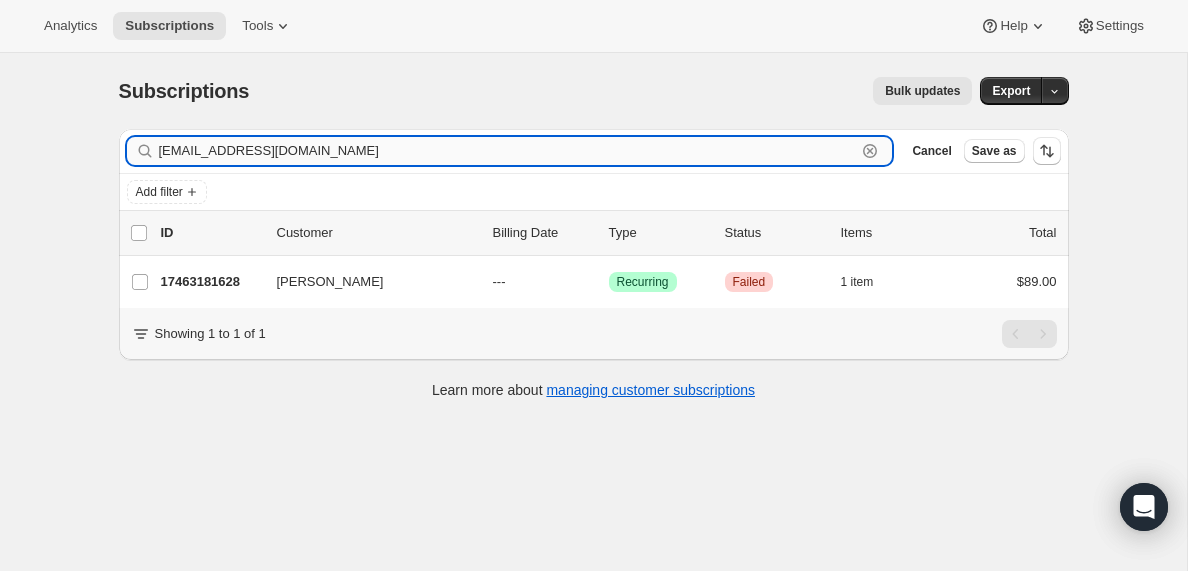 click on "[EMAIL_ADDRESS][DOMAIN_NAME]" at bounding box center (508, 151) 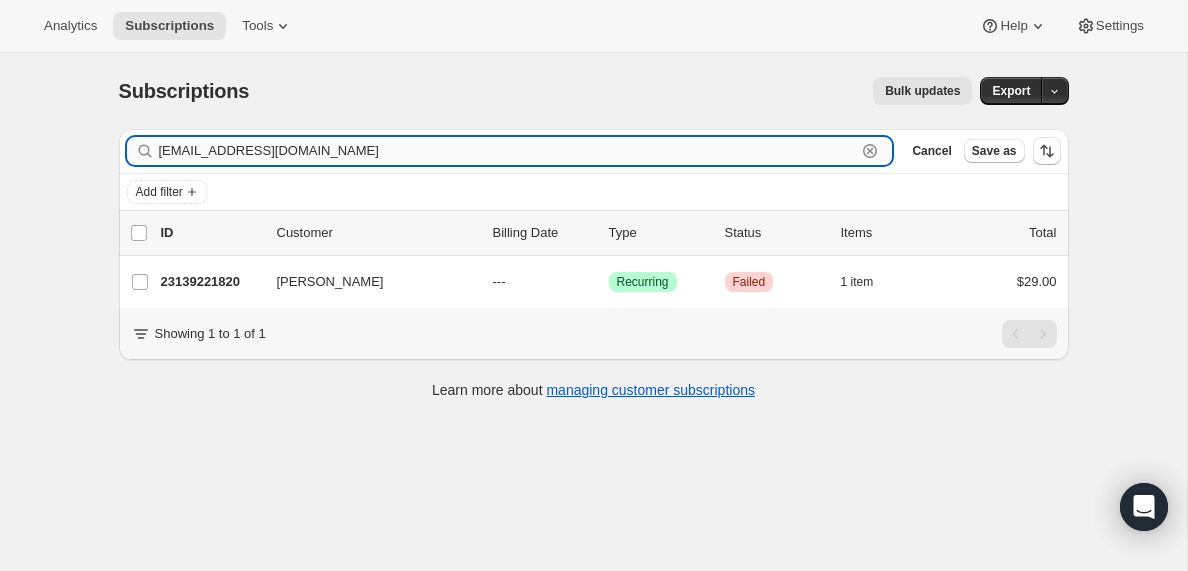 click on "[EMAIL_ADDRESS][DOMAIN_NAME]" at bounding box center [508, 151] 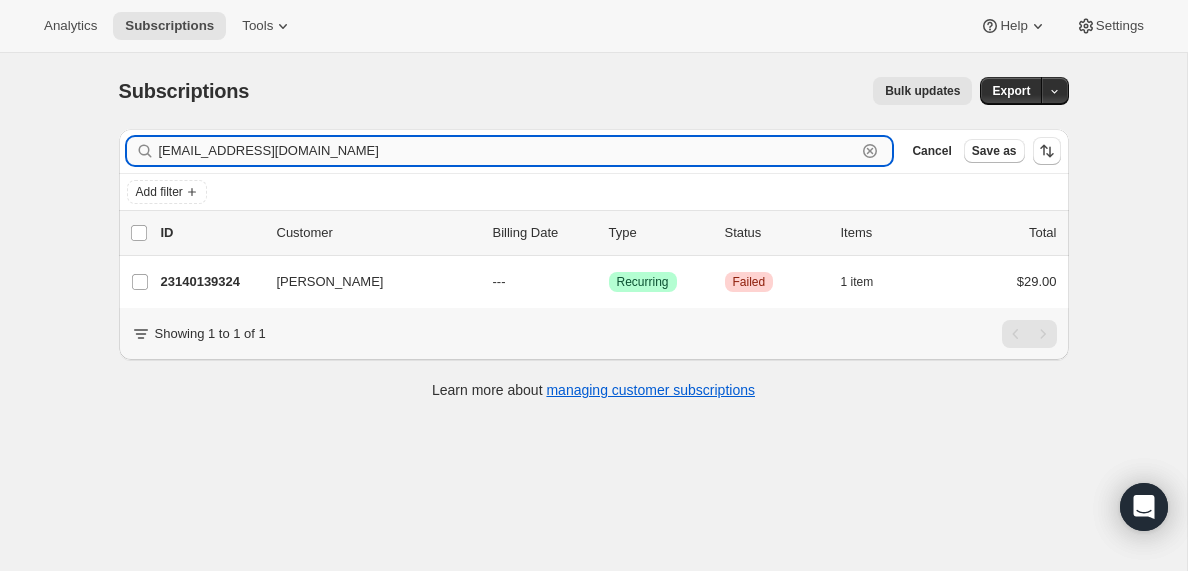 click on "[EMAIL_ADDRESS][DOMAIN_NAME]" at bounding box center [508, 151] 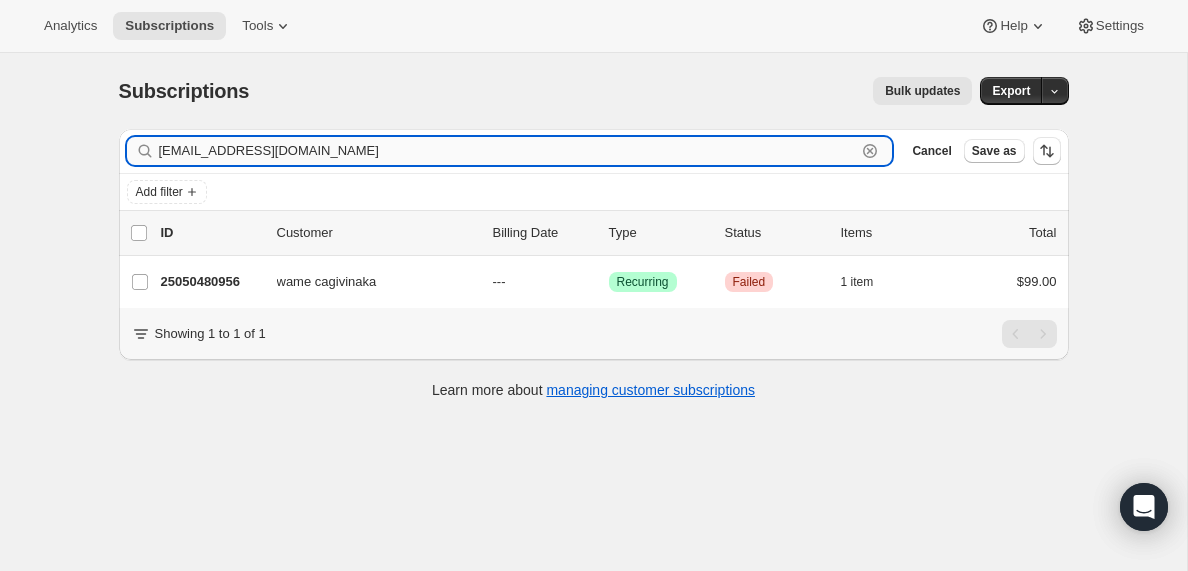 click on "[EMAIL_ADDRESS][DOMAIN_NAME]" at bounding box center [508, 151] 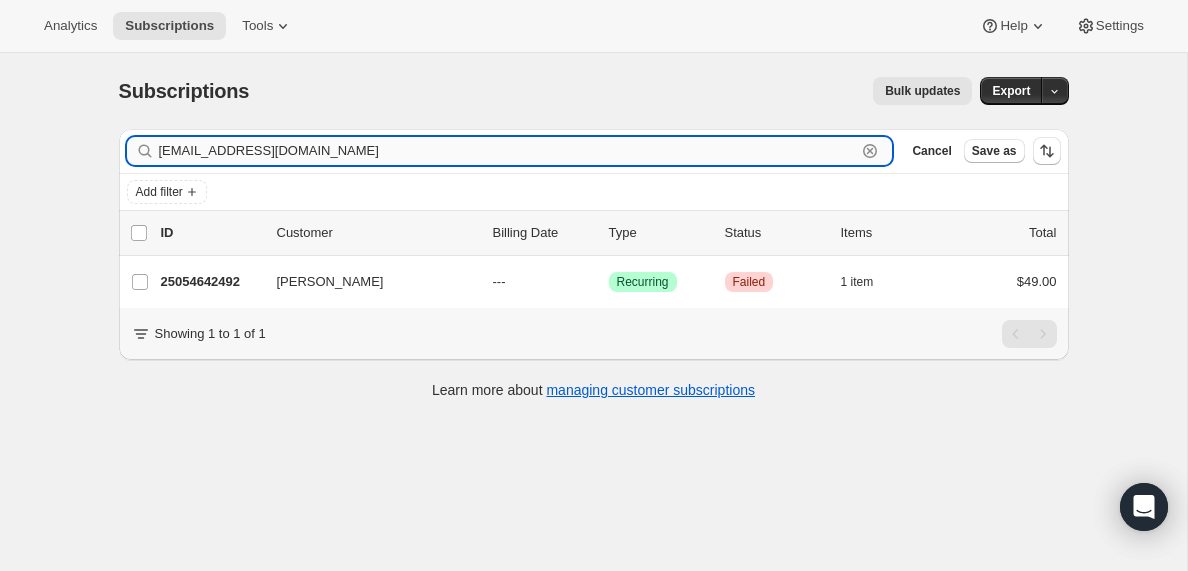 click on "[EMAIL_ADDRESS][DOMAIN_NAME]" at bounding box center [508, 151] 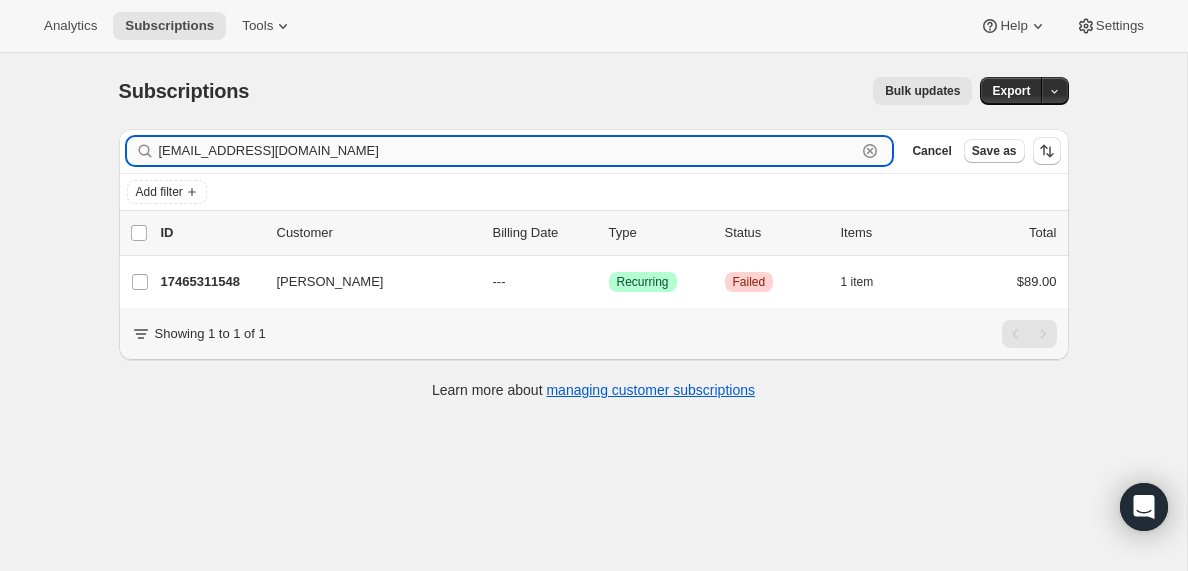 click on "[EMAIL_ADDRESS][DOMAIN_NAME]" at bounding box center (508, 151) 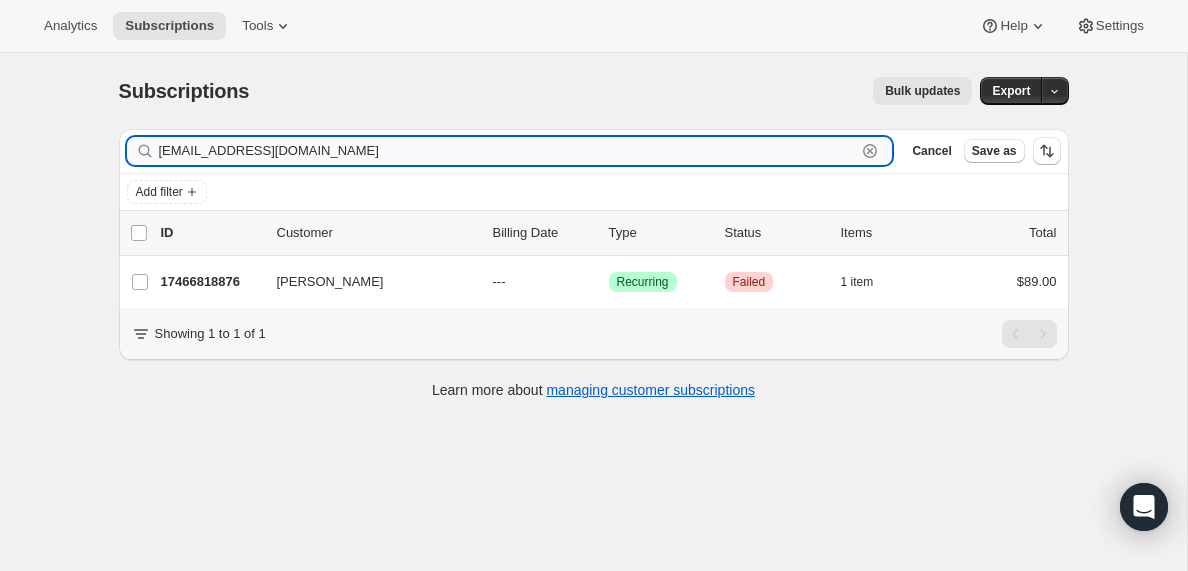 click on "[EMAIL_ADDRESS][DOMAIN_NAME]" at bounding box center (508, 151) 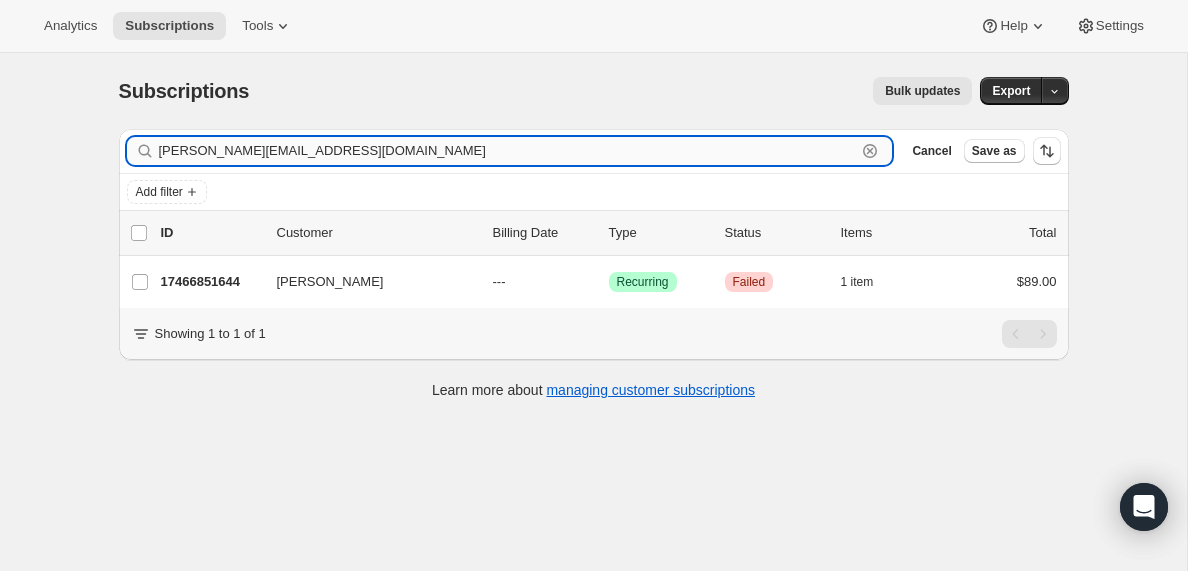 click on "[PERSON_NAME][EMAIL_ADDRESS][DOMAIN_NAME]" at bounding box center (508, 151) 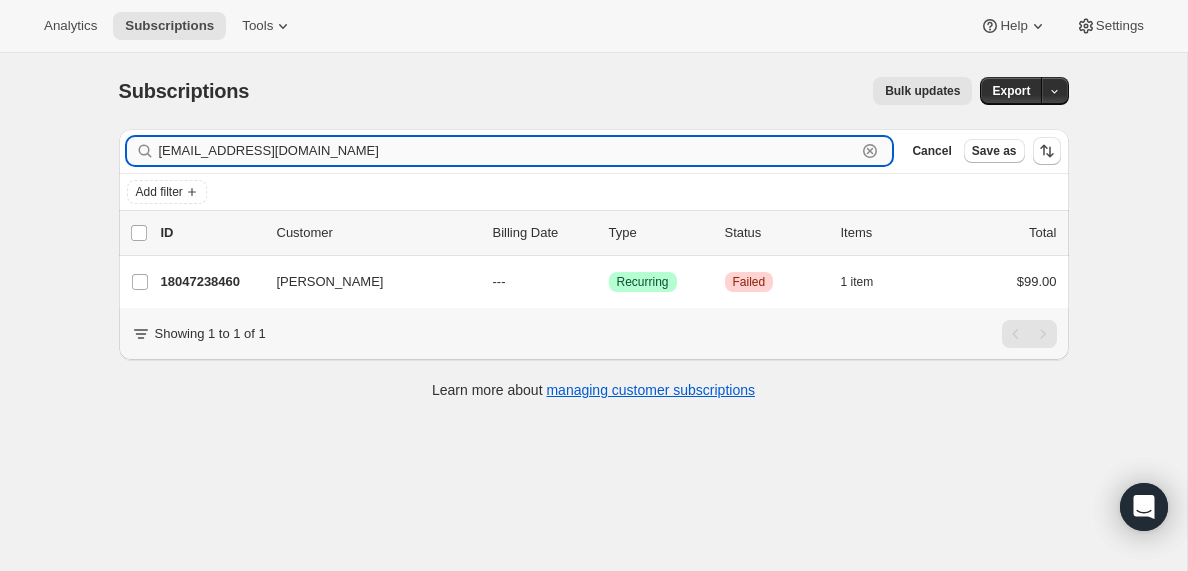 click on "[EMAIL_ADDRESS][DOMAIN_NAME]" at bounding box center [508, 151] 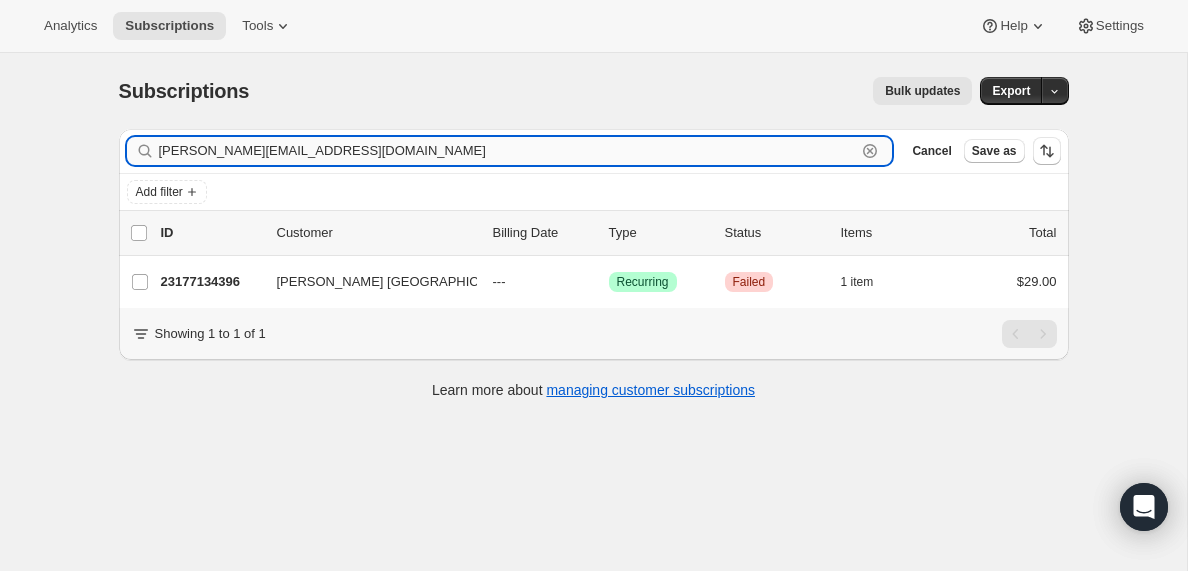 click on "[PERSON_NAME][EMAIL_ADDRESS][DOMAIN_NAME]" at bounding box center [508, 151] 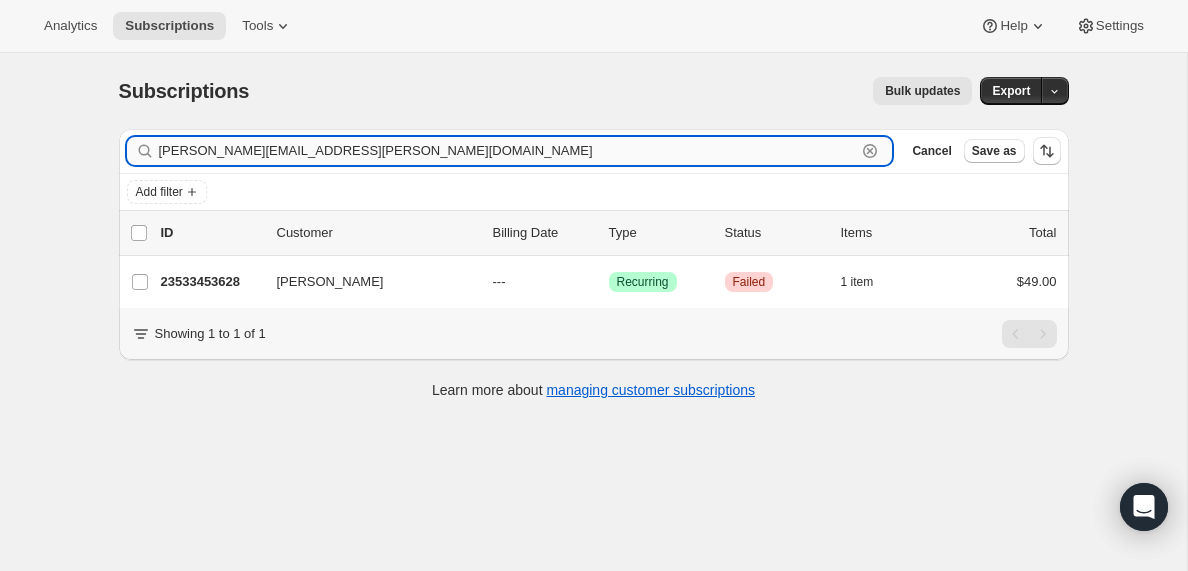 click on "[PERSON_NAME][EMAIL_ADDRESS][PERSON_NAME][DOMAIN_NAME]" at bounding box center (508, 151) 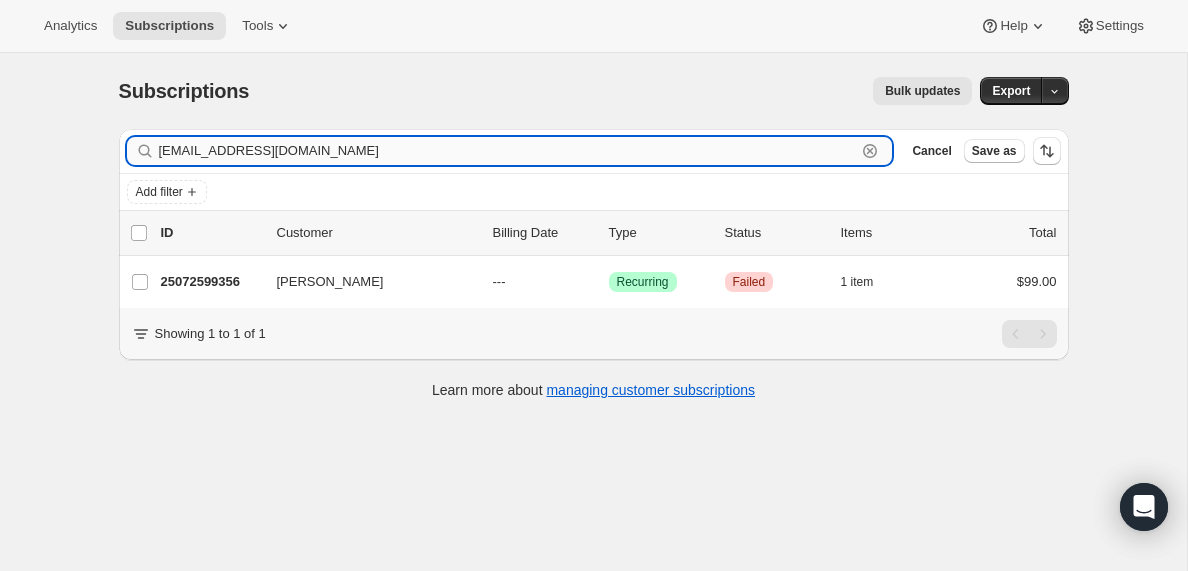 click on "[EMAIL_ADDRESS][DOMAIN_NAME]" at bounding box center (508, 151) 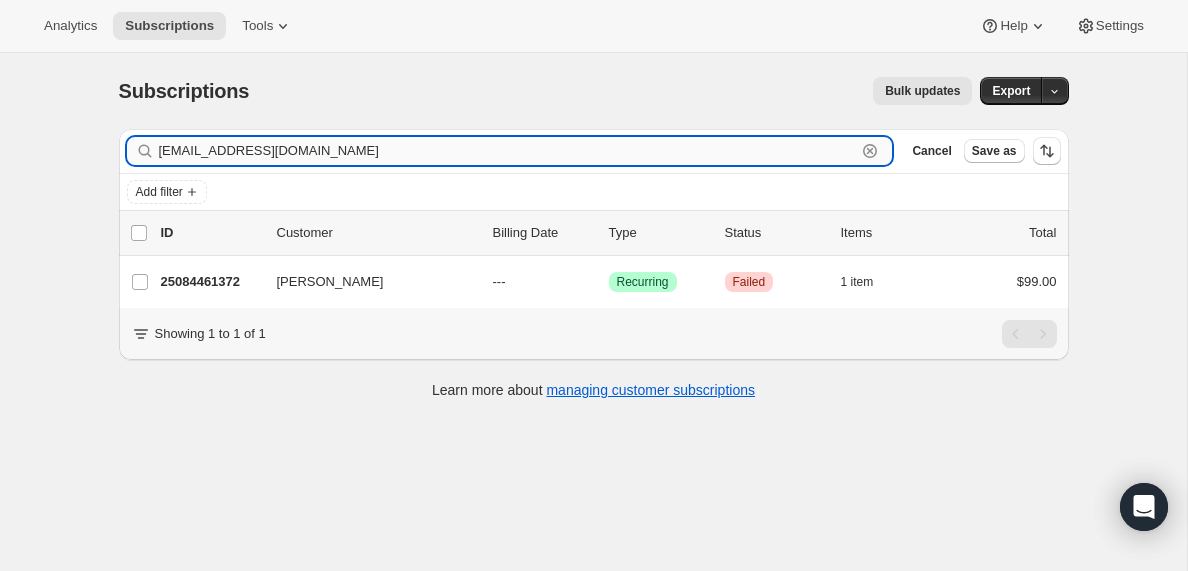 click on "[EMAIL_ADDRESS][DOMAIN_NAME]" at bounding box center [508, 151] 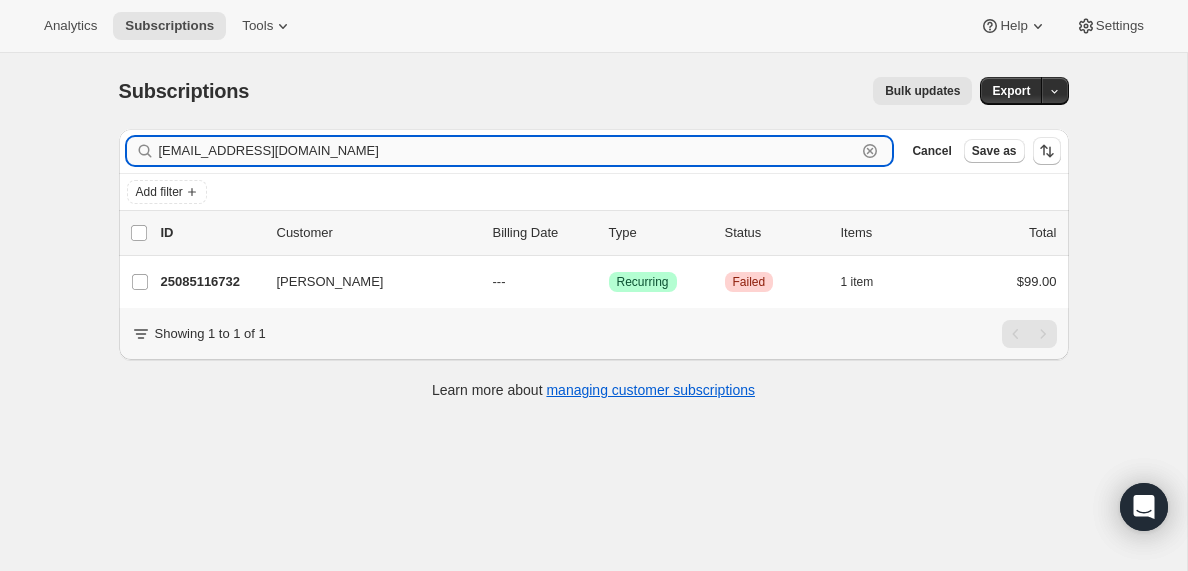 click on "[EMAIL_ADDRESS][DOMAIN_NAME]" at bounding box center [508, 151] 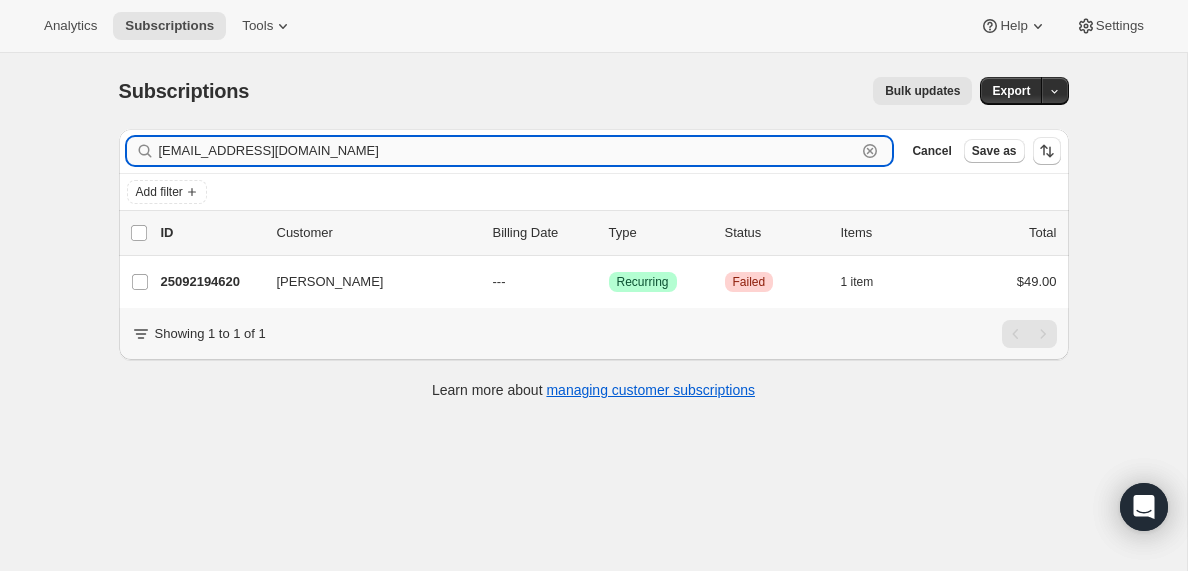 click on "[EMAIL_ADDRESS][DOMAIN_NAME]" at bounding box center (508, 151) 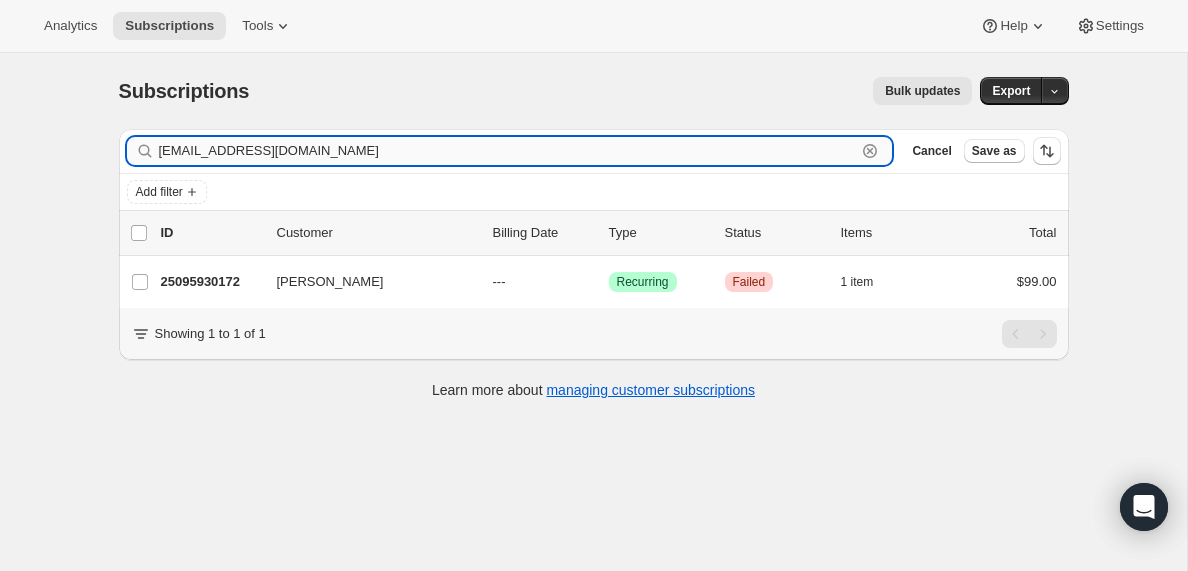 click on "[EMAIL_ADDRESS][DOMAIN_NAME]" at bounding box center [508, 151] 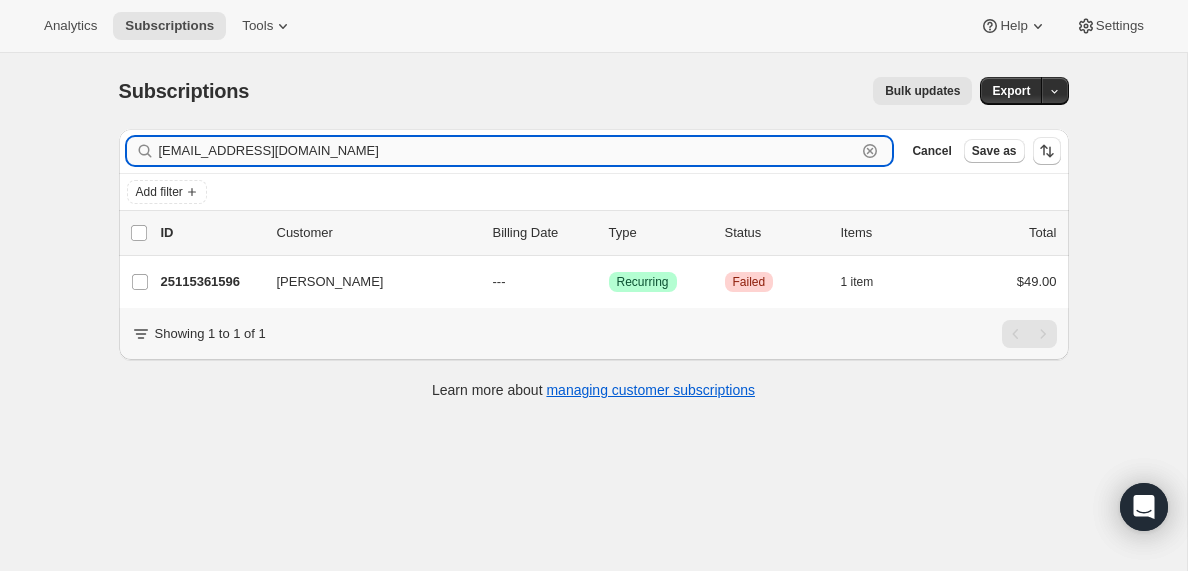 click on "[EMAIL_ADDRESS][DOMAIN_NAME]" at bounding box center (508, 151) 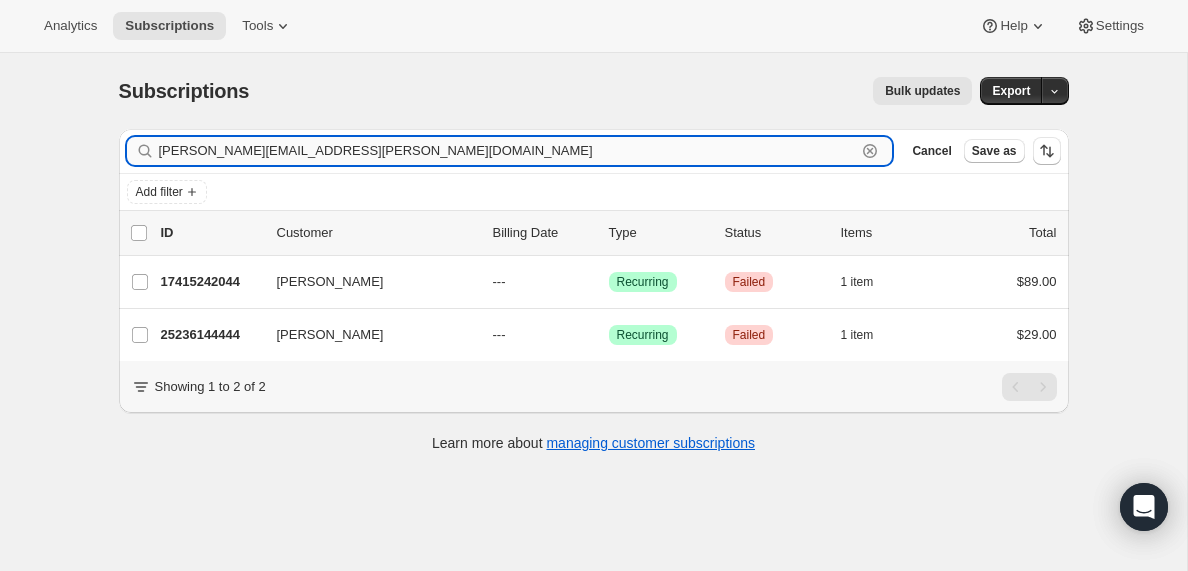 click on "[PERSON_NAME][EMAIL_ADDRESS][PERSON_NAME][DOMAIN_NAME]" at bounding box center [508, 151] 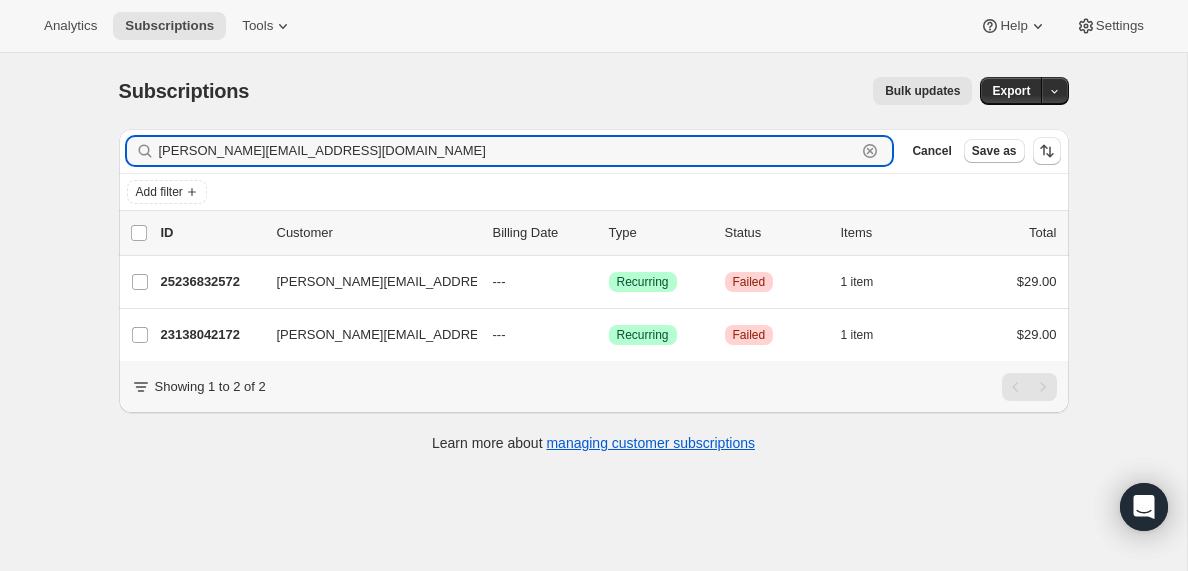scroll, scrollTop: 2, scrollLeft: 0, axis: vertical 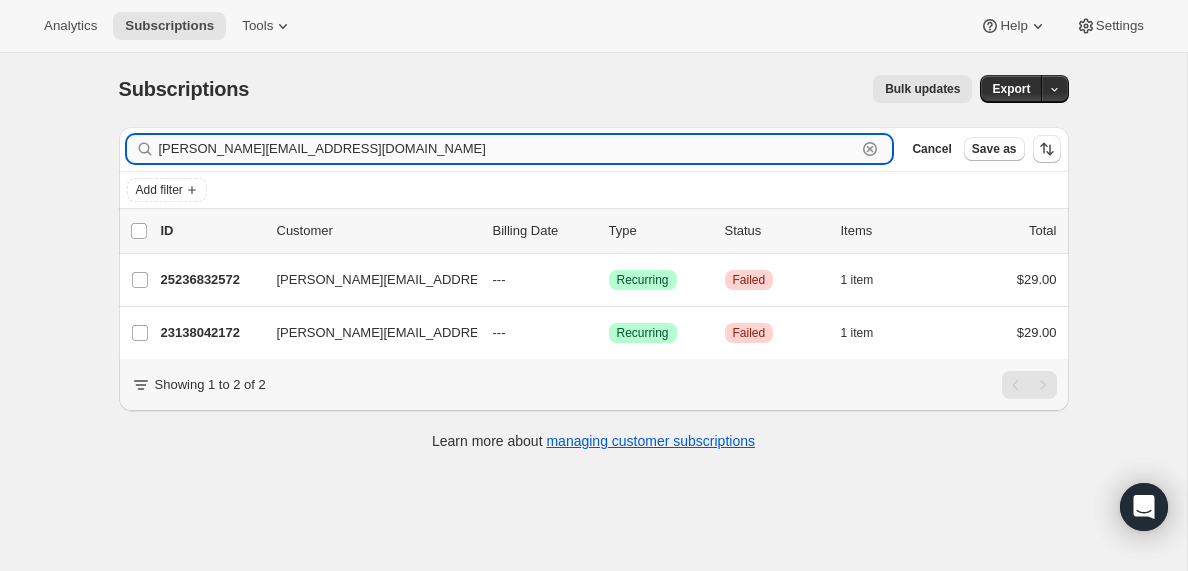 click on "[PERSON_NAME][EMAIL_ADDRESS][DOMAIN_NAME]" at bounding box center (508, 149) 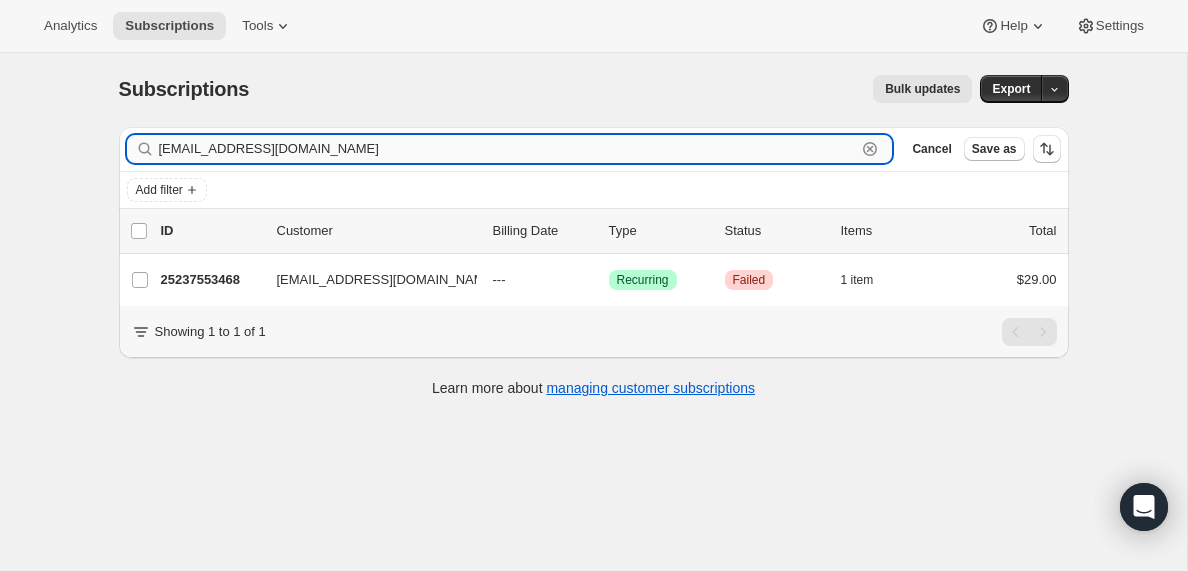 click on "[EMAIL_ADDRESS][DOMAIN_NAME]" at bounding box center (508, 149) 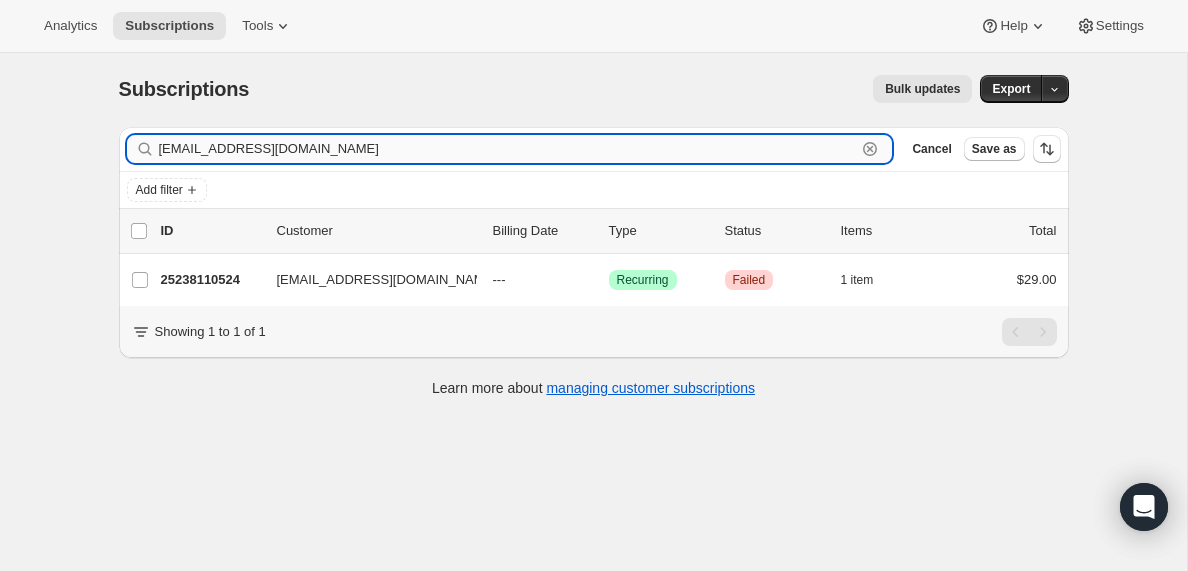 click on "[EMAIL_ADDRESS][DOMAIN_NAME]" at bounding box center (508, 149) 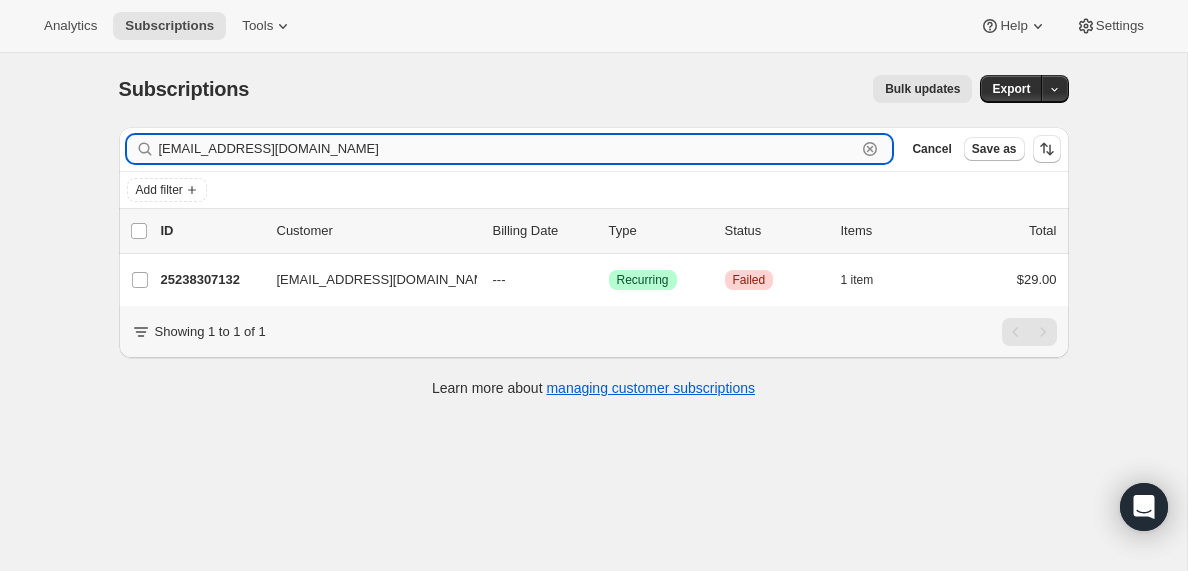 click on "[EMAIL_ADDRESS][DOMAIN_NAME]" at bounding box center (508, 149) 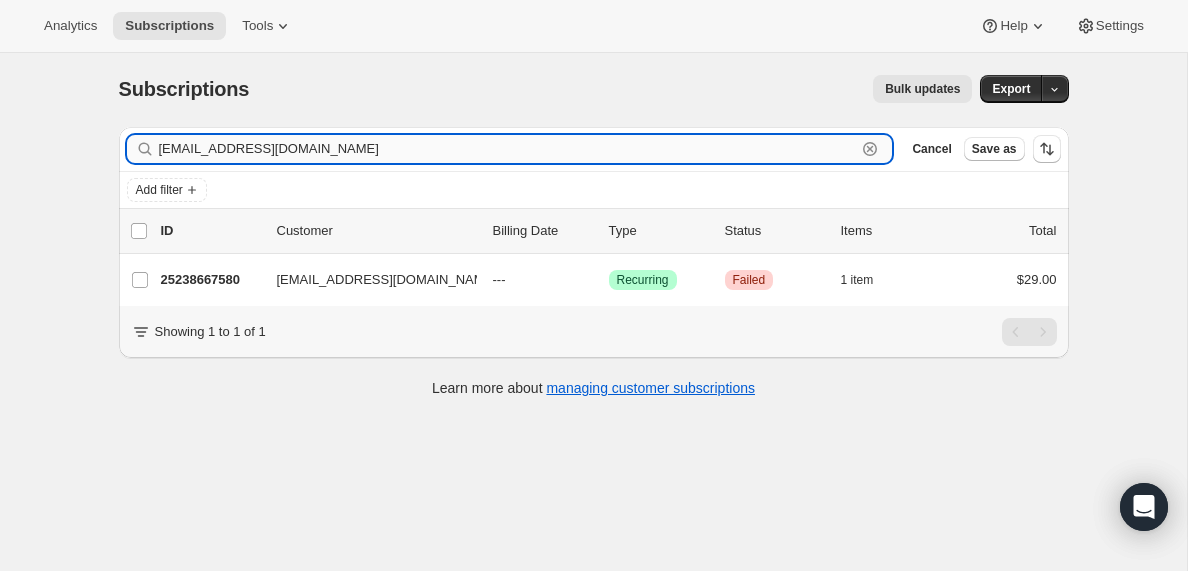 click on "[EMAIL_ADDRESS][DOMAIN_NAME]" at bounding box center (508, 149) 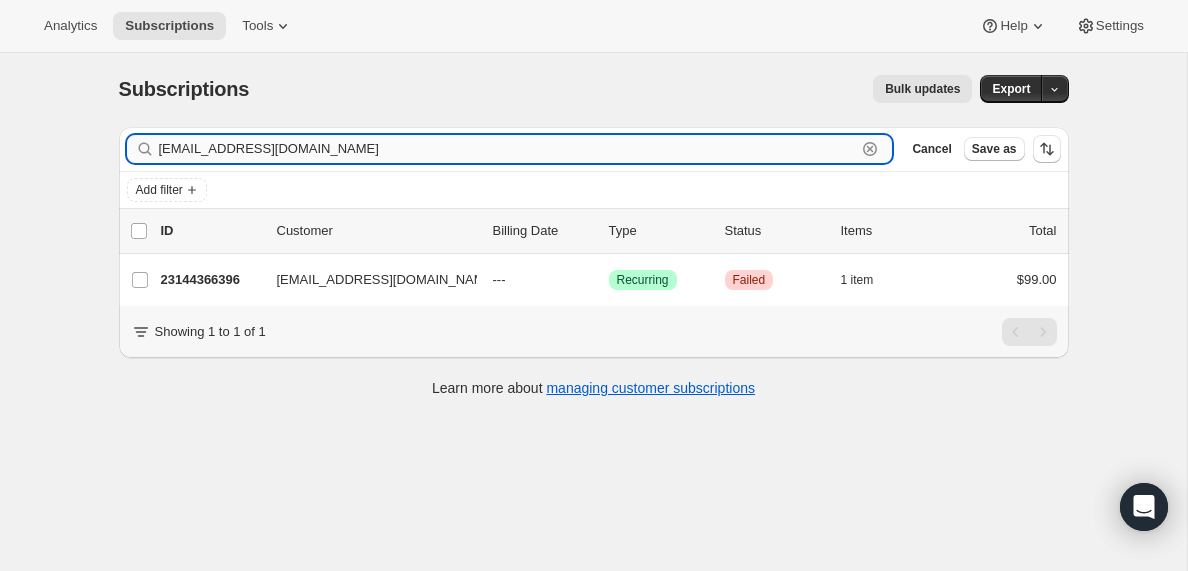 click on "[EMAIL_ADDRESS][DOMAIN_NAME]" at bounding box center (508, 149) 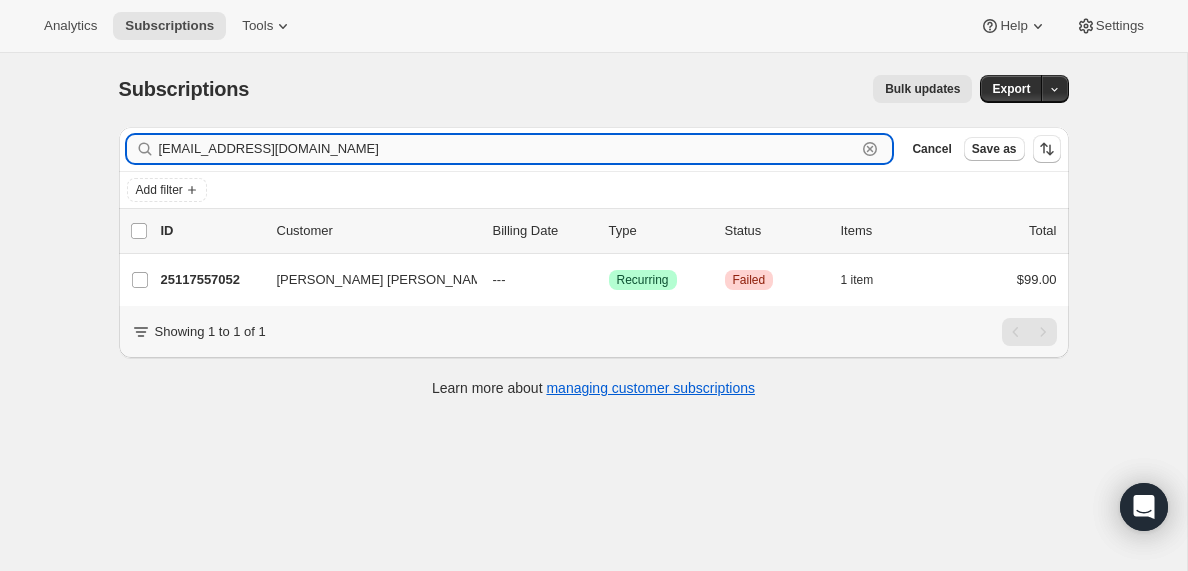 click on "[EMAIL_ADDRESS][DOMAIN_NAME]" at bounding box center [508, 149] 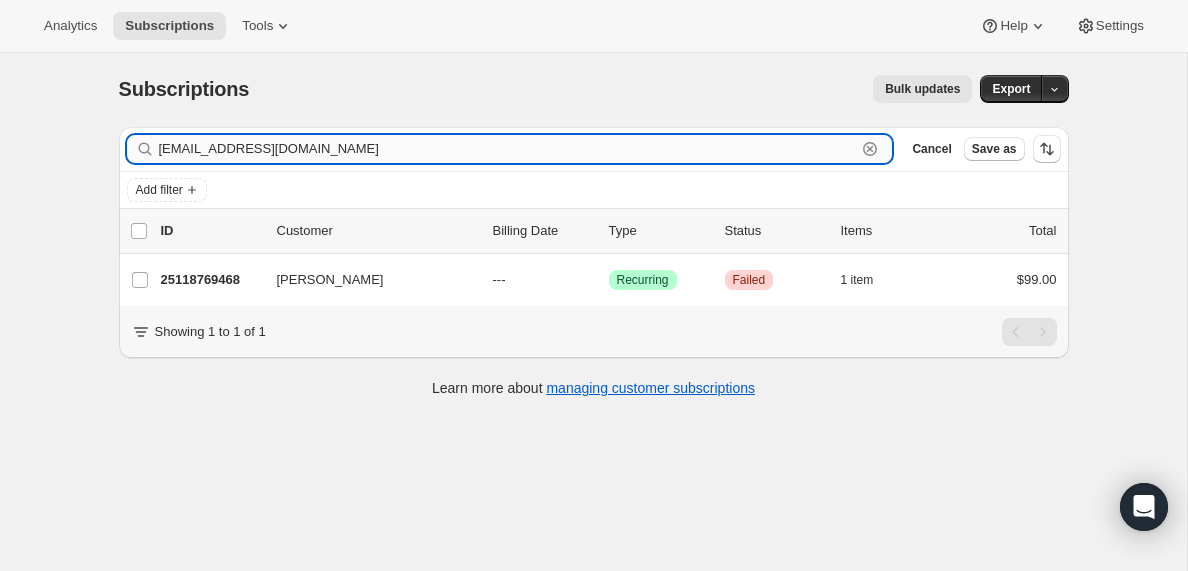 click on "[EMAIL_ADDRESS][DOMAIN_NAME]" at bounding box center (508, 149) 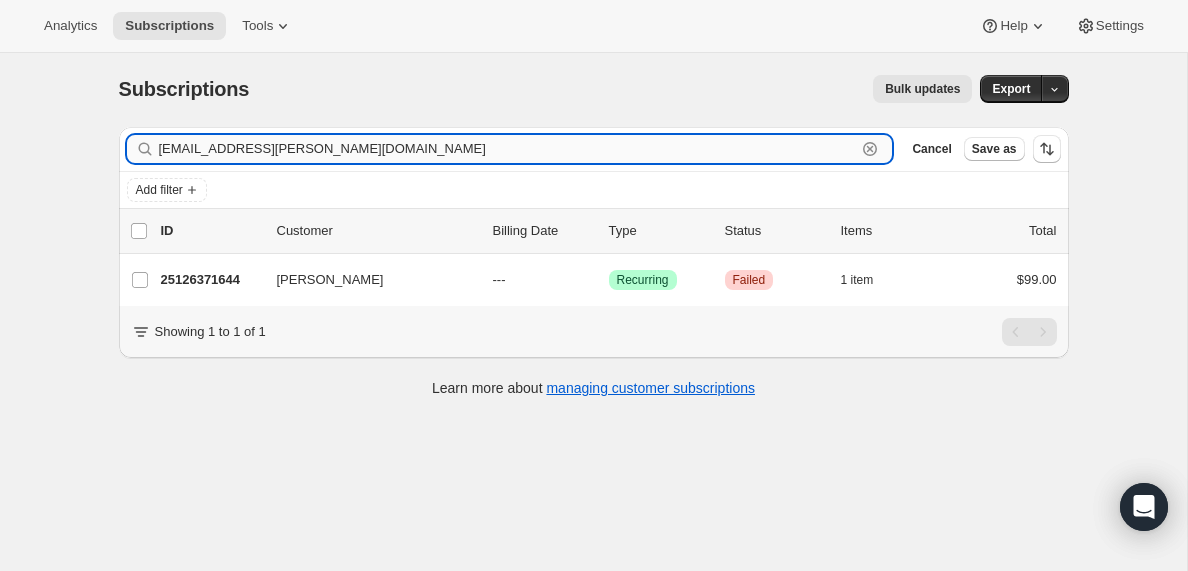 click on "[EMAIL_ADDRESS][PERSON_NAME][DOMAIN_NAME]" at bounding box center [508, 149] 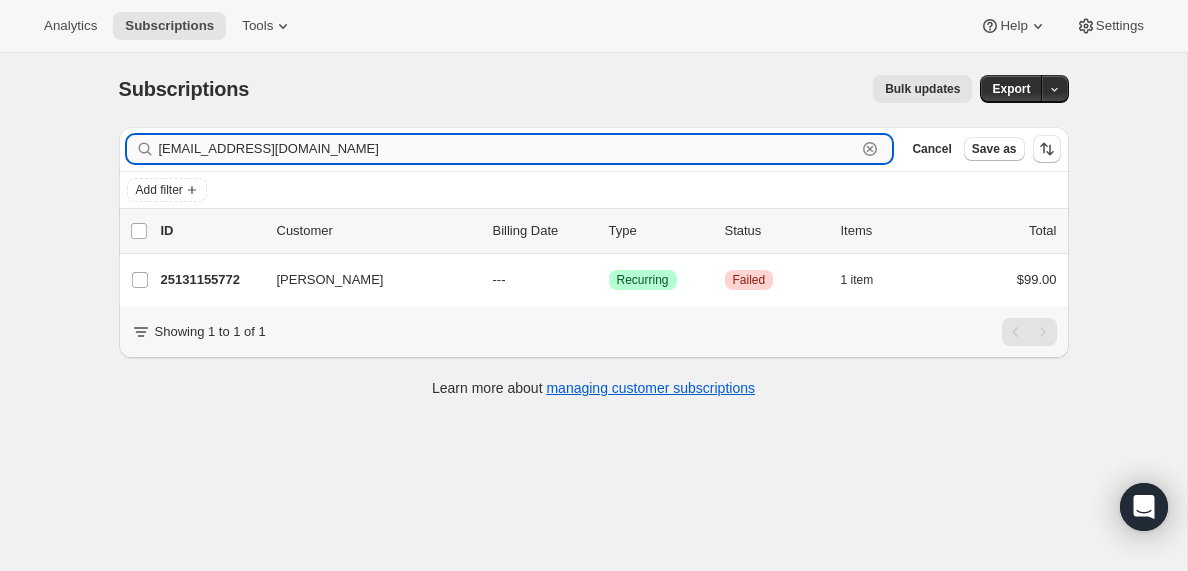 click on "[EMAIL_ADDRESS][DOMAIN_NAME]" at bounding box center (508, 149) 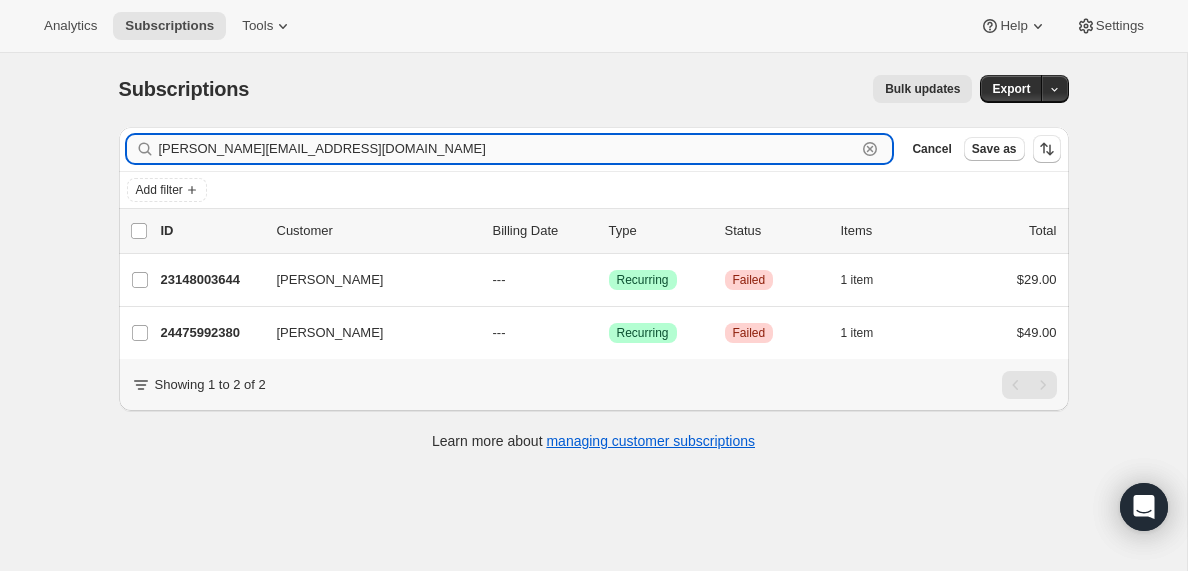click on "[PERSON_NAME][EMAIL_ADDRESS][DOMAIN_NAME]" at bounding box center [508, 149] 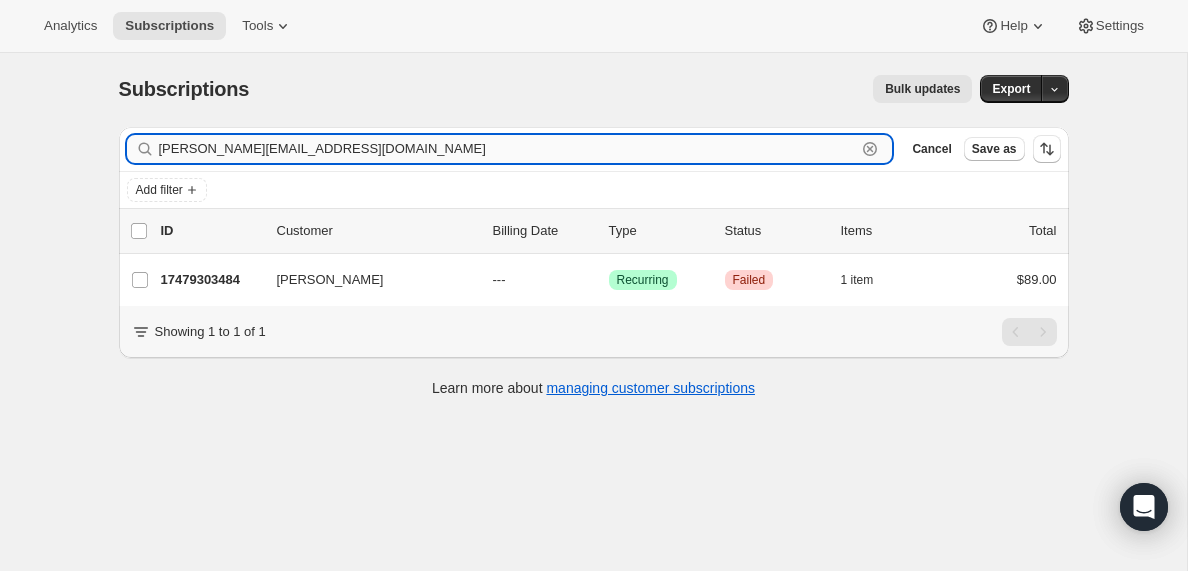click on "[PERSON_NAME][EMAIL_ADDRESS][DOMAIN_NAME]" at bounding box center [508, 149] 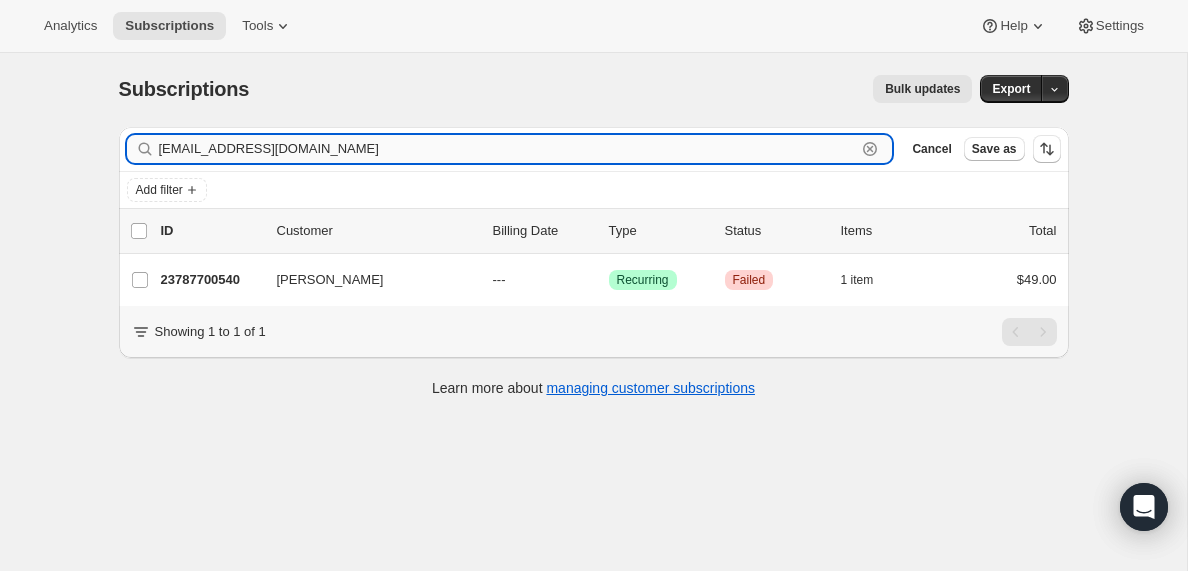 click on "[EMAIL_ADDRESS][DOMAIN_NAME]" at bounding box center (508, 149) 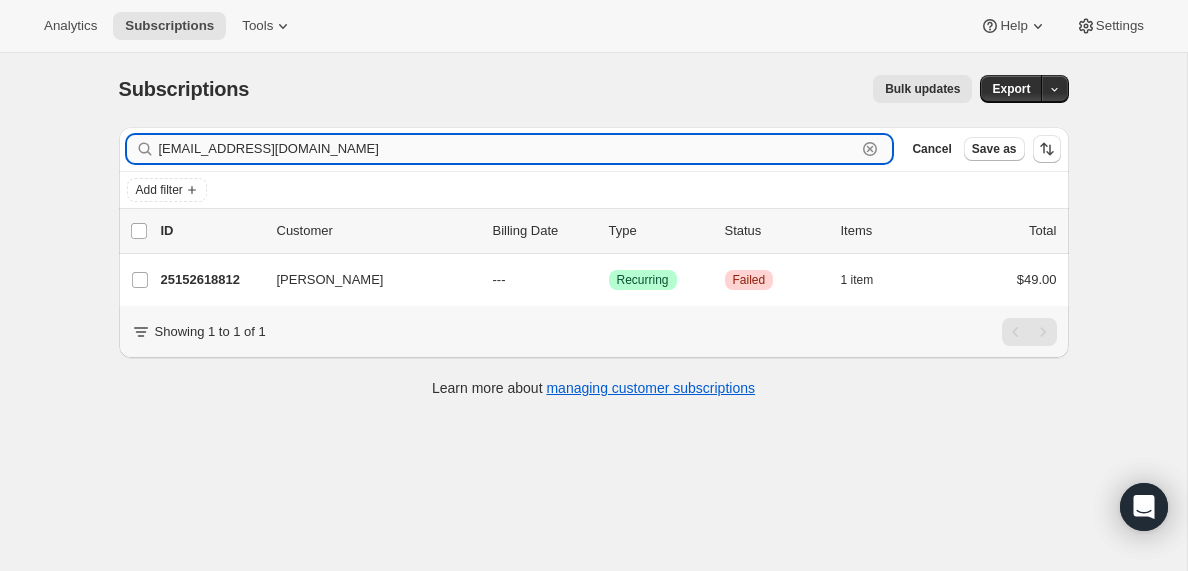 click on "[EMAIL_ADDRESS][DOMAIN_NAME]" at bounding box center (508, 149) 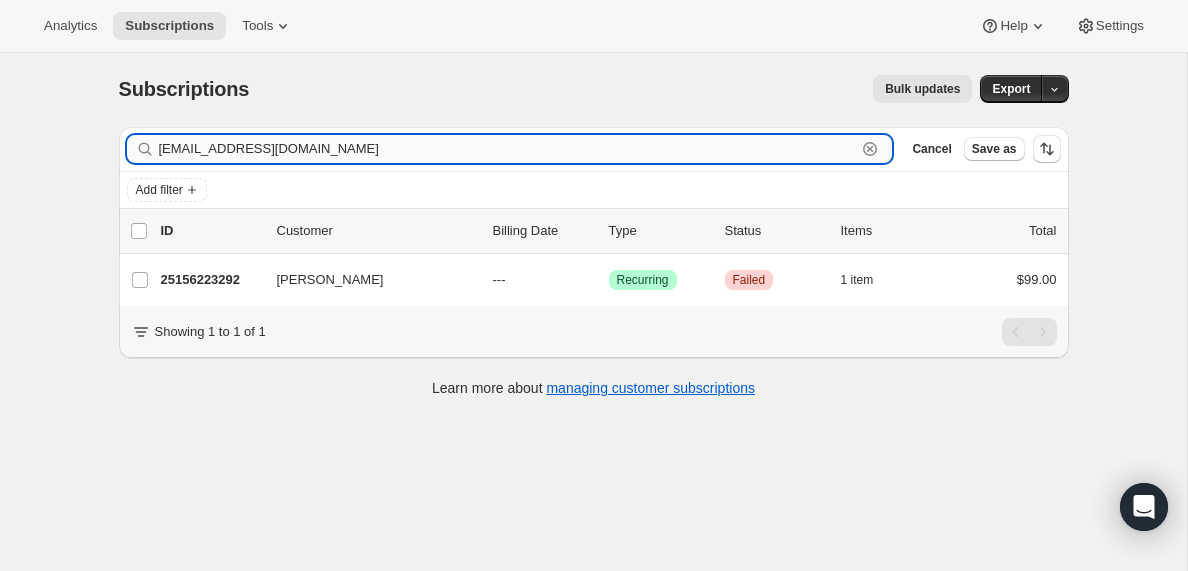 click on "[EMAIL_ADDRESS][DOMAIN_NAME]" at bounding box center (508, 149) 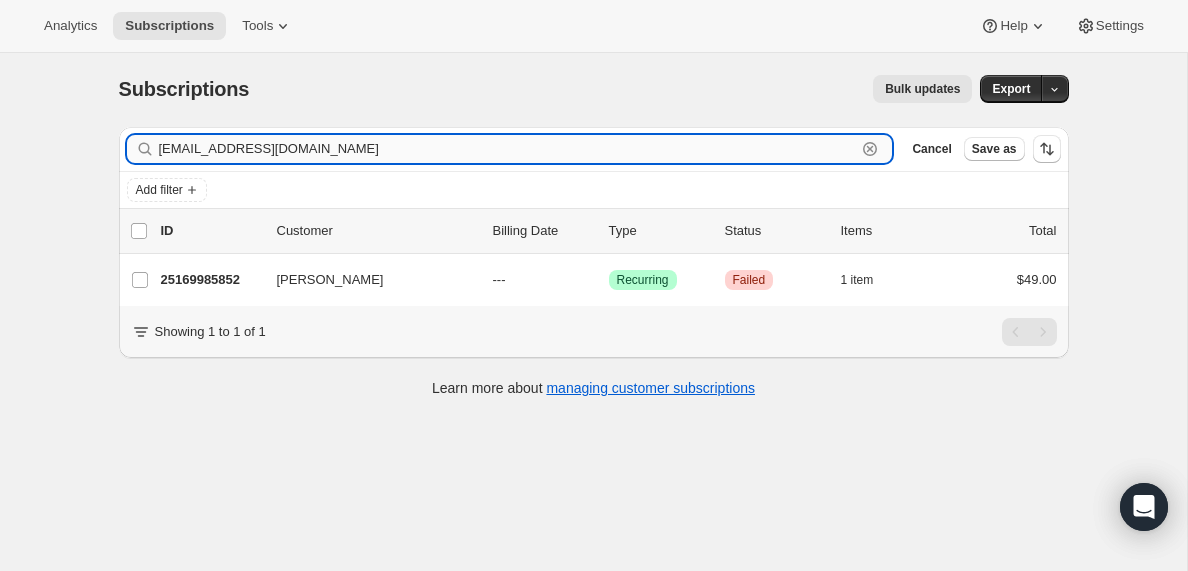 click on "[EMAIL_ADDRESS][DOMAIN_NAME]" at bounding box center [508, 149] 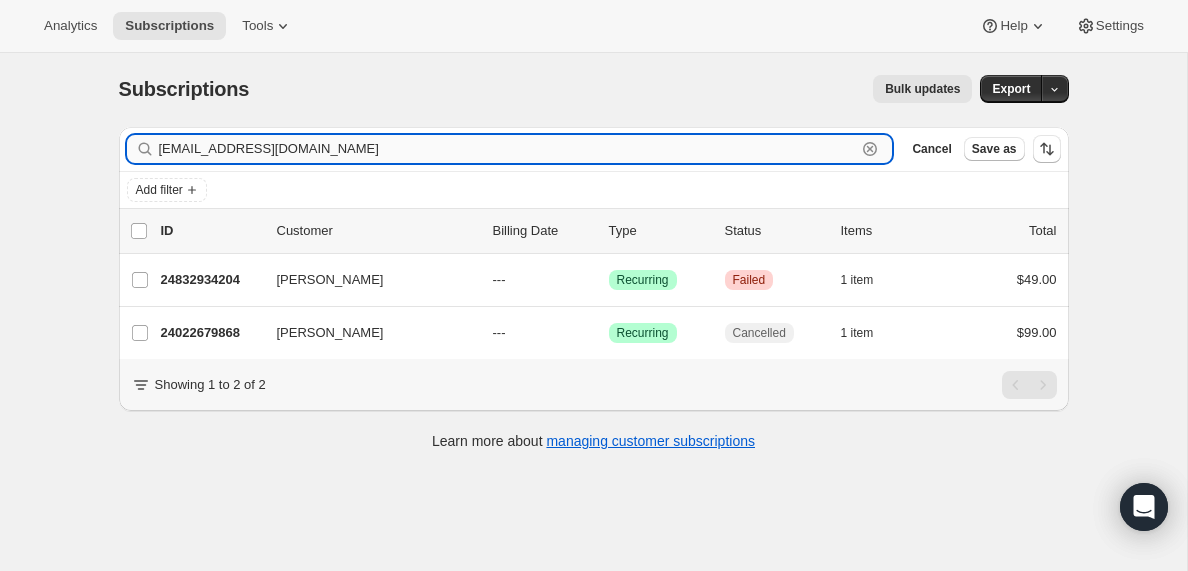 click on "[EMAIL_ADDRESS][DOMAIN_NAME]" at bounding box center (508, 149) 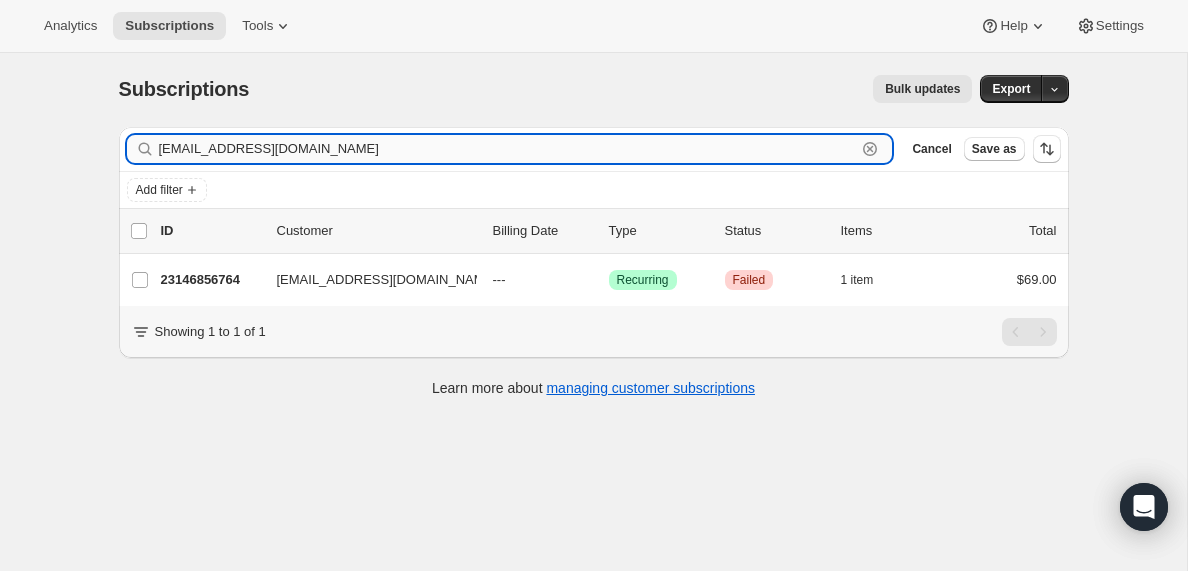 click on "[EMAIL_ADDRESS][DOMAIN_NAME]" at bounding box center [508, 149] 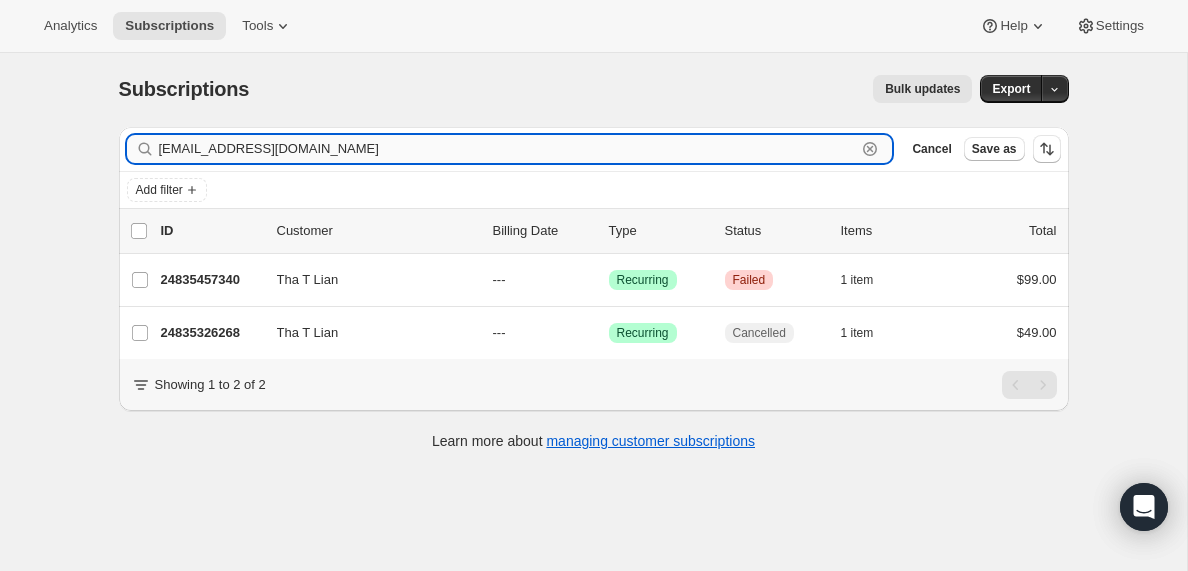 click on "[EMAIL_ADDRESS][DOMAIN_NAME]" at bounding box center [508, 149] 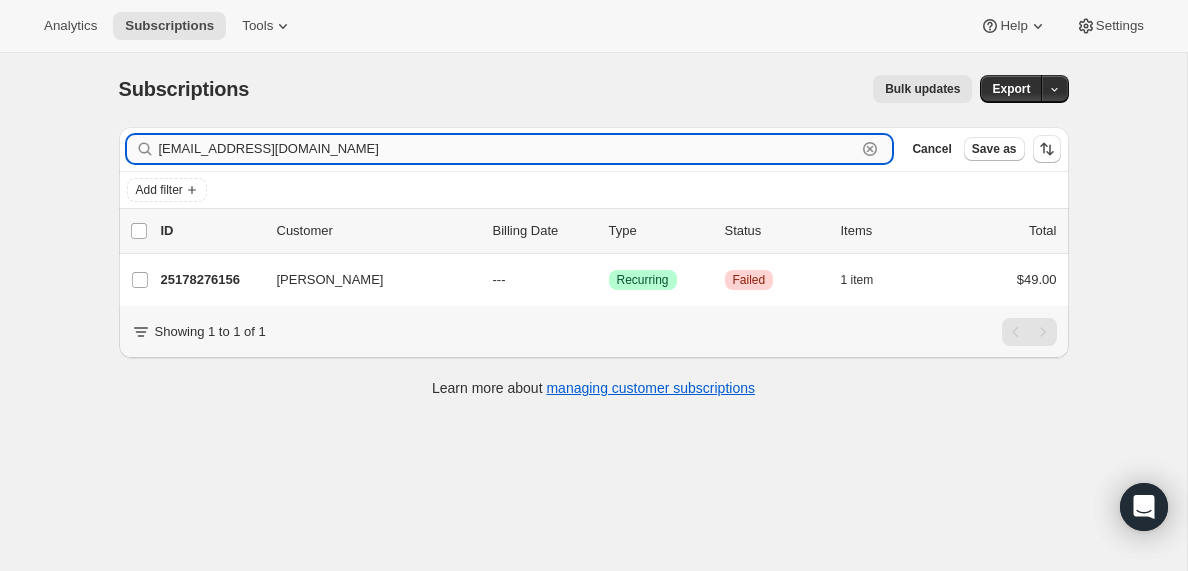 click on "[EMAIL_ADDRESS][DOMAIN_NAME]" at bounding box center (508, 149) 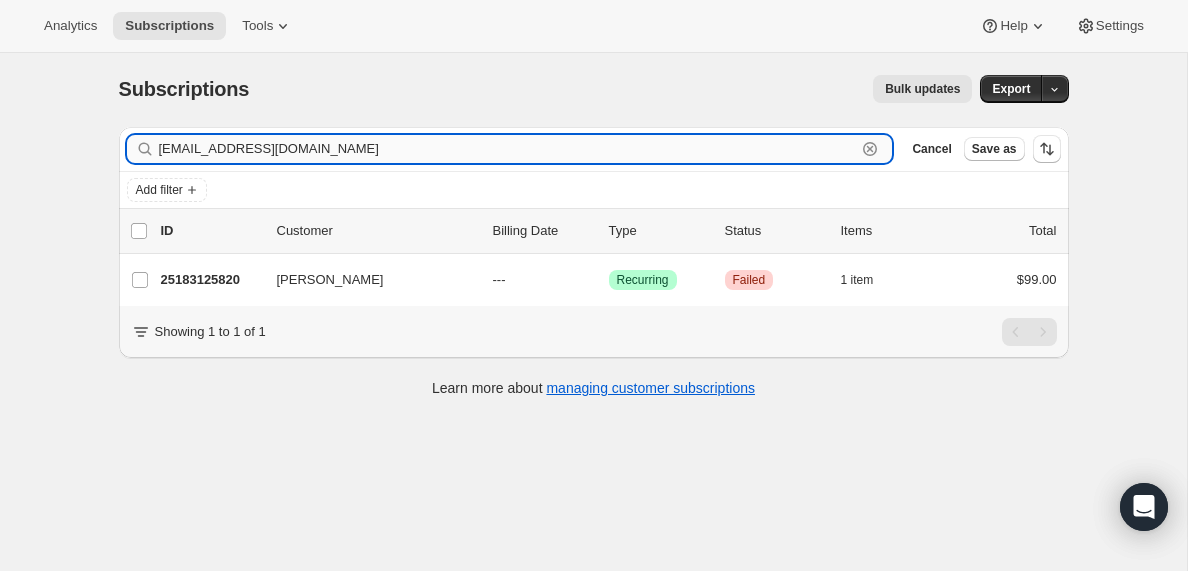 click on "[EMAIL_ADDRESS][DOMAIN_NAME]" at bounding box center [508, 149] 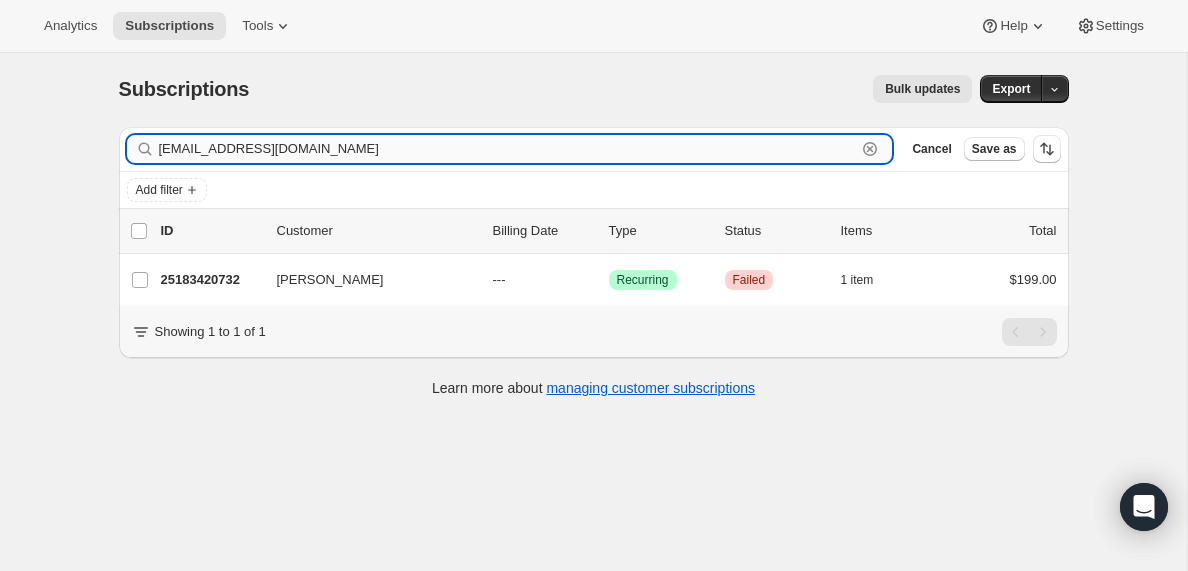 click on "[EMAIL_ADDRESS][DOMAIN_NAME]" at bounding box center (508, 149) 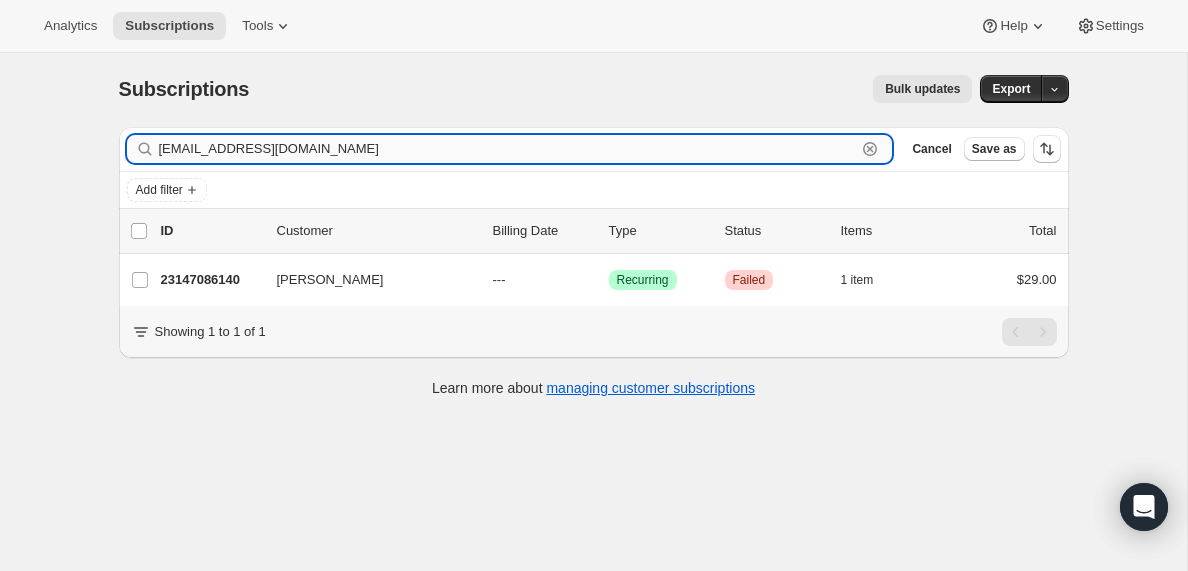 click on "[EMAIL_ADDRESS][DOMAIN_NAME]" at bounding box center [508, 149] 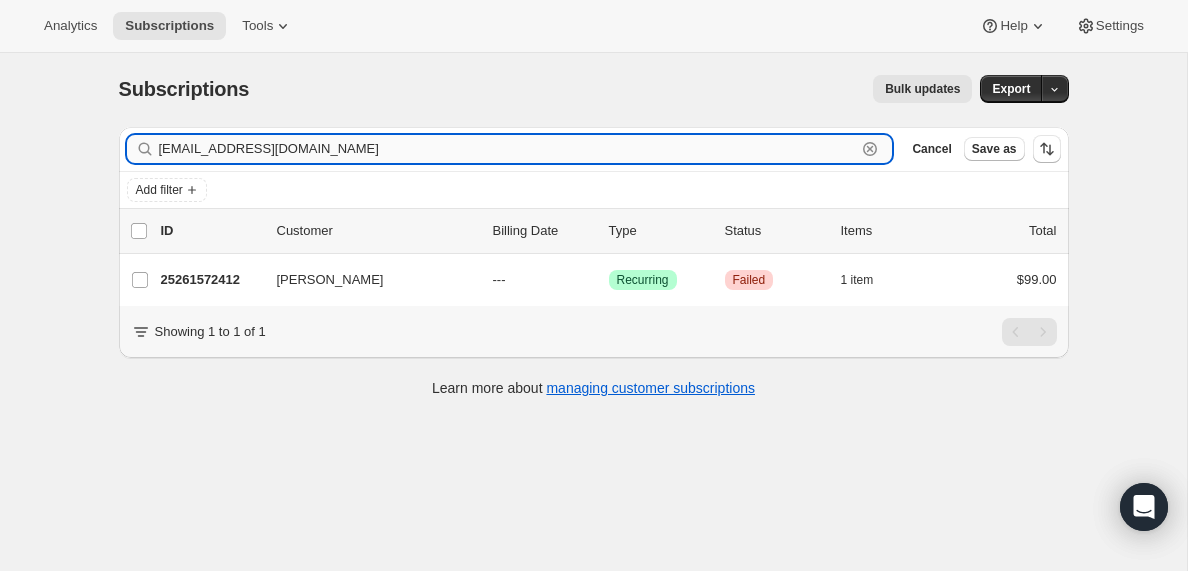click on "[EMAIL_ADDRESS][DOMAIN_NAME]" at bounding box center (508, 149) 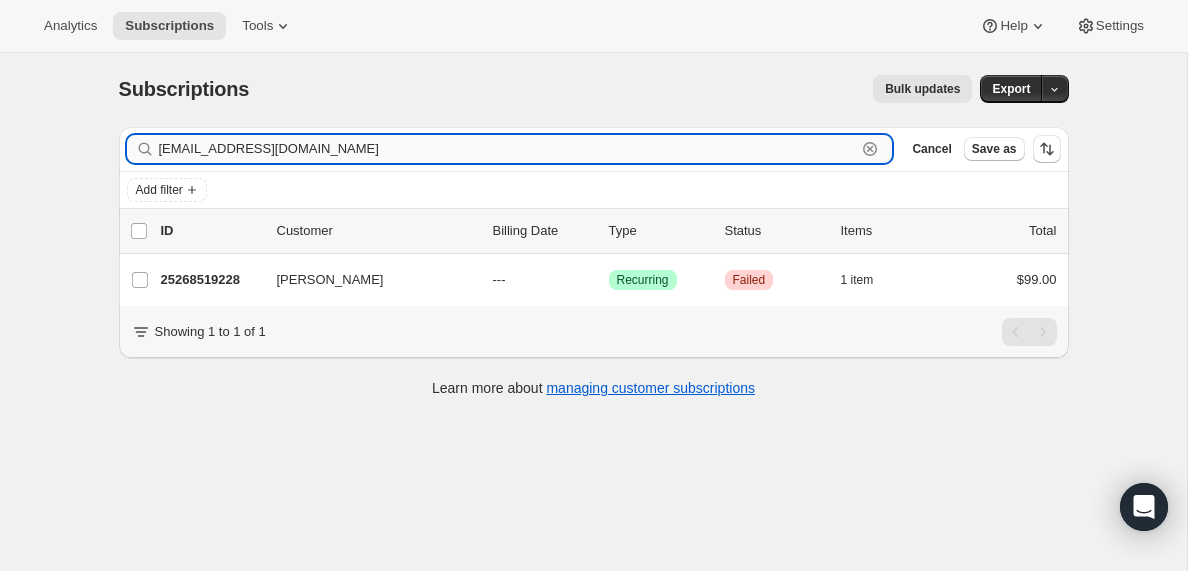 click on "[EMAIL_ADDRESS][DOMAIN_NAME]" at bounding box center [508, 149] 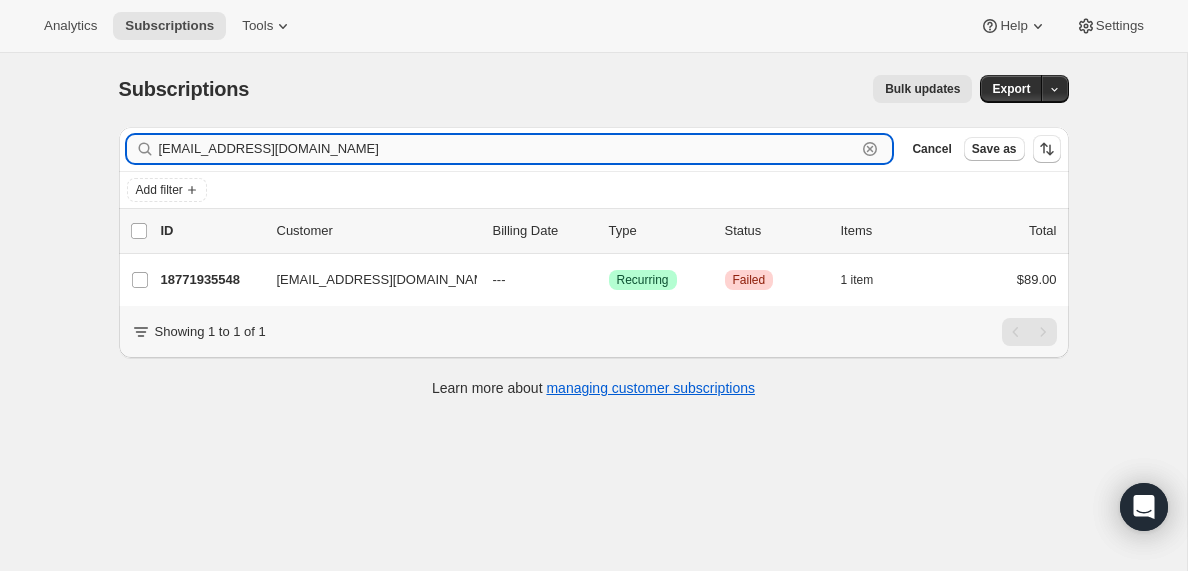 click on "[EMAIL_ADDRESS][DOMAIN_NAME]" at bounding box center (508, 149) 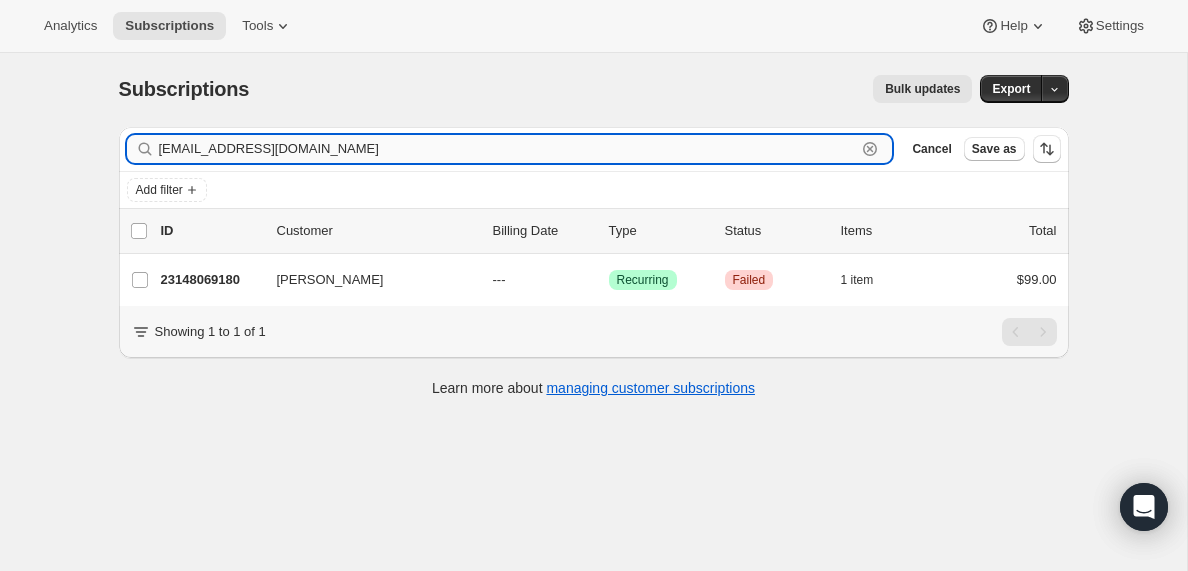 click on "[EMAIL_ADDRESS][DOMAIN_NAME]" at bounding box center [508, 149] 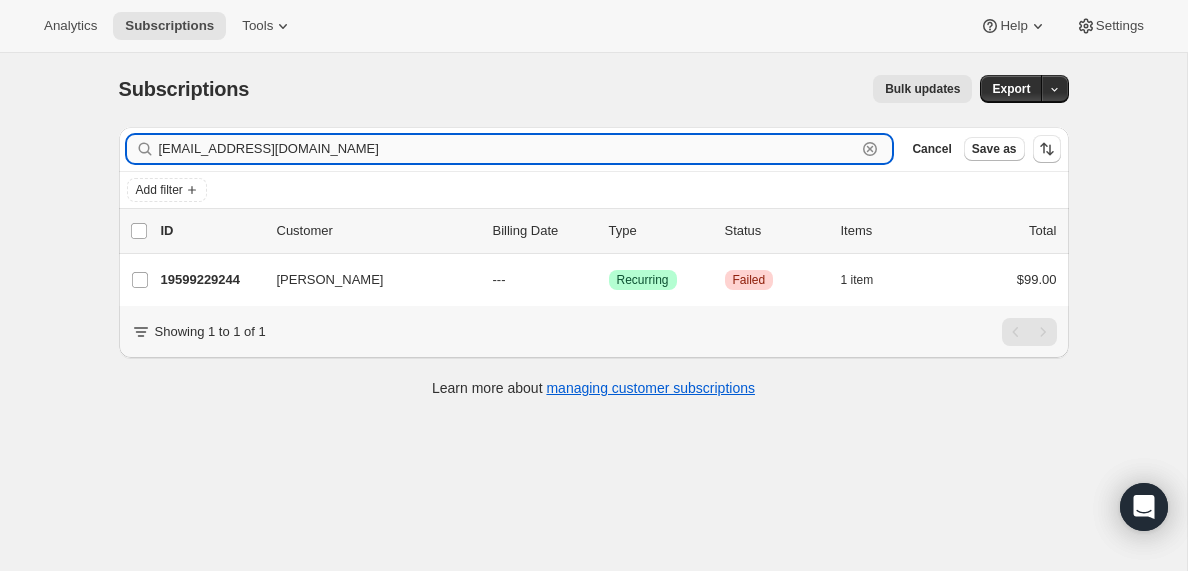 click on "[EMAIL_ADDRESS][DOMAIN_NAME]" at bounding box center [508, 149] 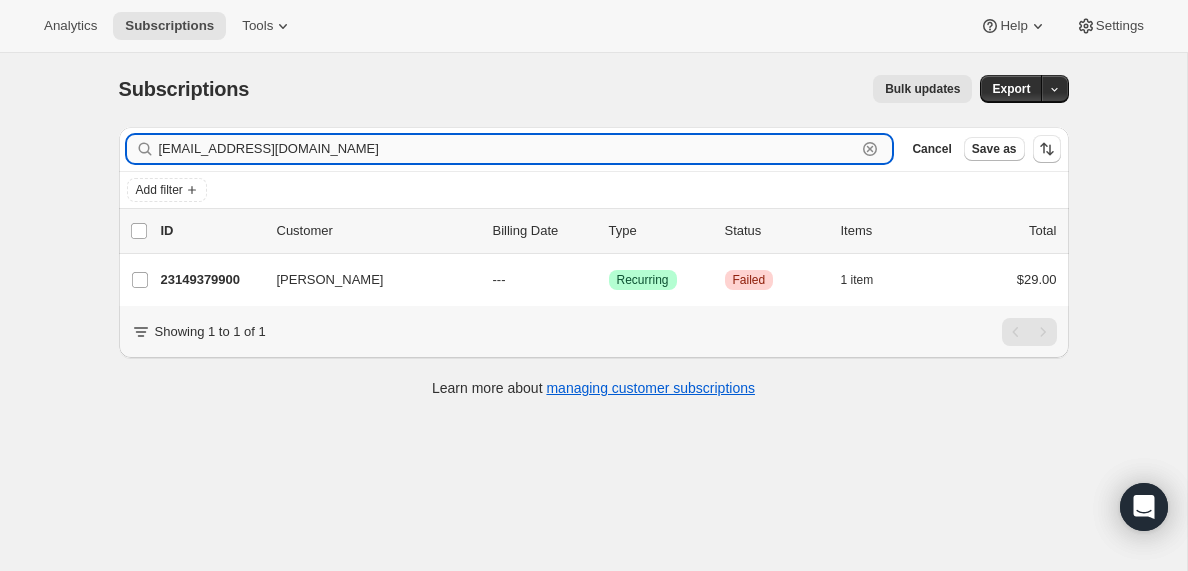 click on "[EMAIL_ADDRESS][DOMAIN_NAME]" at bounding box center [508, 149] 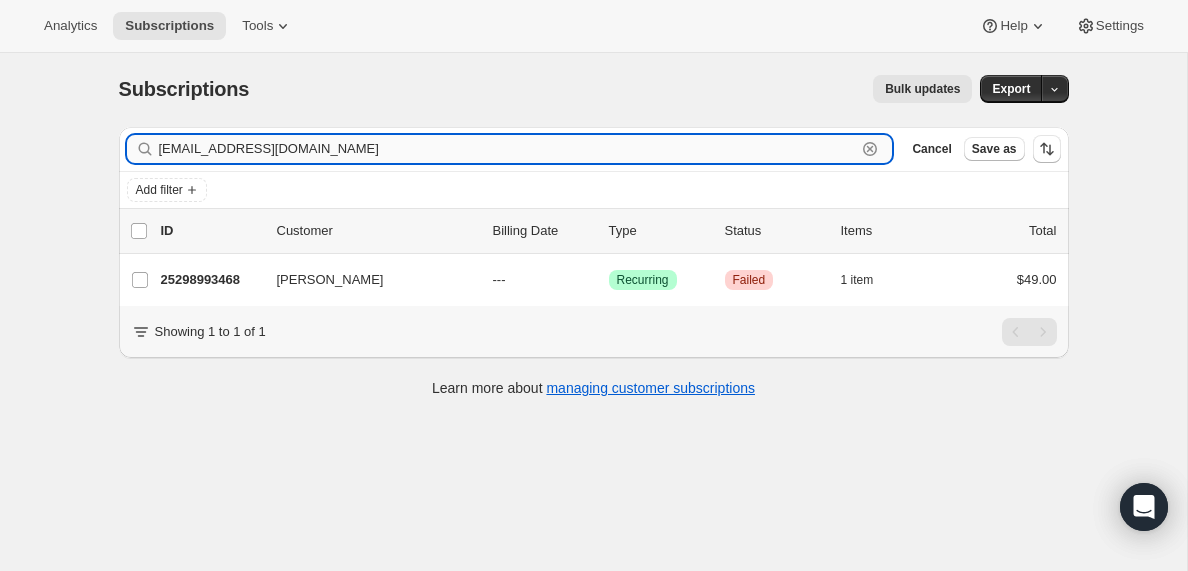 click on "[EMAIL_ADDRESS][DOMAIN_NAME]" at bounding box center (508, 149) 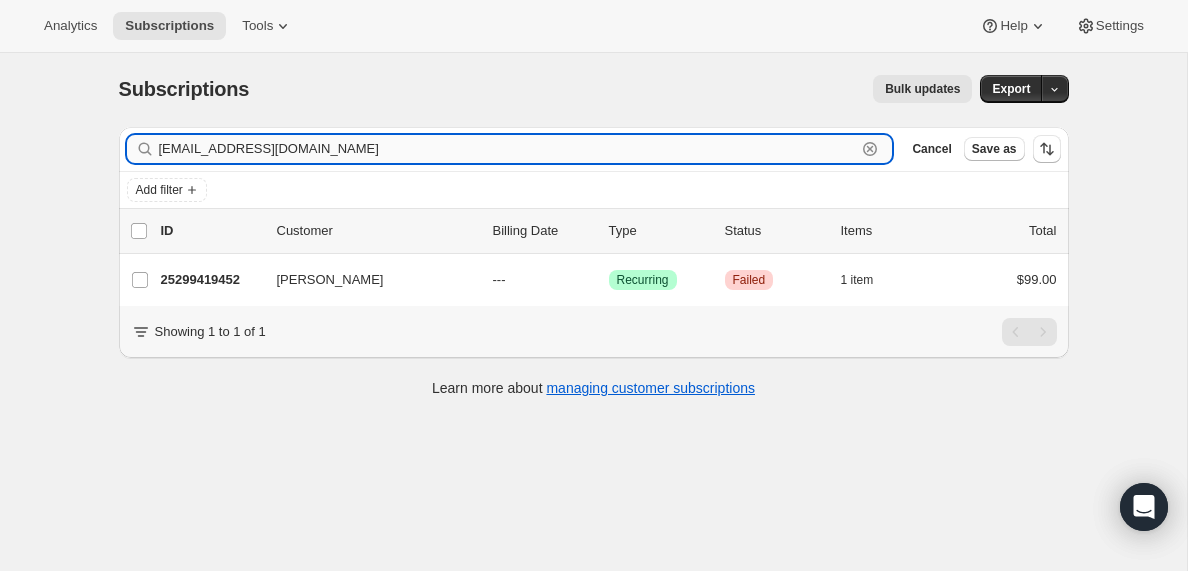 click on "[EMAIL_ADDRESS][DOMAIN_NAME]" at bounding box center [508, 149] 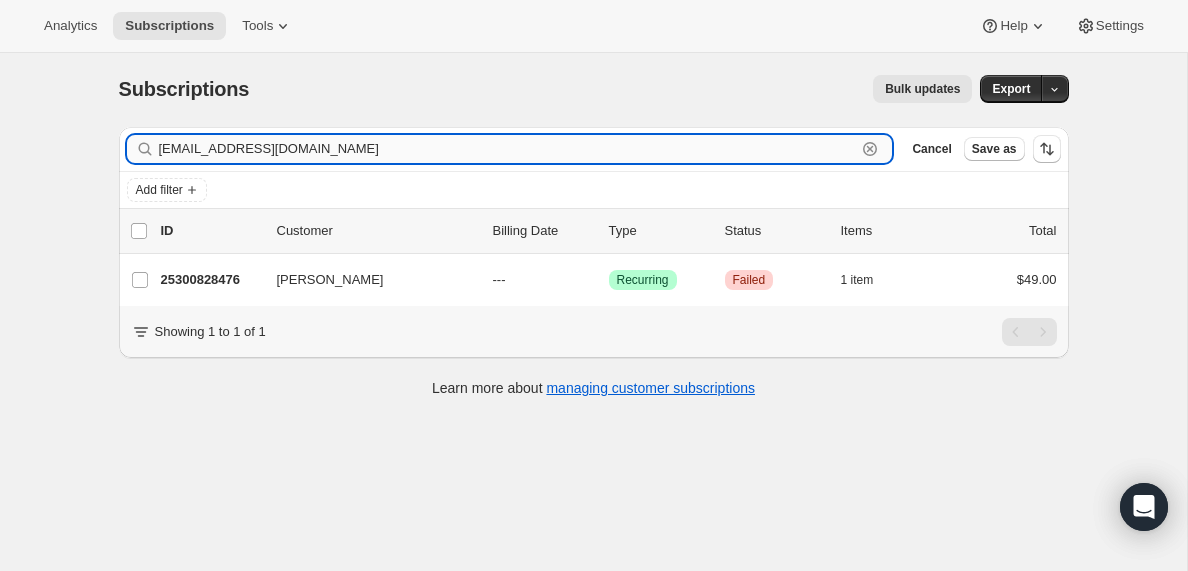 click on "[EMAIL_ADDRESS][DOMAIN_NAME]" at bounding box center [508, 149] 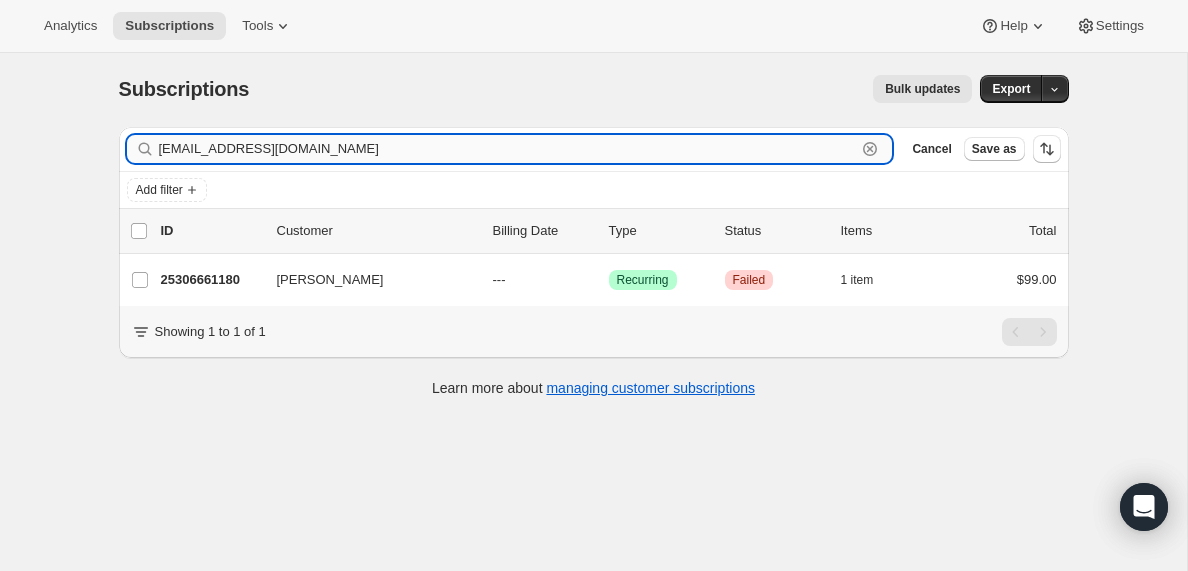 click on "[EMAIL_ADDRESS][DOMAIN_NAME]" at bounding box center (508, 149) 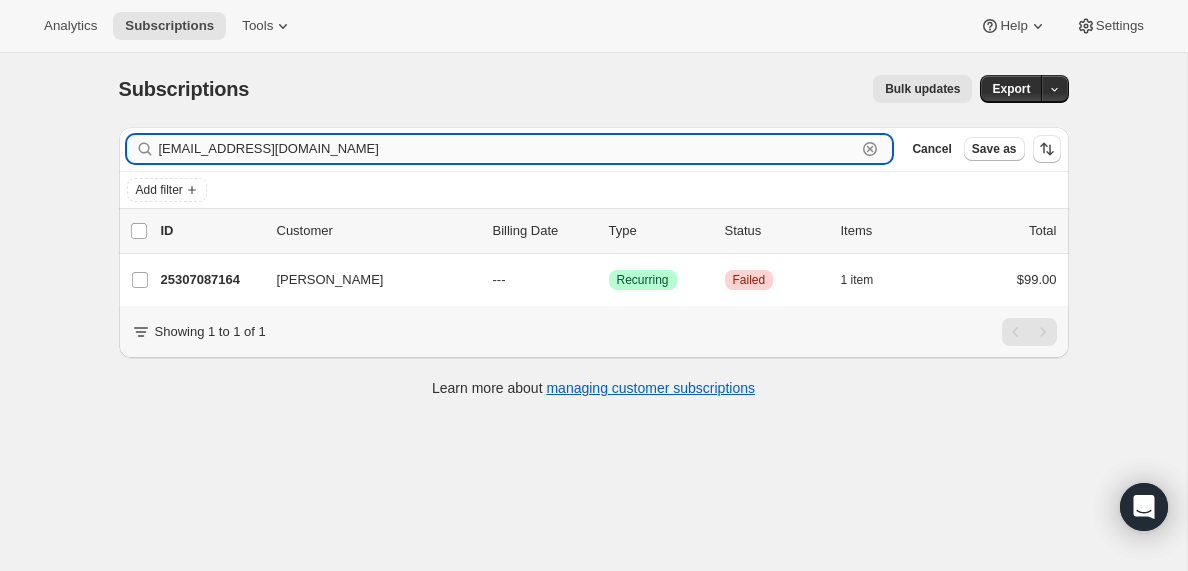 click on "[EMAIL_ADDRESS][DOMAIN_NAME]" at bounding box center (508, 149) 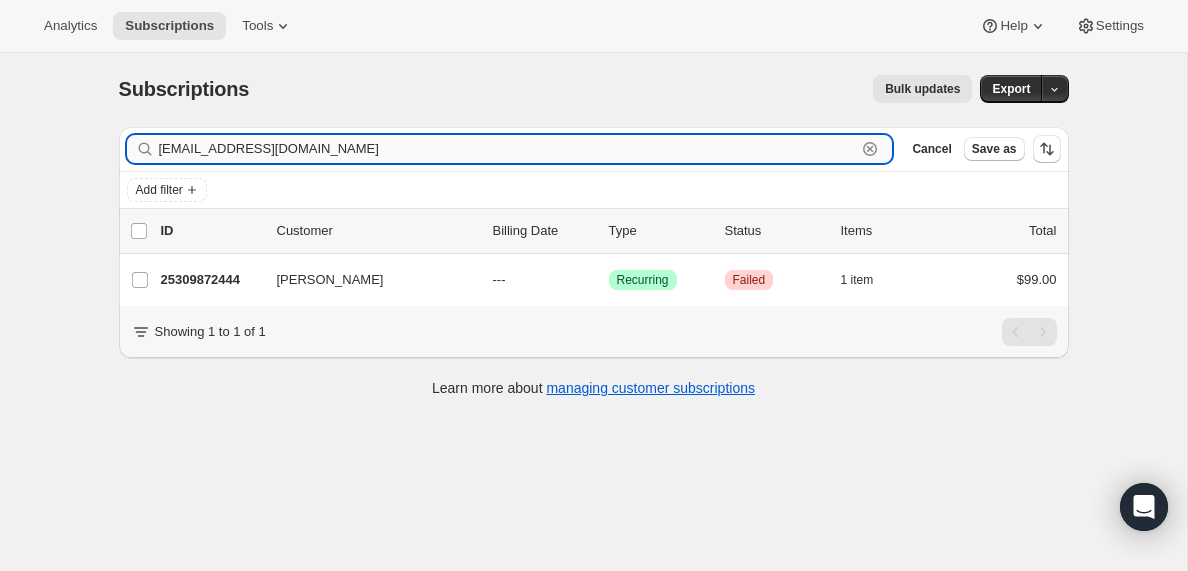 click on "[EMAIL_ADDRESS][DOMAIN_NAME]" at bounding box center [508, 149] 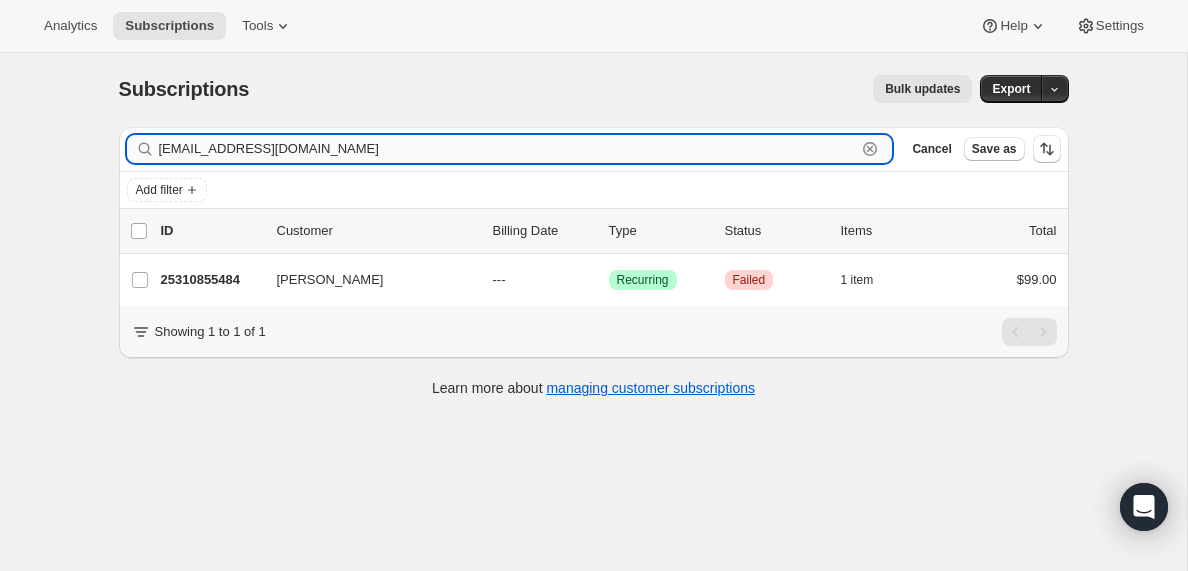 click on "[EMAIL_ADDRESS][DOMAIN_NAME]" at bounding box center (508, 149) 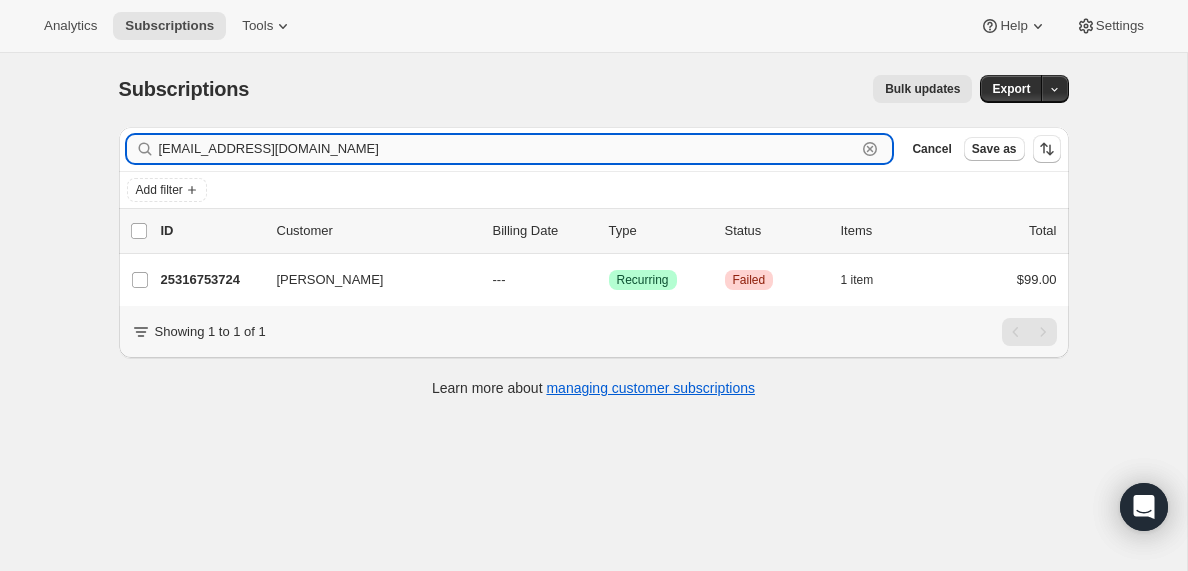 click on "[EMAIL_ADDRESS][DOMAIN_NAME]" at bounding box center [508, 149] 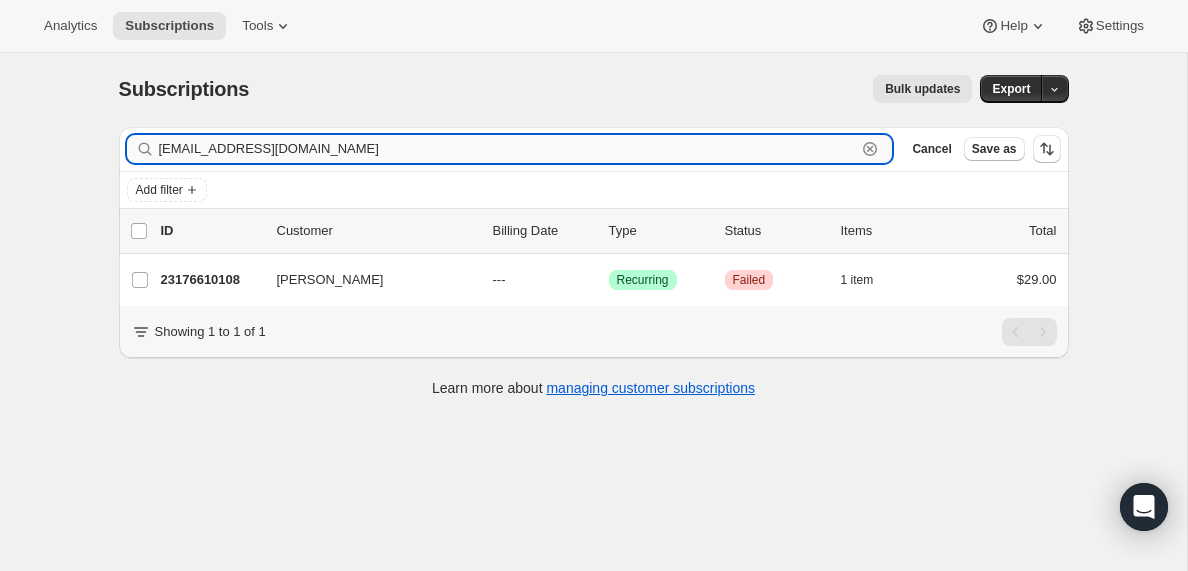 click on "[EMAIL_ADDRESS][DOMAIN_NAME]" at bounding box center [508, 149] 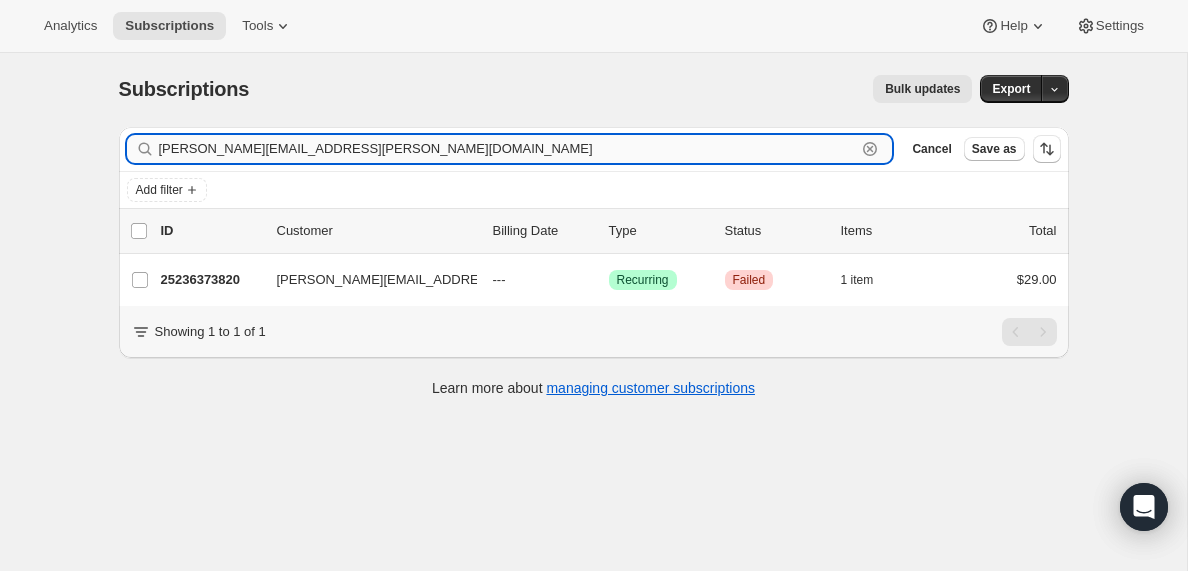 click on "[PERSON_NAME][EMAIL_ADDRESS][PERSON_NAME][DOMAIN_NAME]" at bounding box center (508, 149) 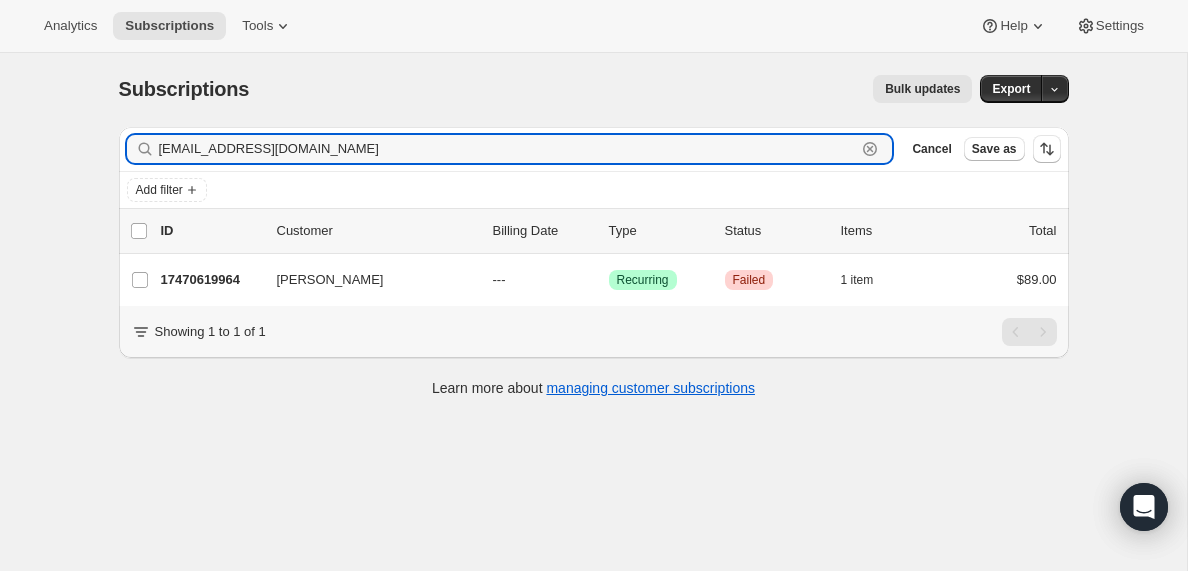 click on "[EMAIL_ADDRESS][DOMAIN_NAME]" at bounding box center (508, 149) 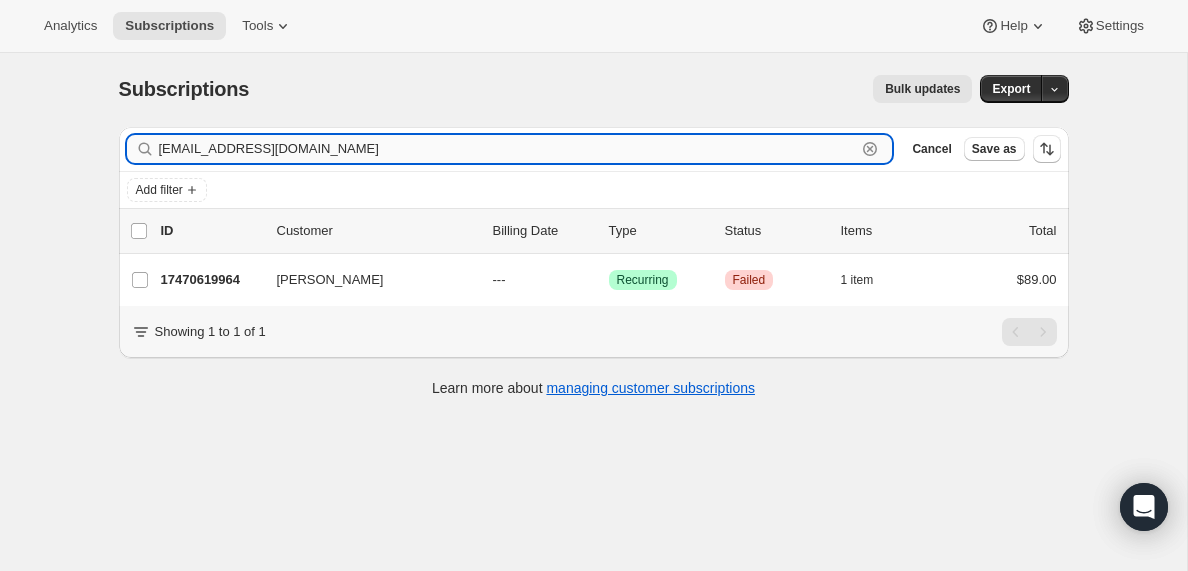click on "[EMAIL_ADDRESS][DOMAIN_NAME]" at bounding box center [508, 149] 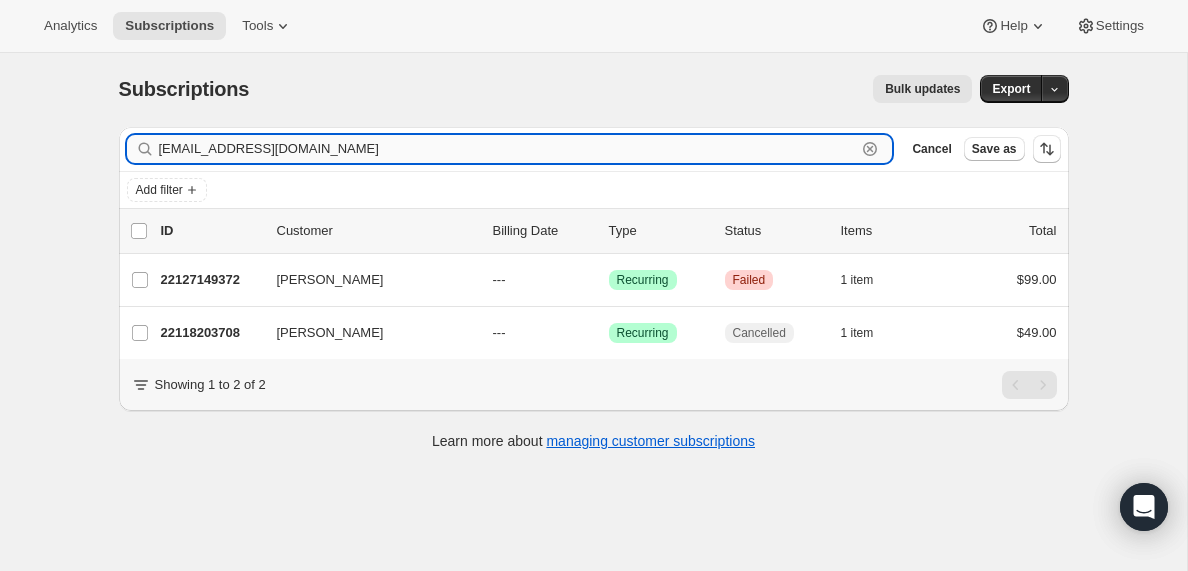 click on "[EMAIL_ADDRESS][DOMAIN_NAME]" at bounding box center (508, 149) 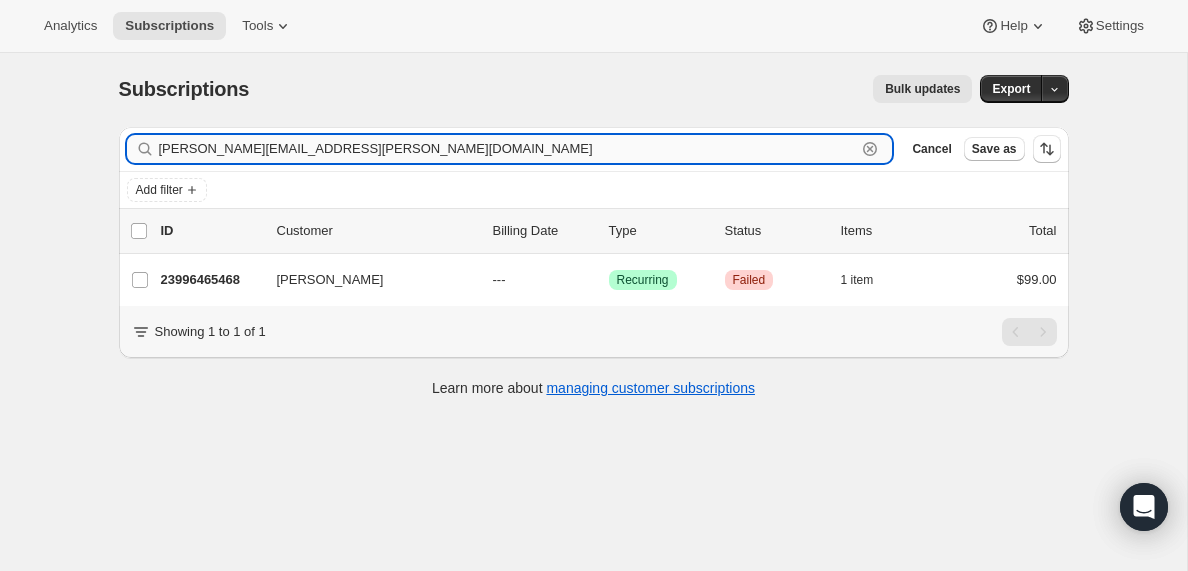 click on "[PERSON_NAME][EMAIL_ADDRESS][PERSON_NAME][DOMAIN_NAME]" at bounding box center [508, 149] 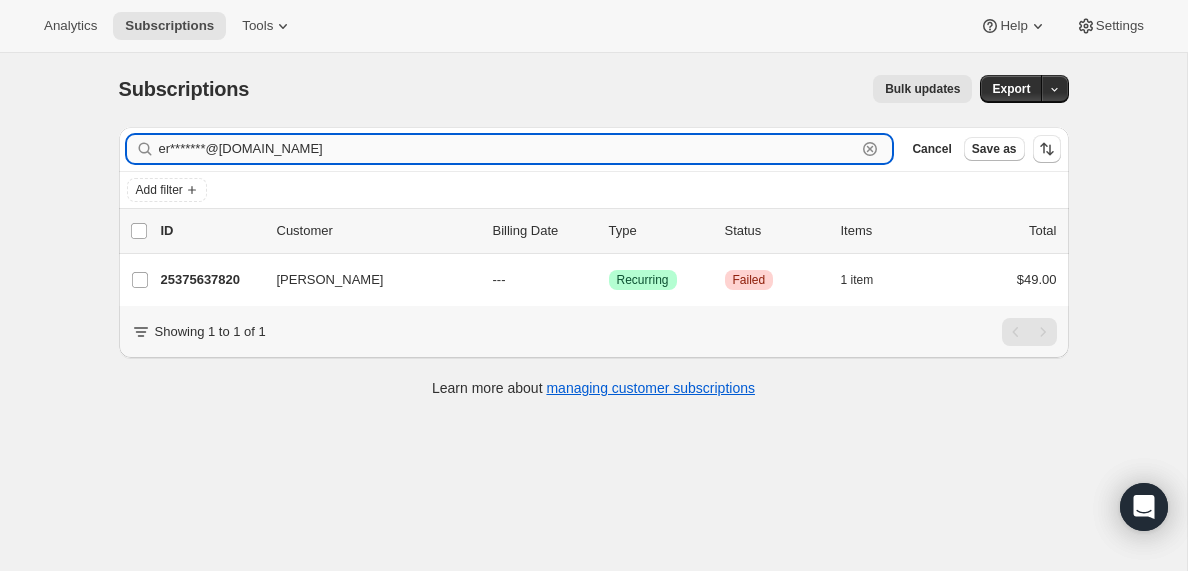 click on "er*******@[DOMAIN_NAME]" at bounding box center [508, 149] 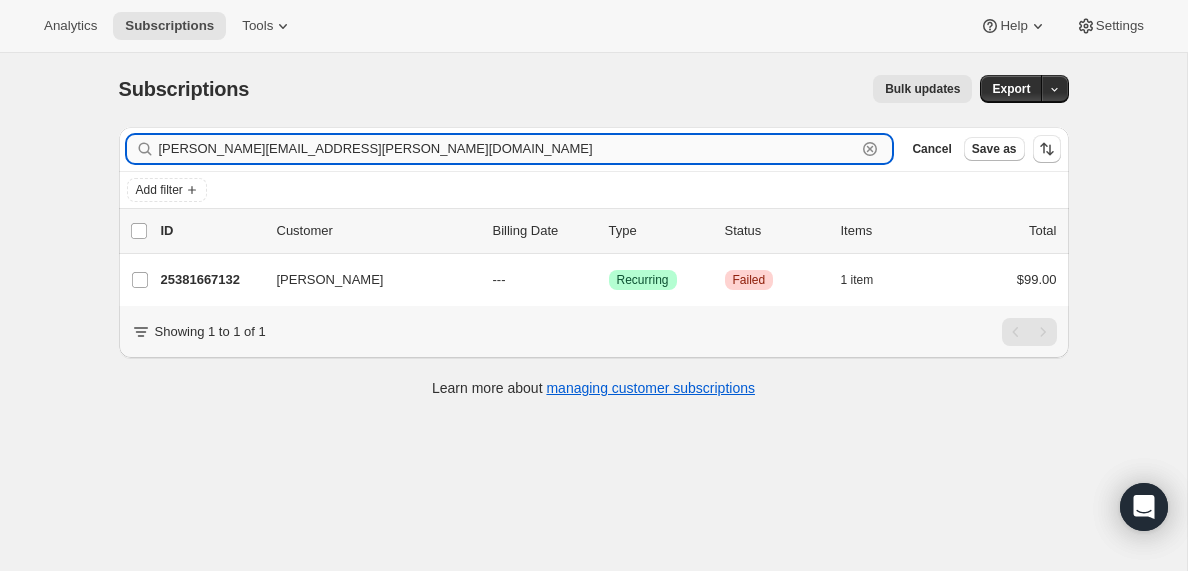 click on "[PERSON_NAME][EMAIL_ADDRESS][PERSON_NAME][DOMAIN_NAME]" at bounding box center (508, 149) 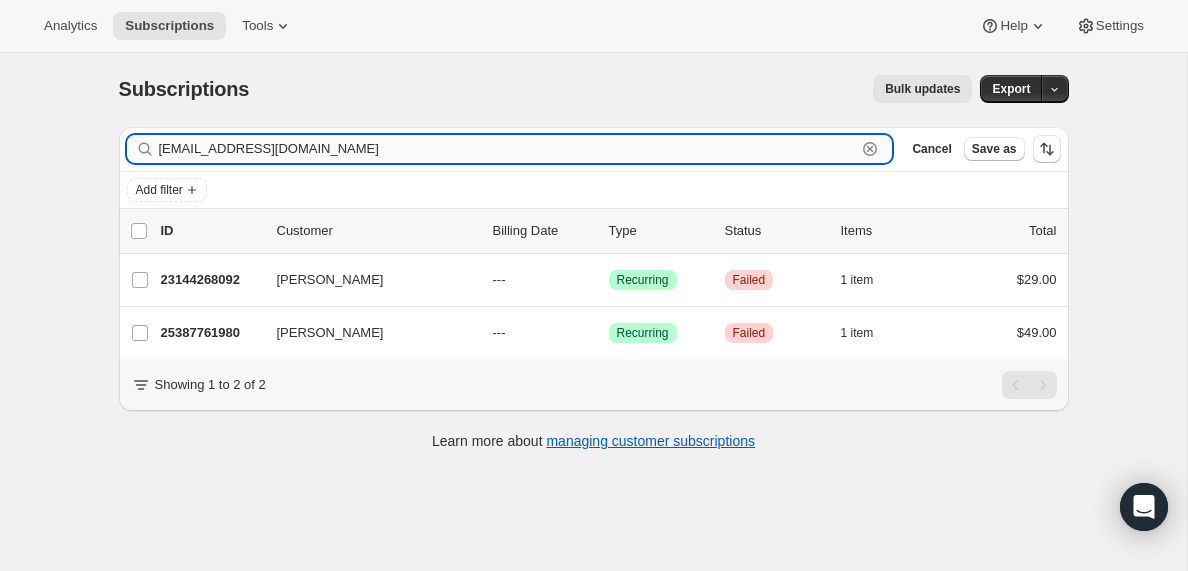 click on "[EMAIL_ADDRESS][DOMAIN_NAME]" at bounding box center [508, 149] 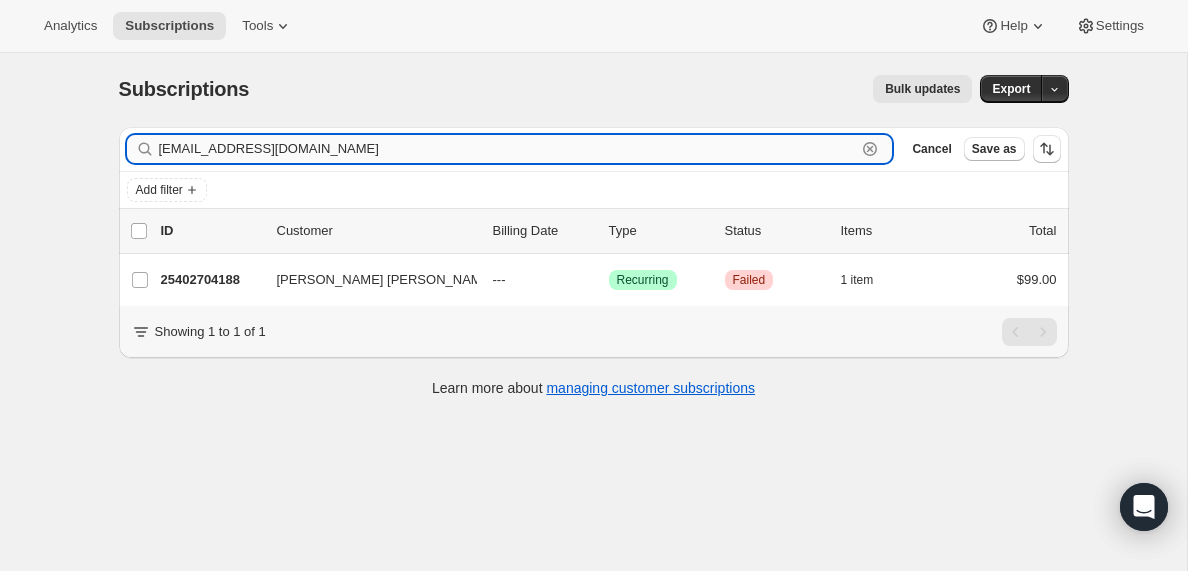 click on "[EMAIL_ADDRESS][DOMAIN_NAME]" at bounding box center [508, 149] 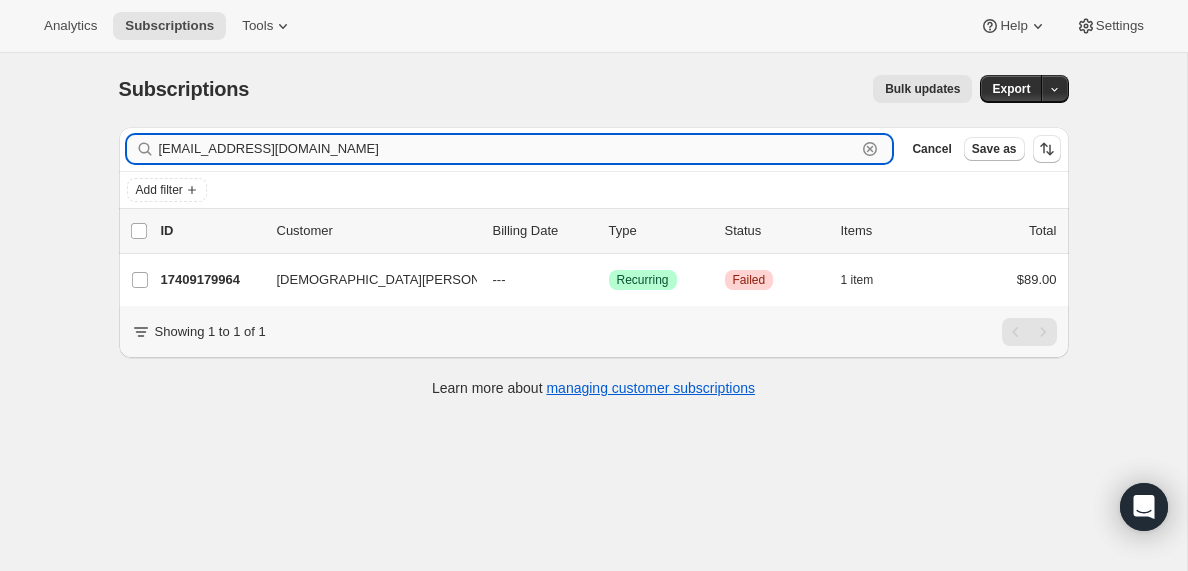 click on "[EMAIL_ADDRESS][DOMAIN_NAME]" at bounding box center [508, 149] 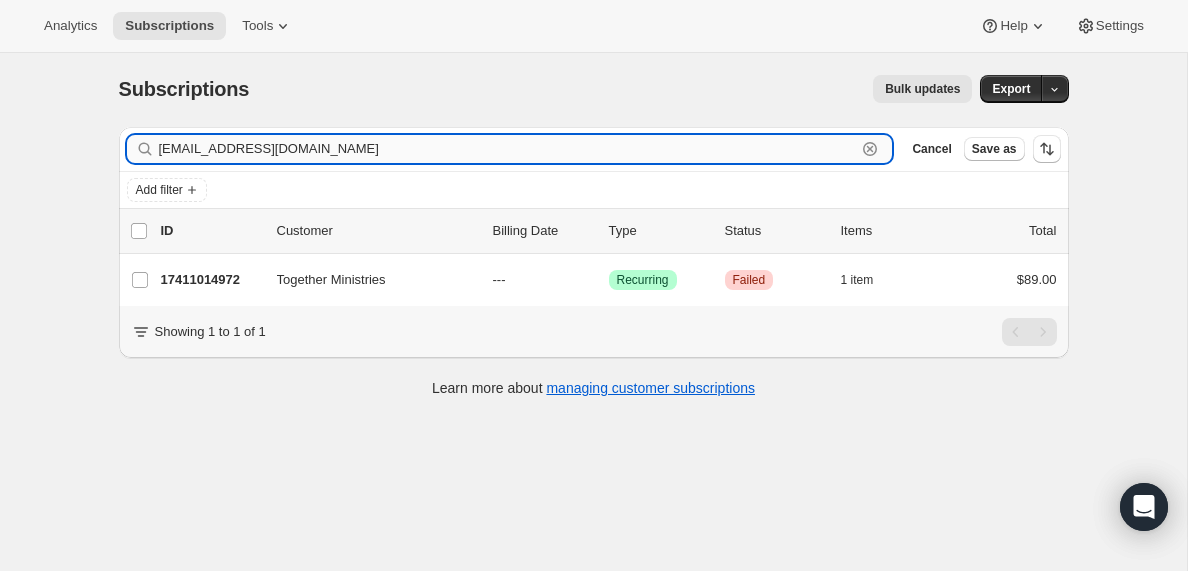 click on "[EMAIL_ADDRESS][DOMAIN_NAME]" at bounding box center [508, 149] 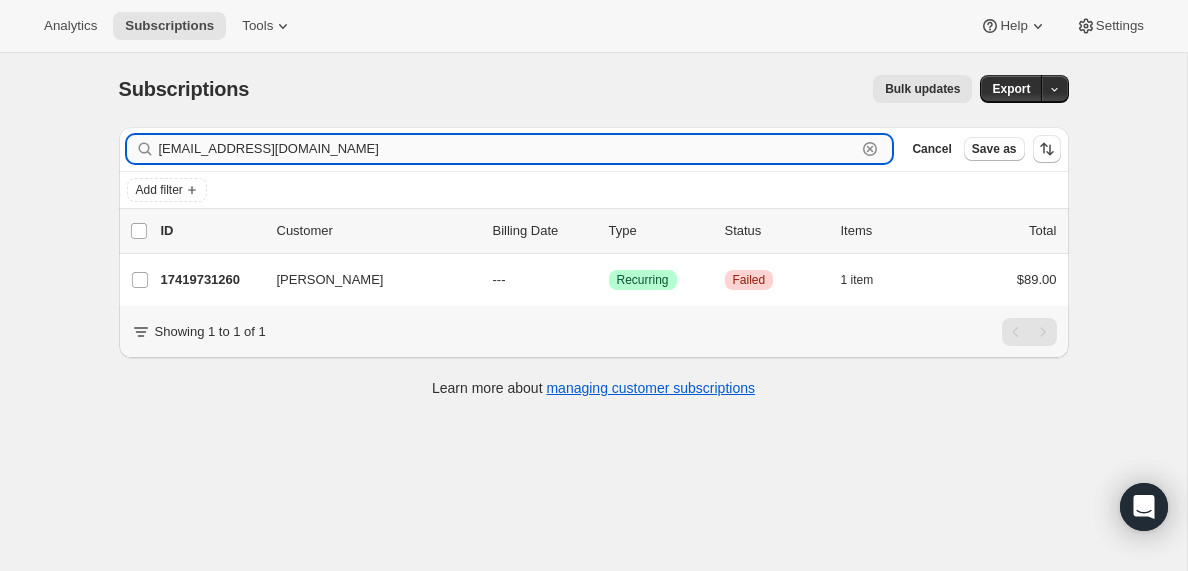 click on "[EMAIL_ADDRESS][DOMAIN_NAME]" at bounding box center [508, 149] 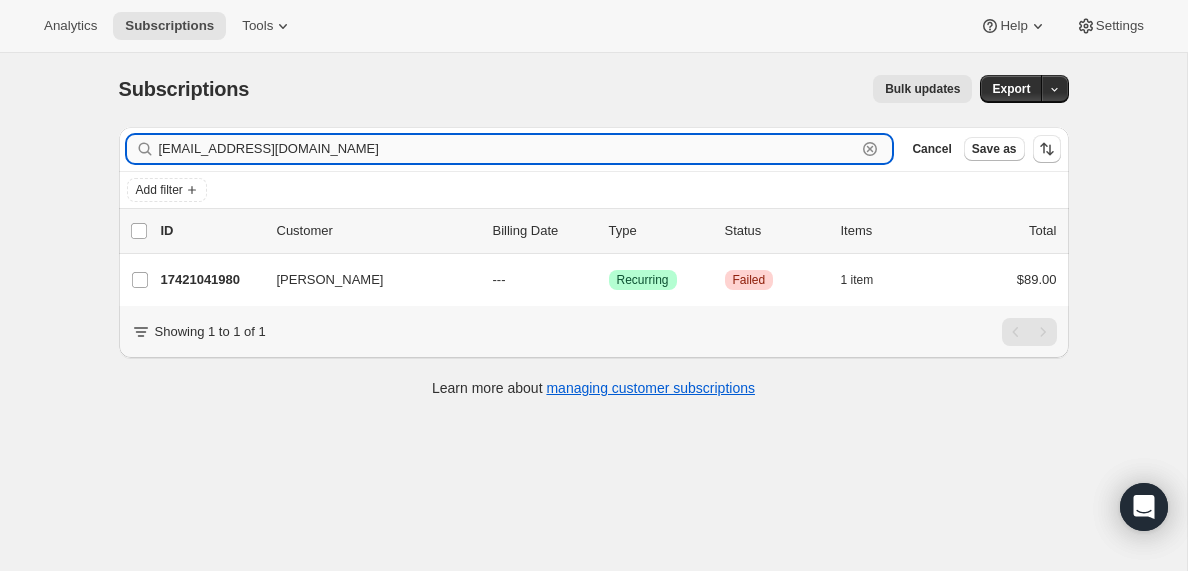 click on "[EMAIL_ADDRESS][DOMAIN_NAME]" at bounding box center [508, 149] 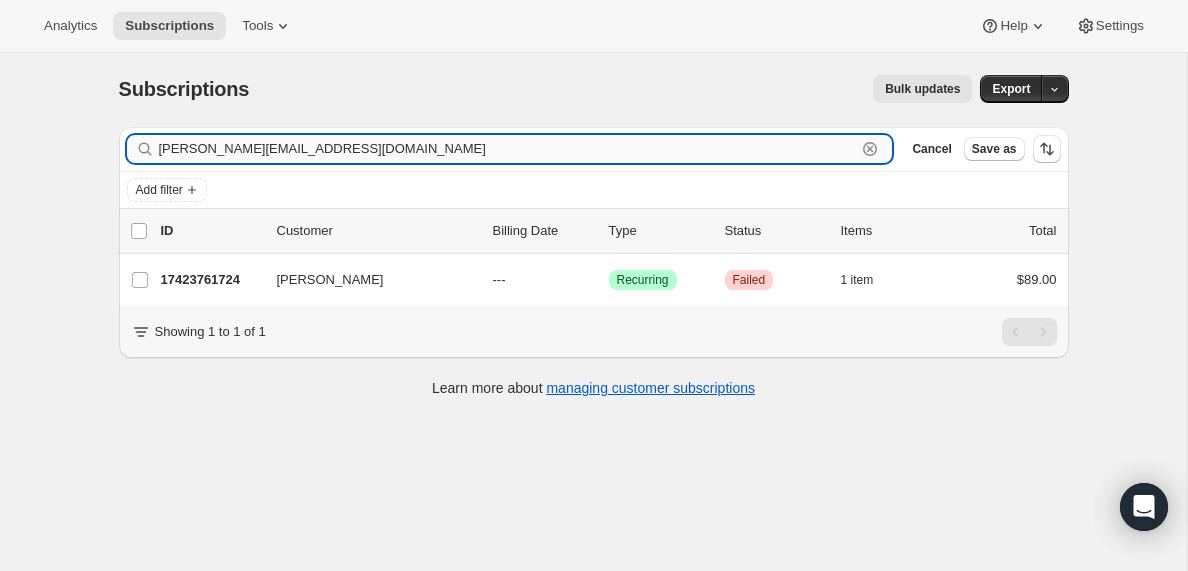 click on "[PERSON_NAME][EMAIL_ADDRESS][DOMAIN_NAME]" at bounding box center (508, 149) 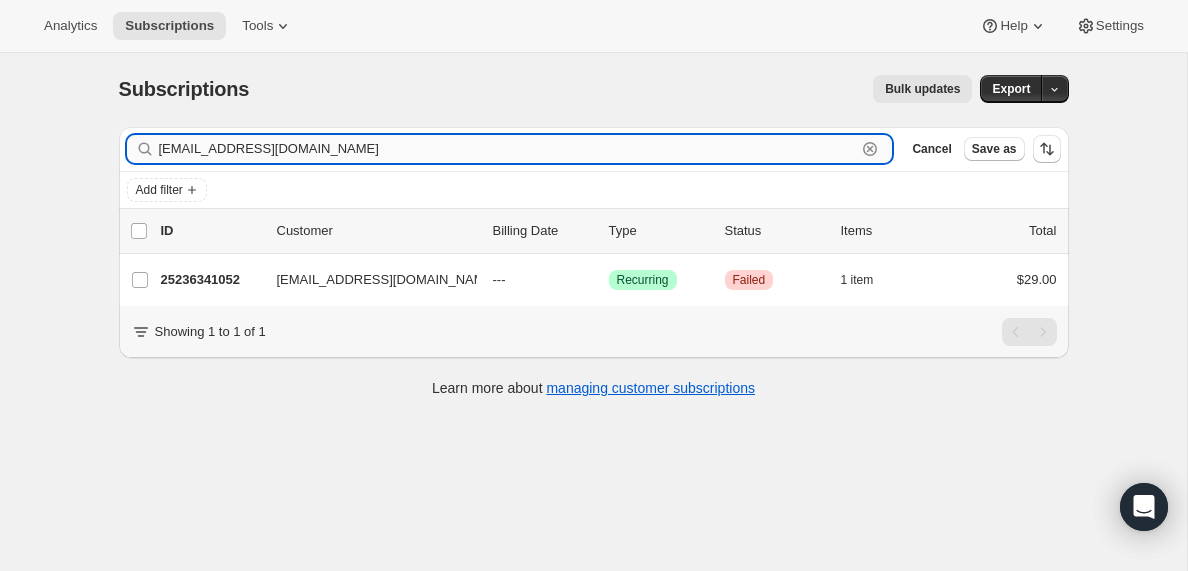 click on "[EMAIL_ADDRESS][DOMAIN_NAME]" at bounding box center (508, 149) 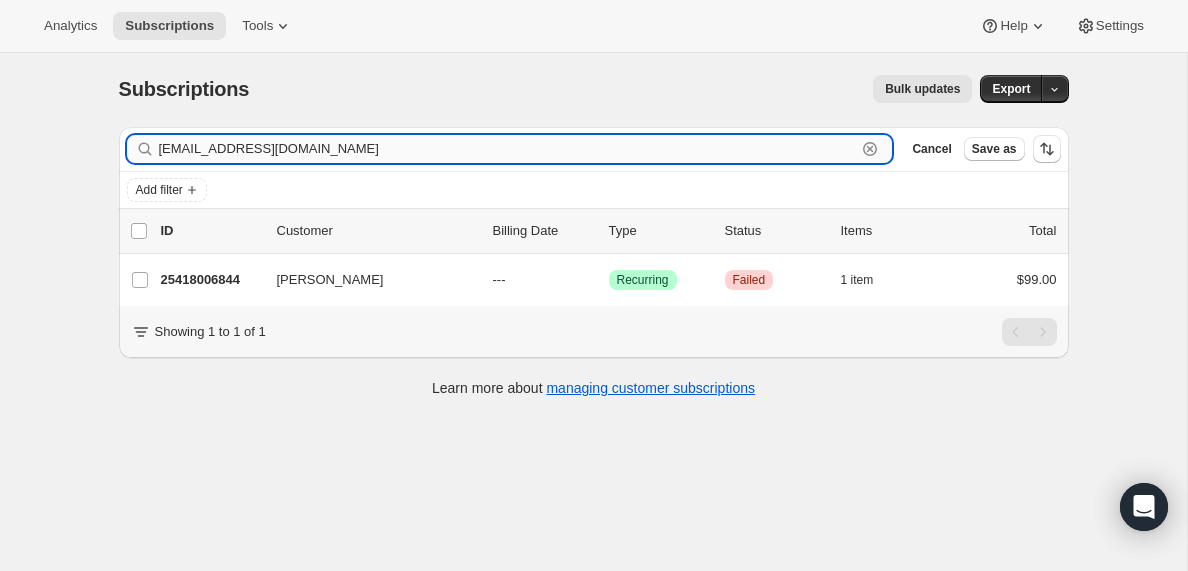 click on "[EMAIL_ADDRESS][DOMAIN_NAME]" at bounding box center [508, 149] 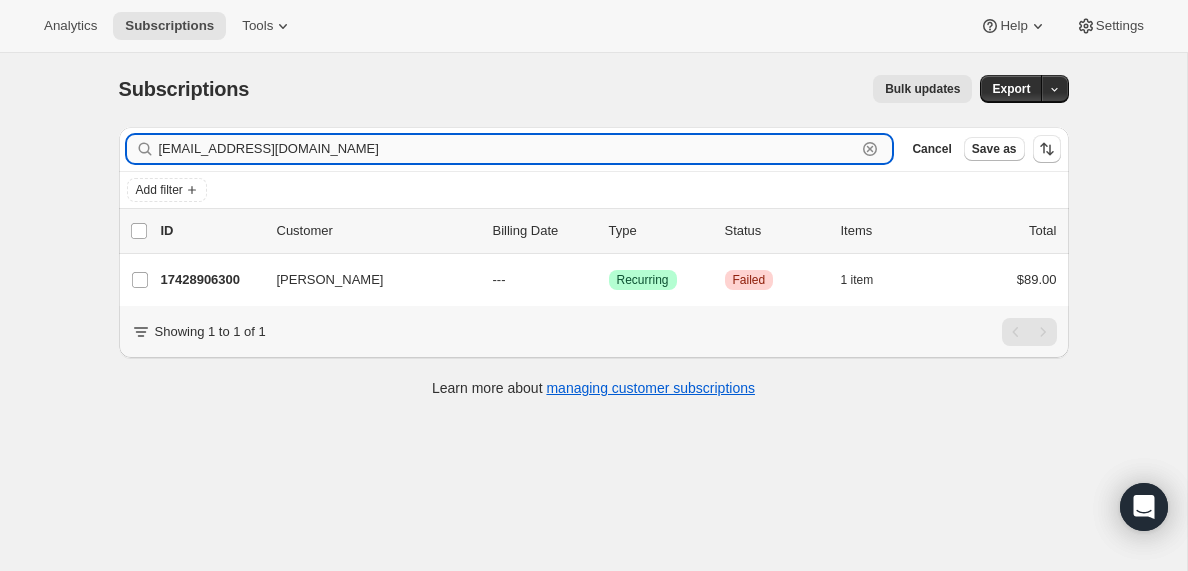 click on "[EMAIL_ADDRESS][DOMAIN_NAME]" 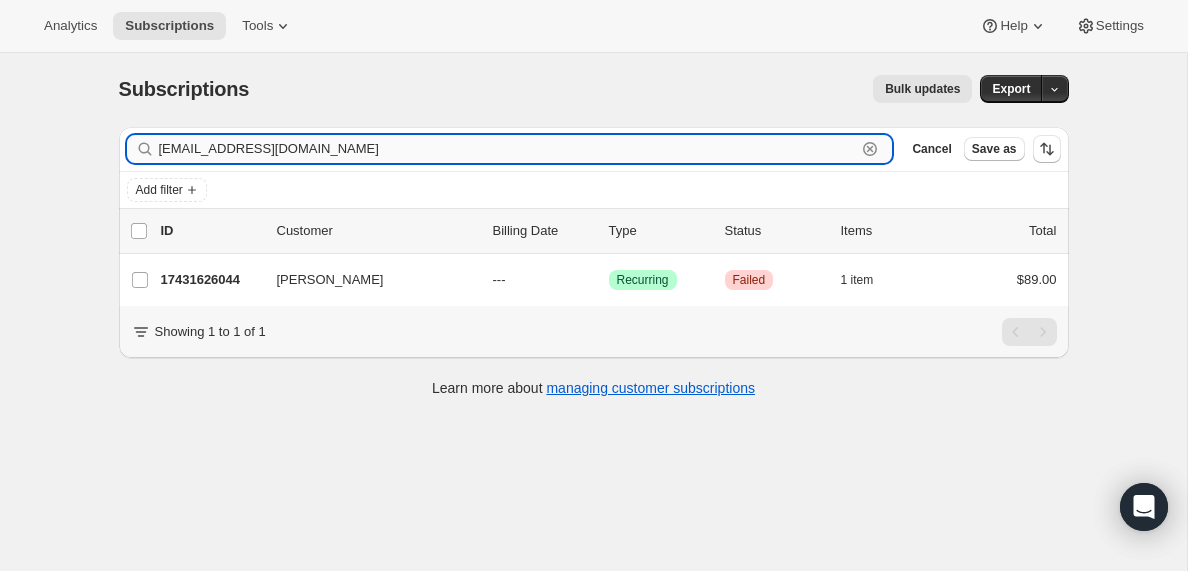 click on "[EMAIL_ADDRESS][DOMAIN_NAME]" at bounding box center (508, 149) 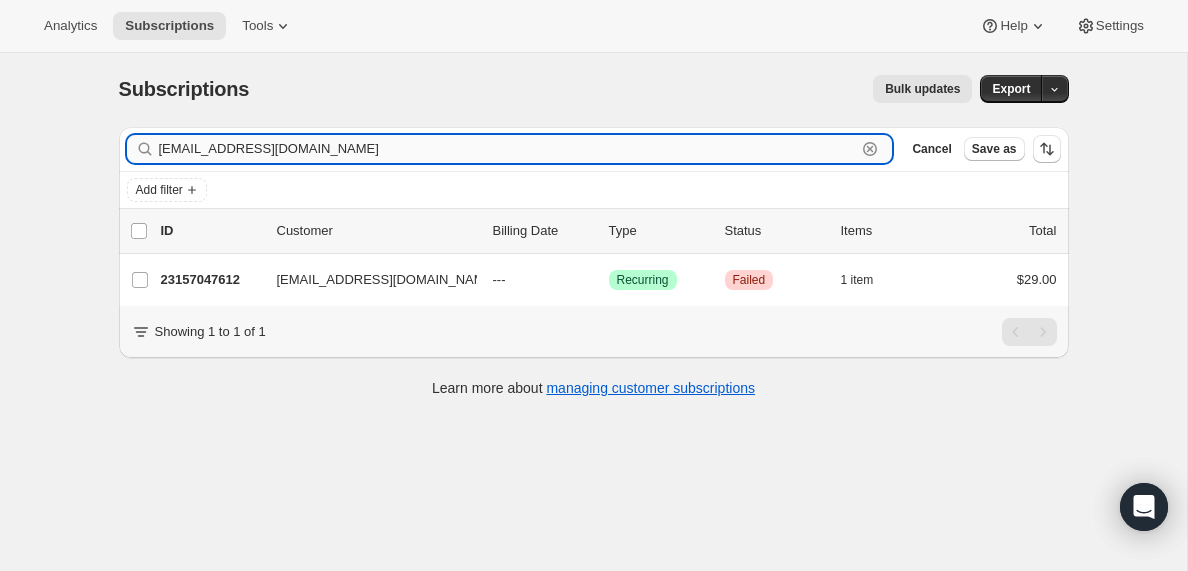 click on "[EMAIL_ADDRESS][DOMAIN_NAME]" at bounding box center [508, 149] 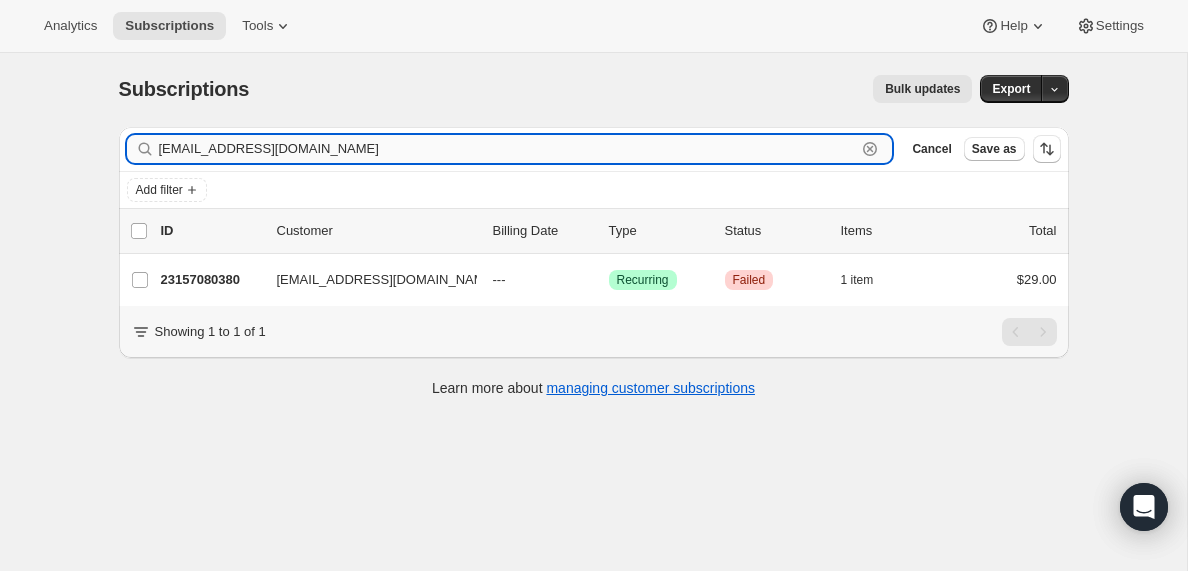 click on "[EMAIL_ADDRESS][DOMAIN_NAME]" at bounding box center [508, 149] 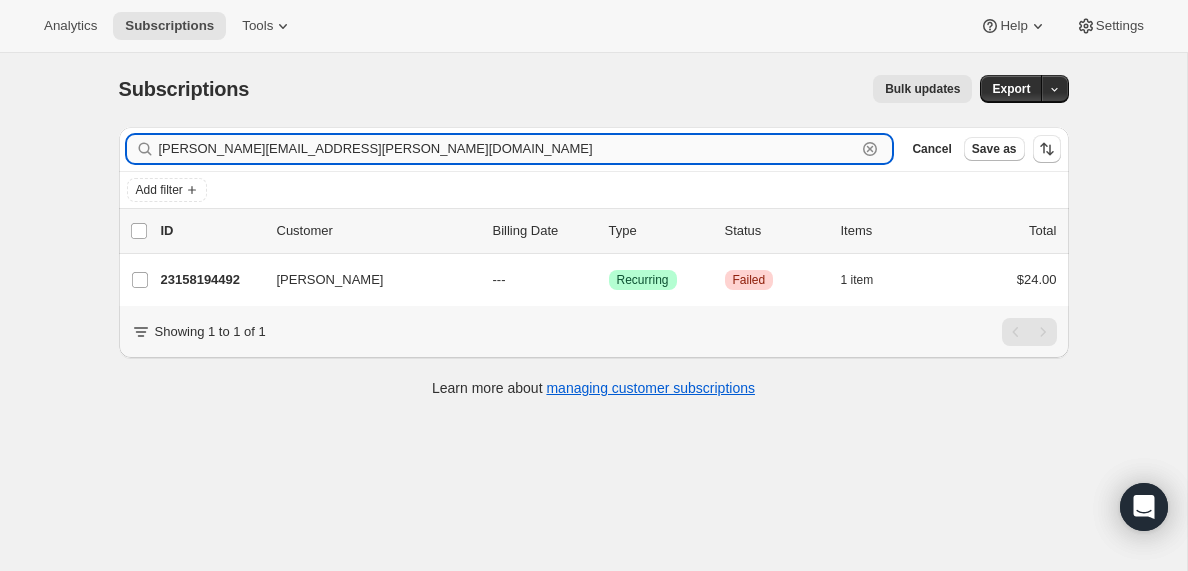 click on "[PERSON_NAME][EMAIL_ADDRESS][PERSON_NAME][DOMAIN_NAME]" at bounding box center (508, 149) 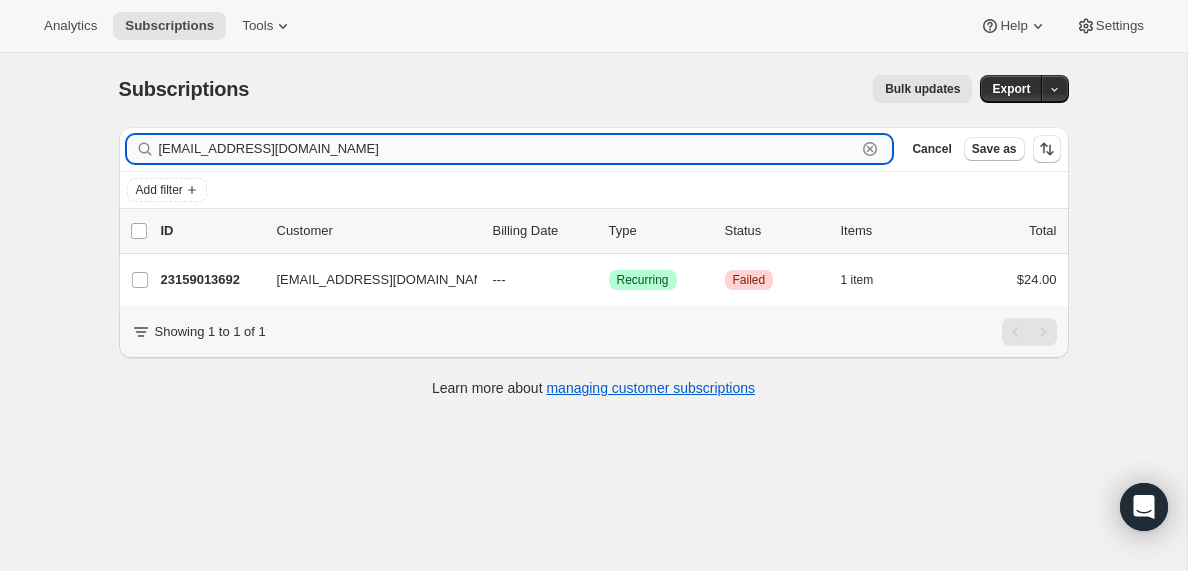 click on "[EMAIL_ADDRESS][DOMAIN_NAME]" at bounding box center (508, 149) 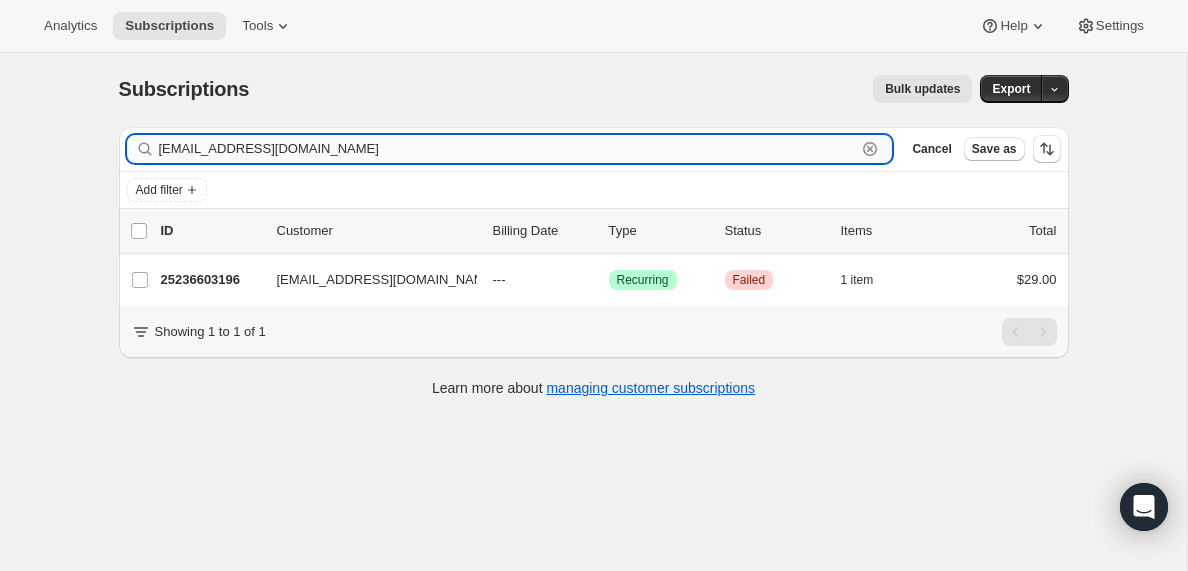 click on "[EMAIL_ADDRESS][DOMAIN_NAME]" at bounding box center (508, 149) 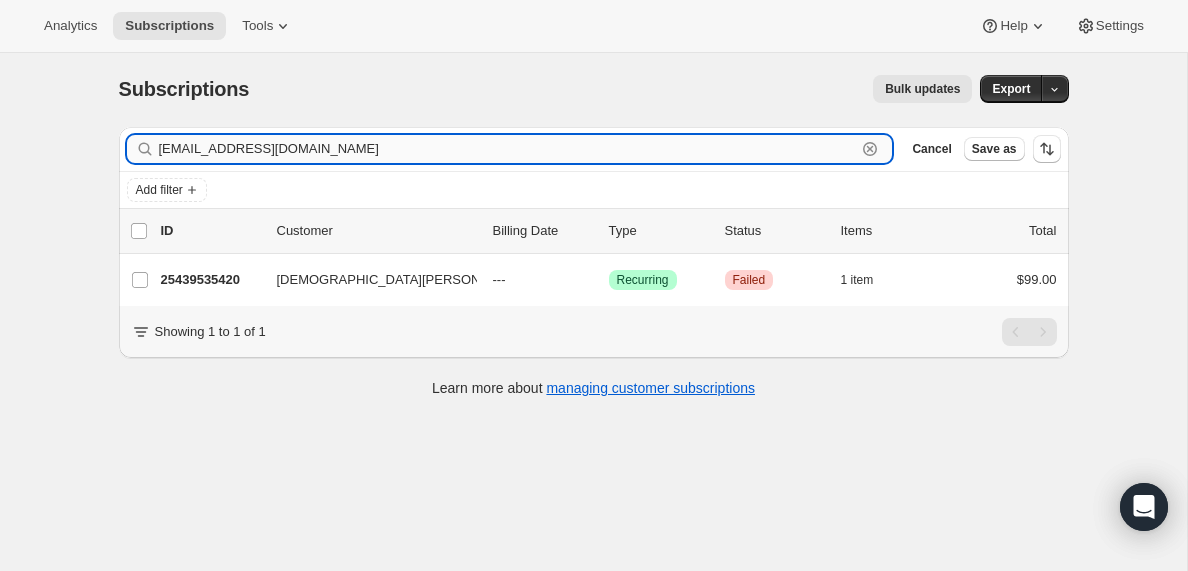 click on "[EMAIL_ADDRESS][DOMAIN_NAME]" at bounding box center (508, 149) 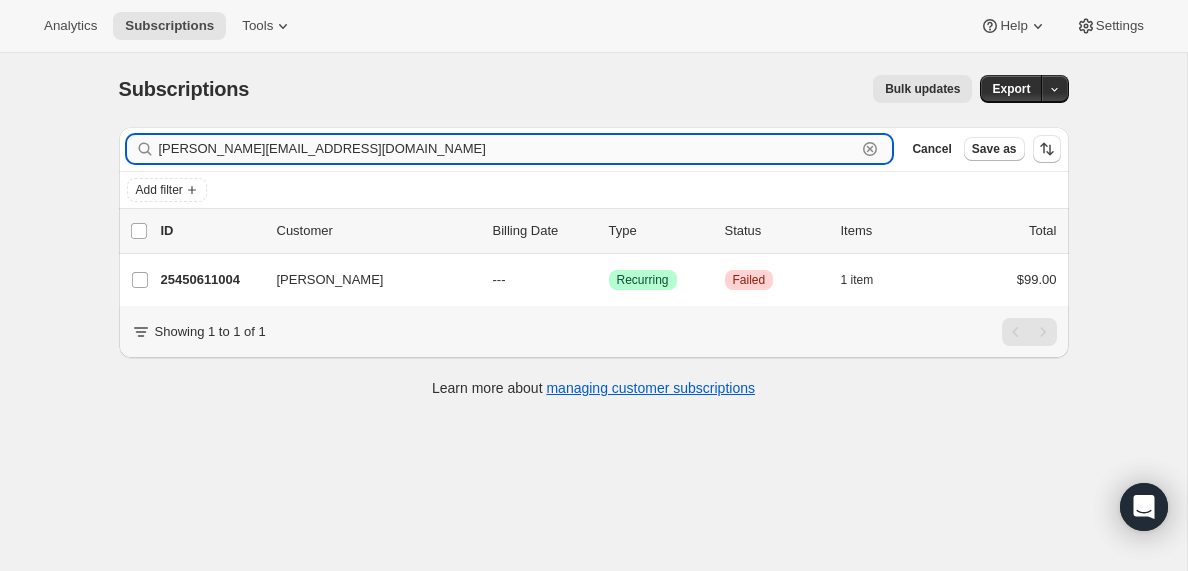 click on "[PERSON_NAME][EMAIL_ADDRESS][DOMAIN_NAME]" at bounding box center [508, 149] 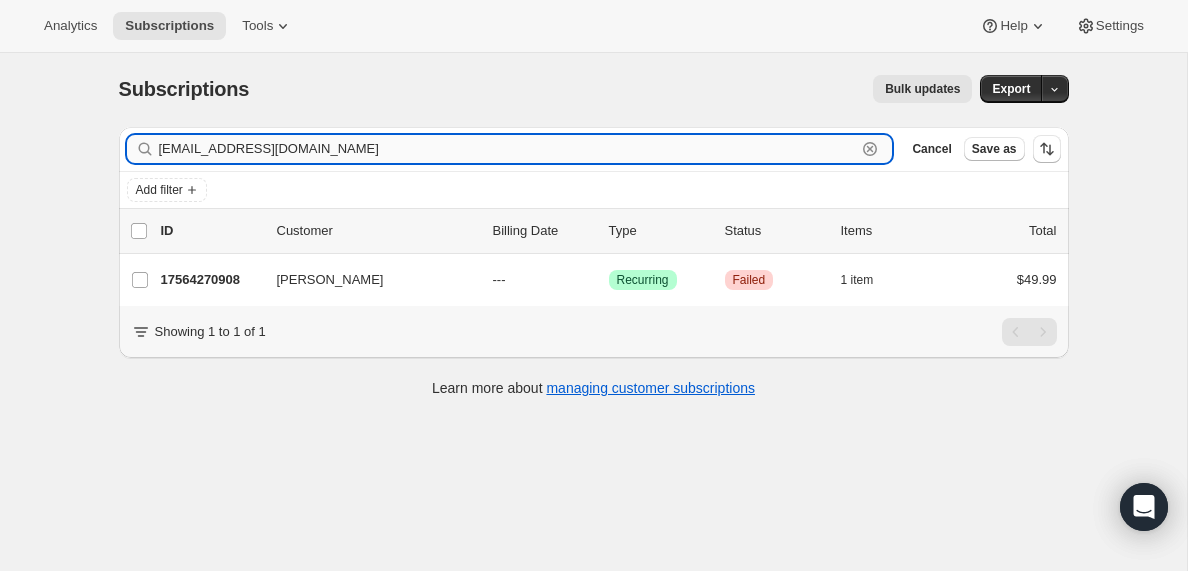 click on "[EMAIL_ADDRESS][DOMAIN_NAME]" at bounding box center [508, 149] 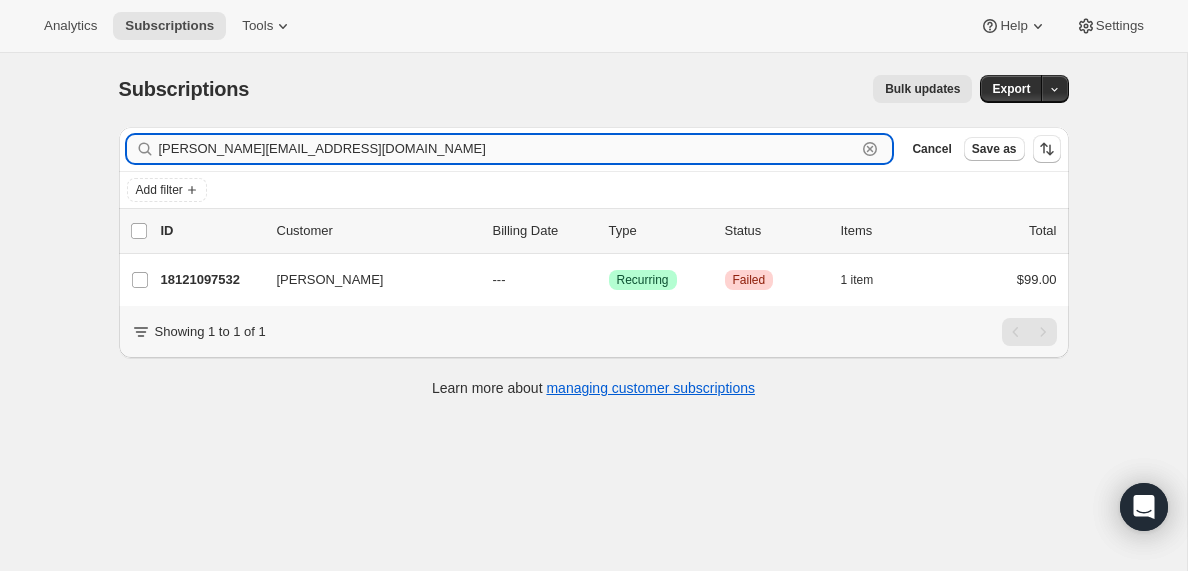click on "[PERSON_NAME][EMAIL_ADDRESS][DOMAIN_NAME]" at bounding box center [508, 149] 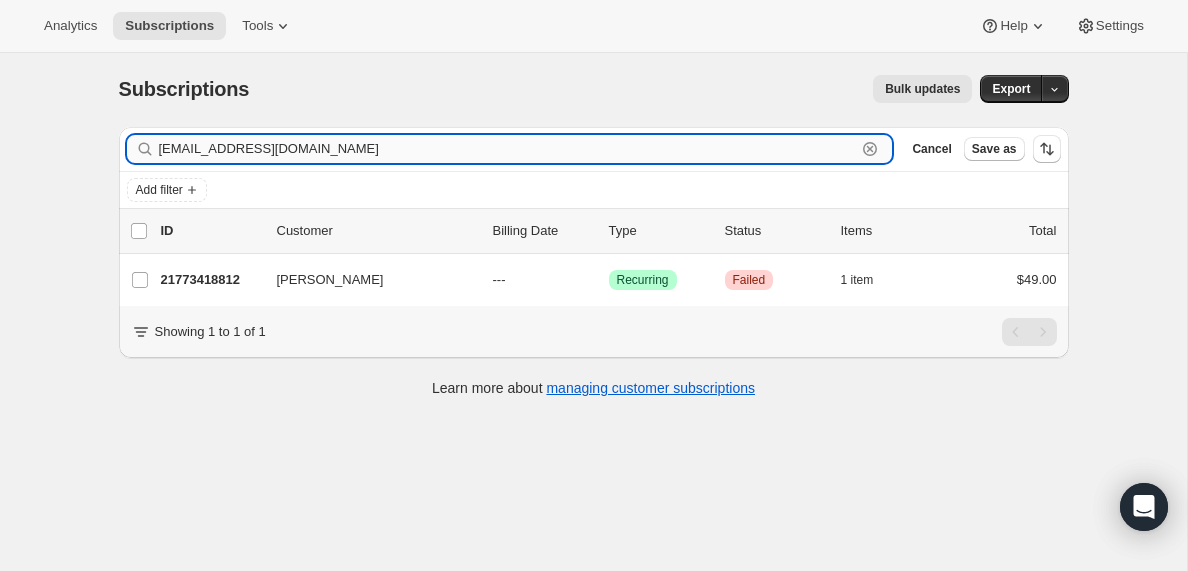 click on "[EMAIL_ADDRESS][DOMAIN_NAME]" at bounding box center (508, 149) 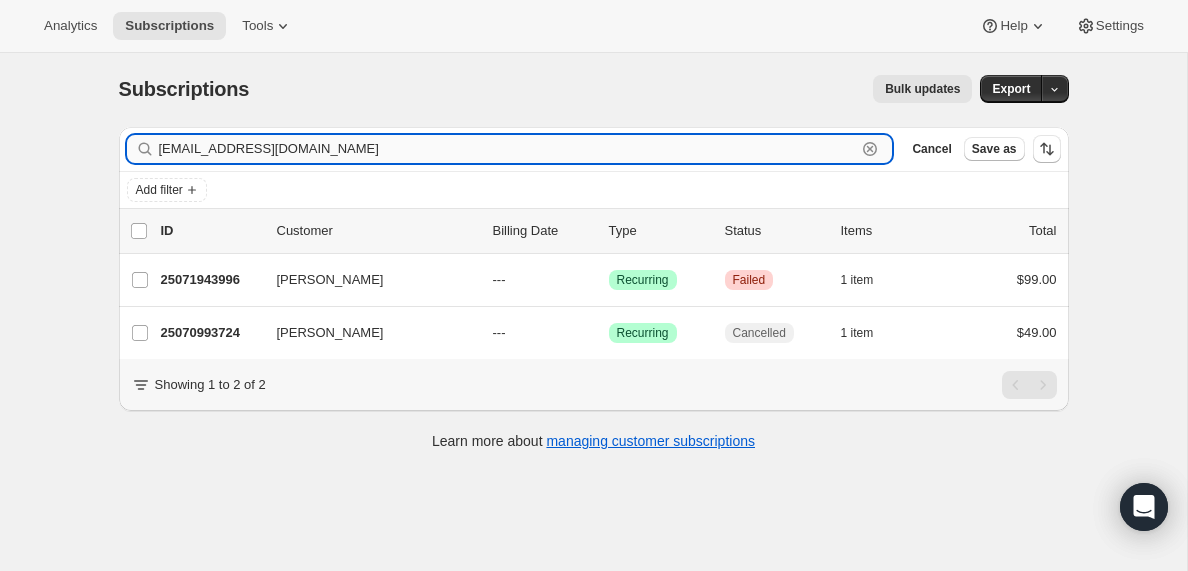 click on "[EMAIL_ADDRESS][DOMAIN_NAME]" at bounding box center (508, 149) 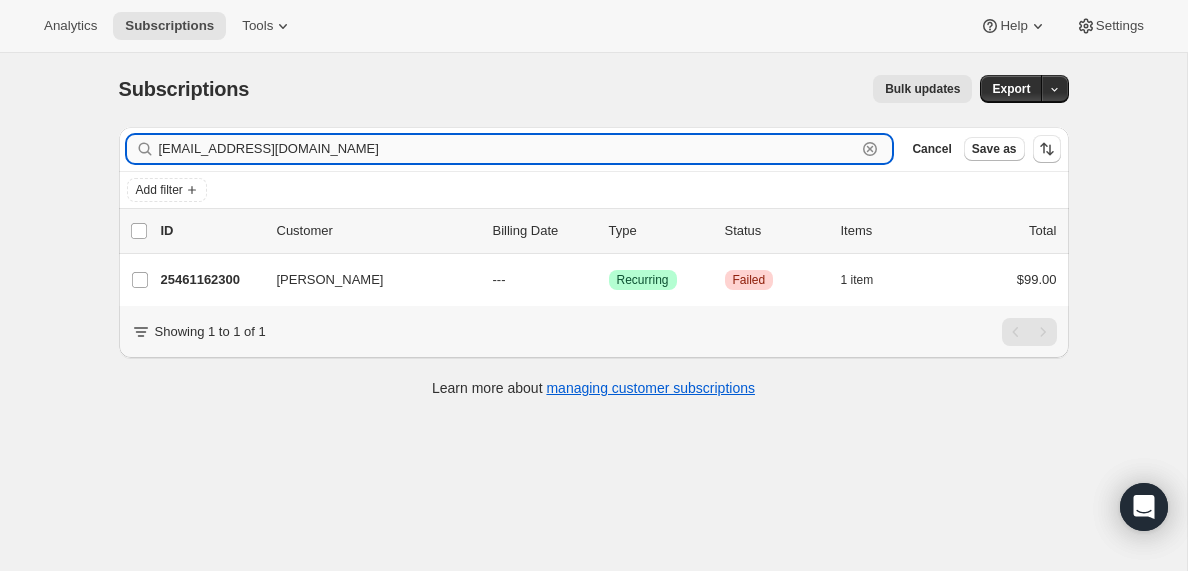 click on "[EMAIL_ADDRESS][DOMAIN_NAME]" at bounding box center [508, 149] 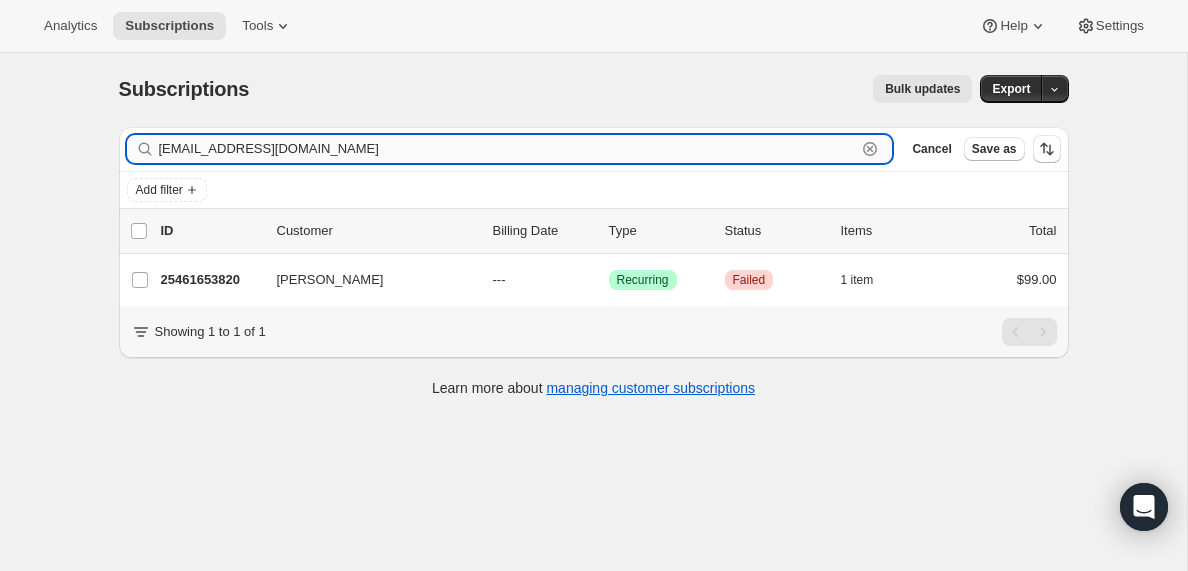 click on "[EMAIL_ADDRESS][DOMAIN_NAME]" at bounding box center (508, 149) 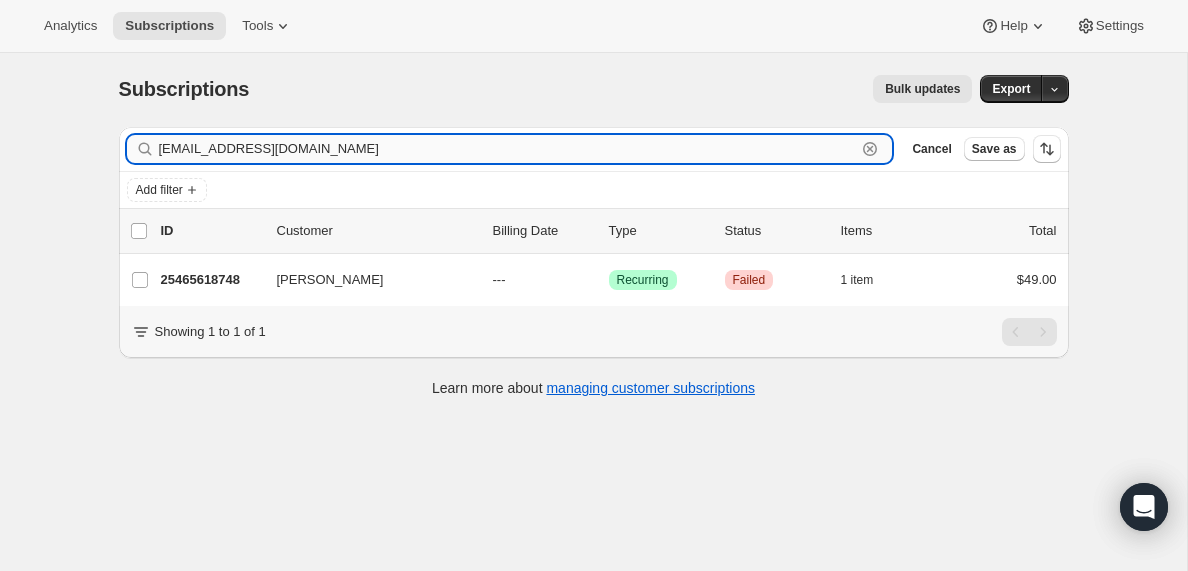 click on "[EMAIL_ADDRESS][DOMAIN_NAME]" at bounding box center (508, 149) 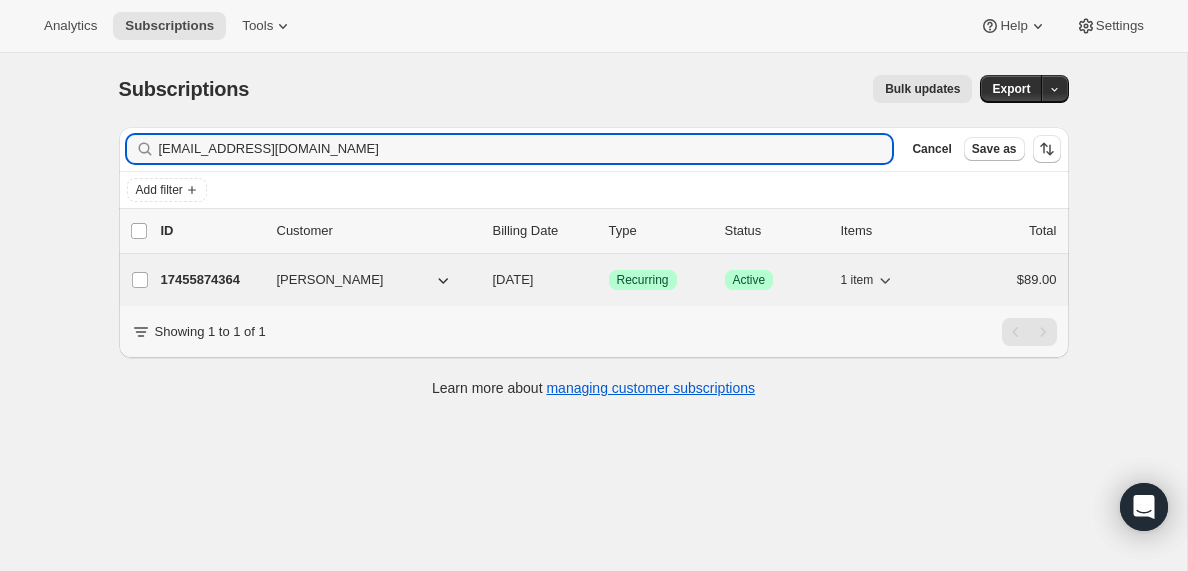 click on "17455874364" at bounding box center (211, 280) 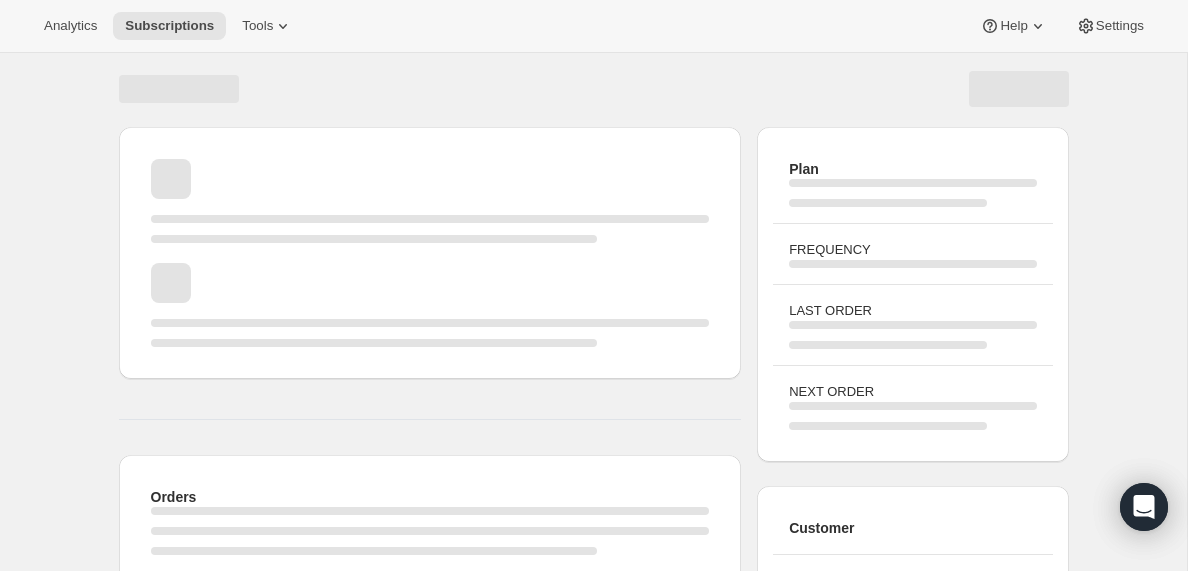 scroll, scrollTop: 0, scrollLeft: 0, axis: both 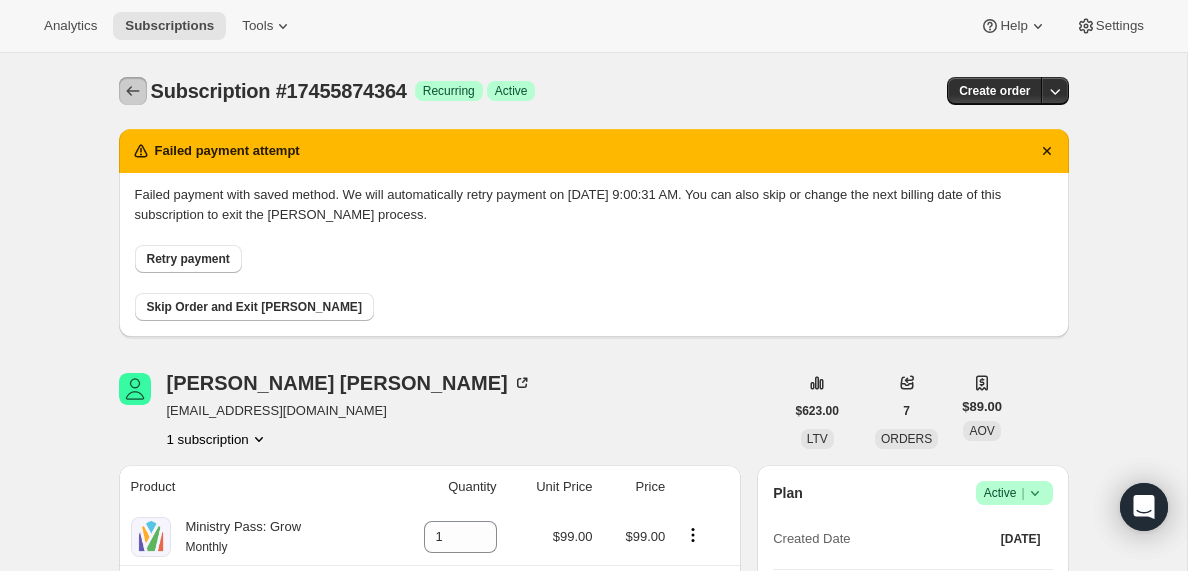 click 